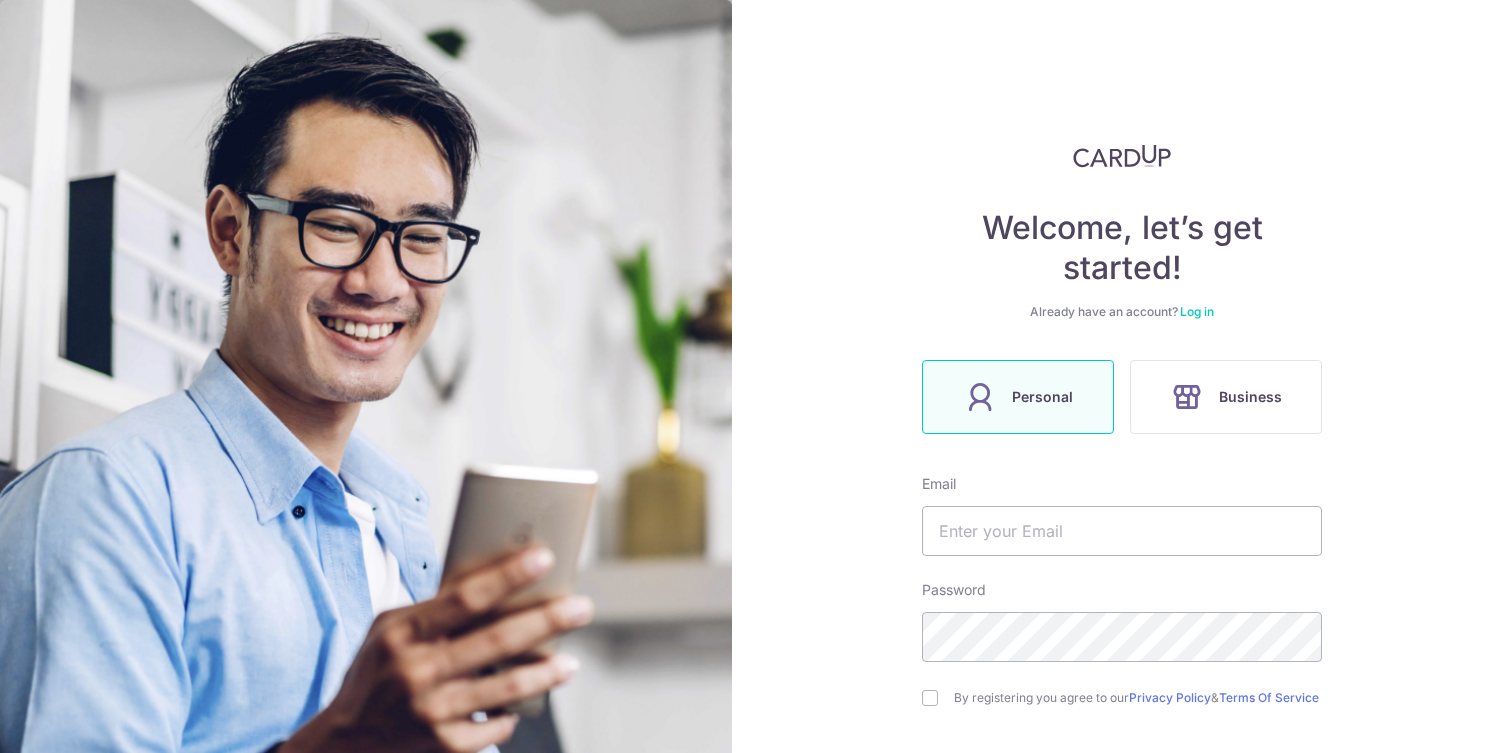 scroll, scrollTop: 0, scrollLeft: 0, axis: both 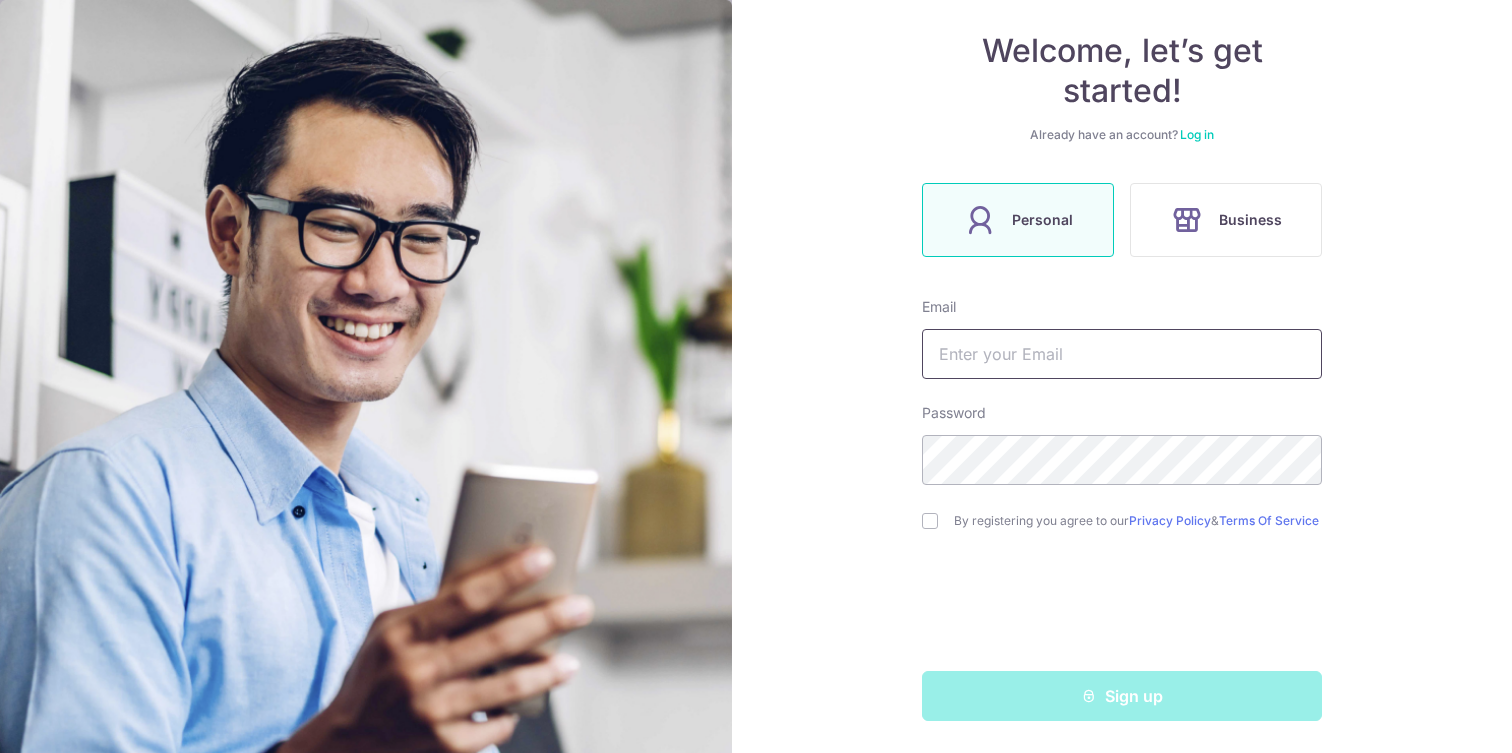 click at bounding box center [1122, 354] 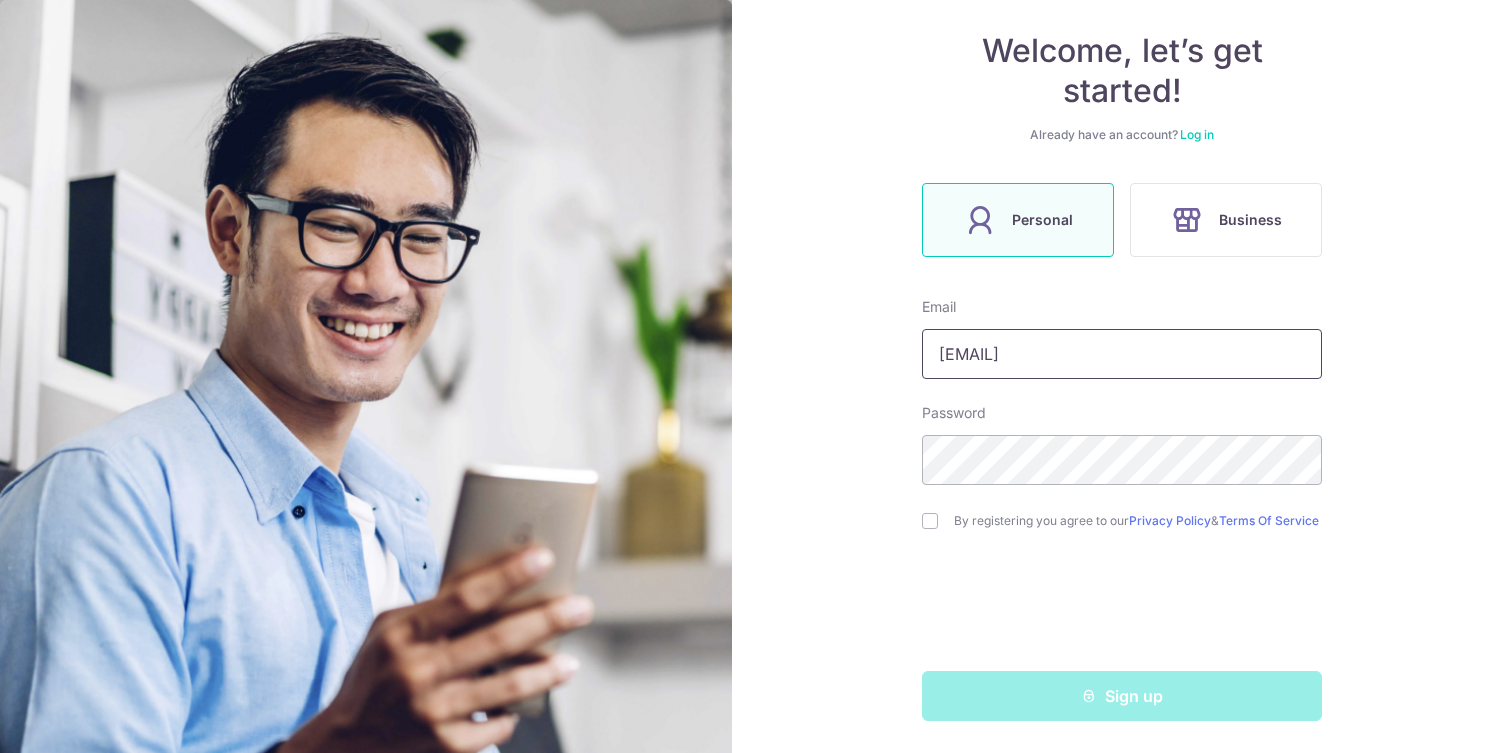 type on "[EMAIL]" 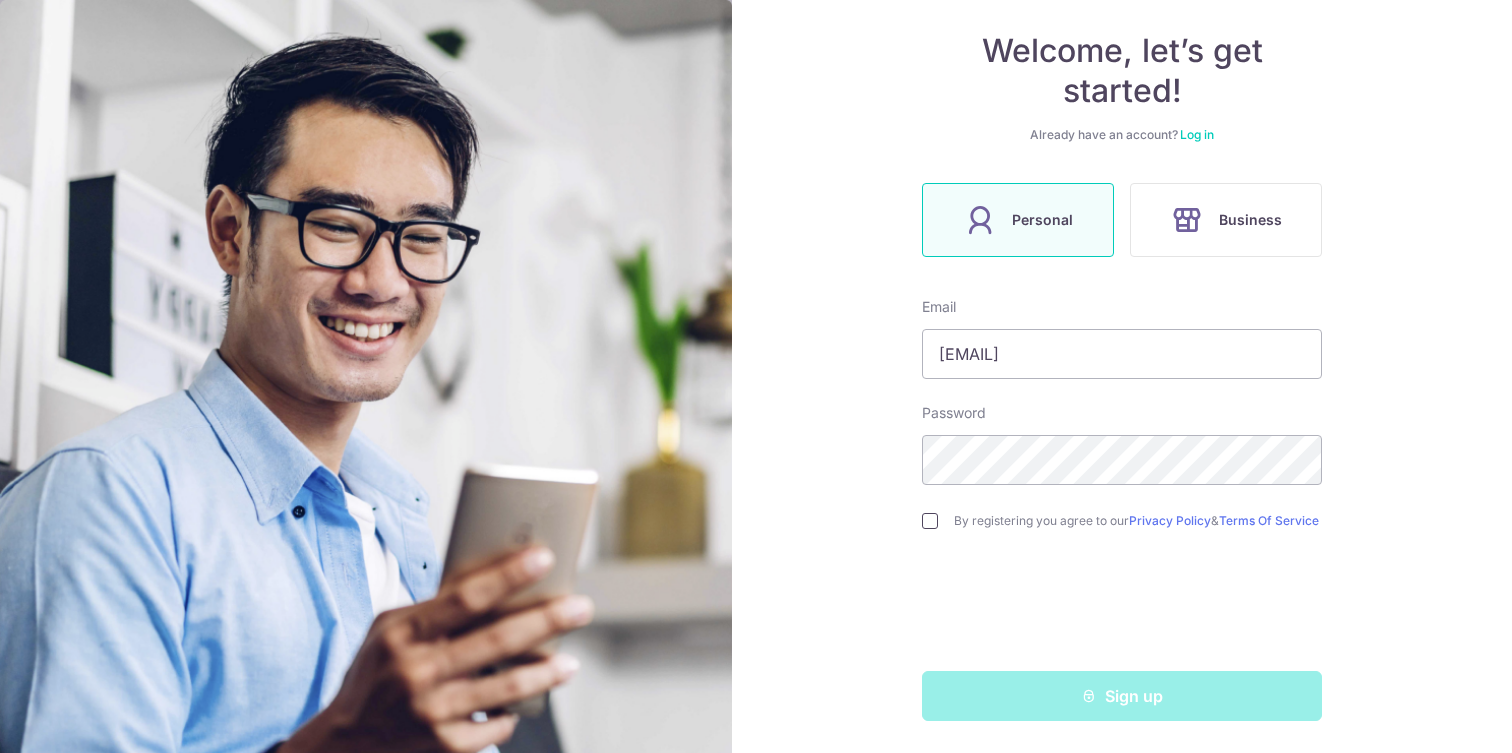 click at bounding box center (930, 521) 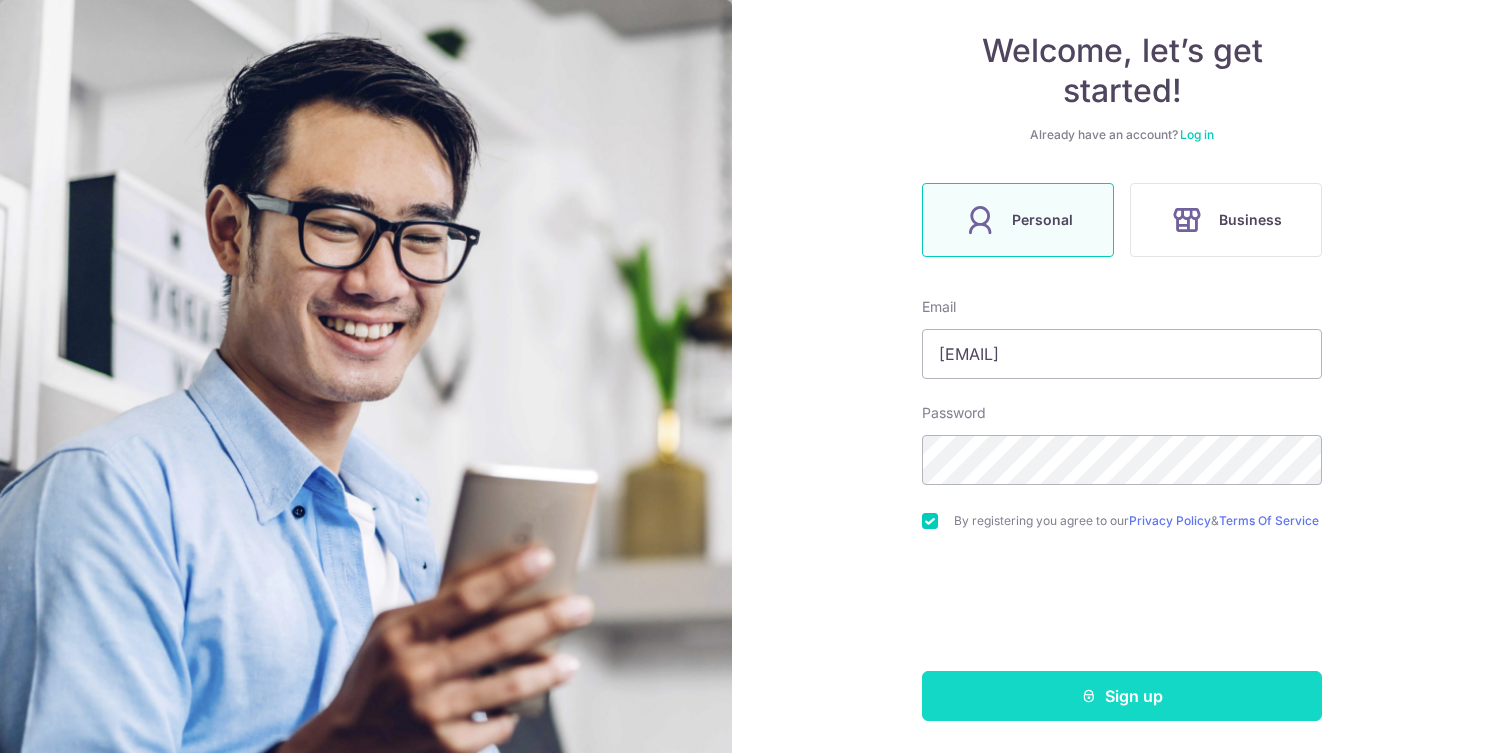click on "Sign up" at bounding box center (1122, 696) 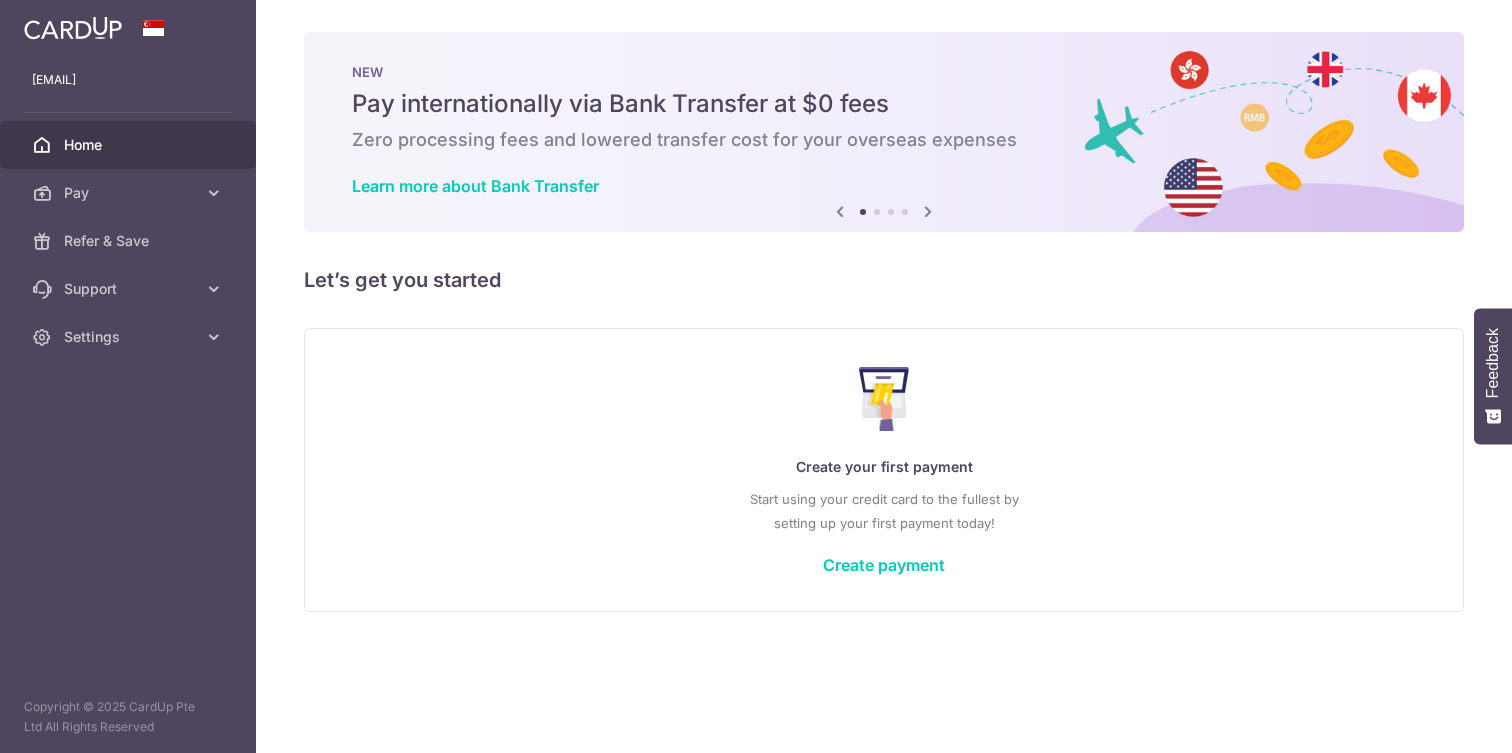 scroll, scrollTop: 0, scrollLeft: 0, axis: both 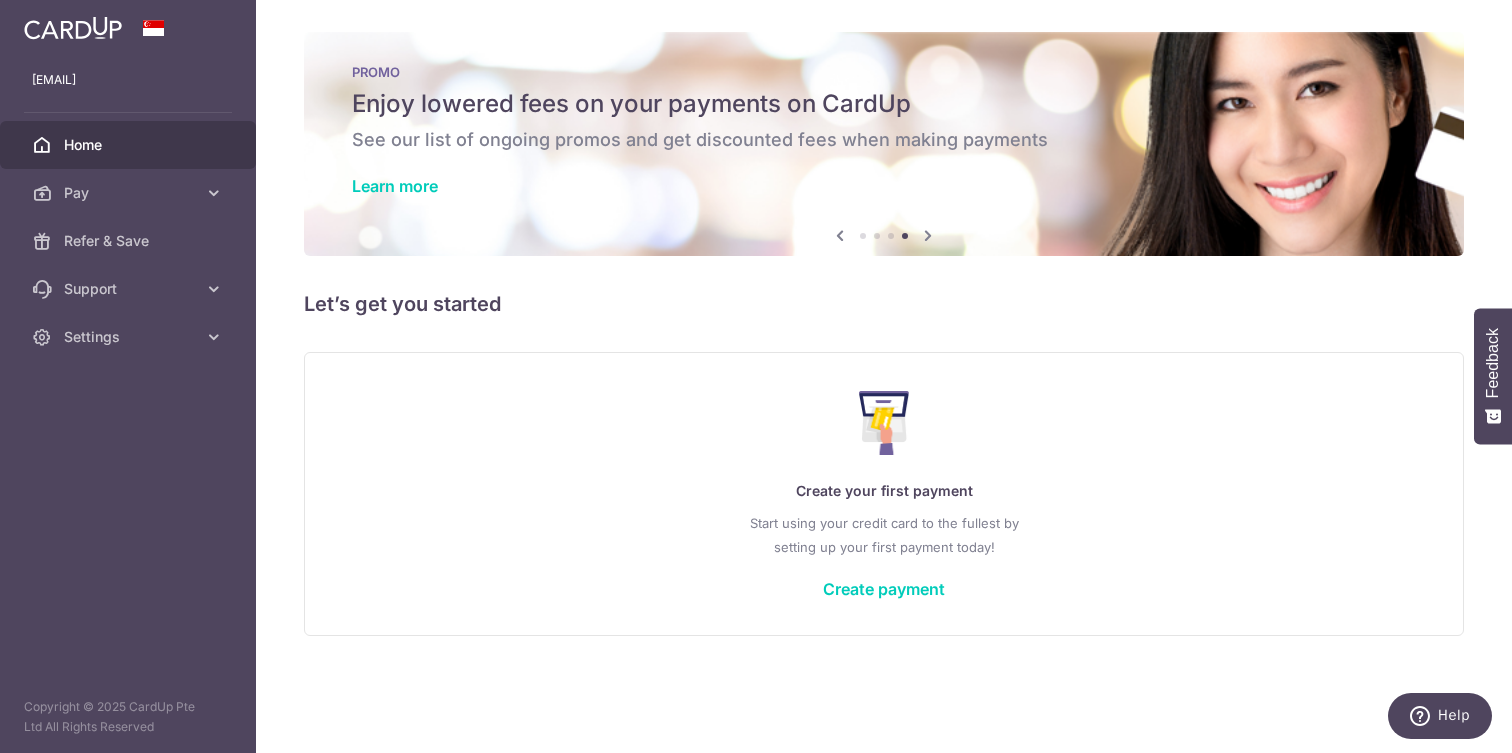 click on "PROMO
Enjoy lowered fees on your payments on CardUp
See our list of ongoing promos and get discounted fees when making payments
Learn more" at bounding box center (884, 132) 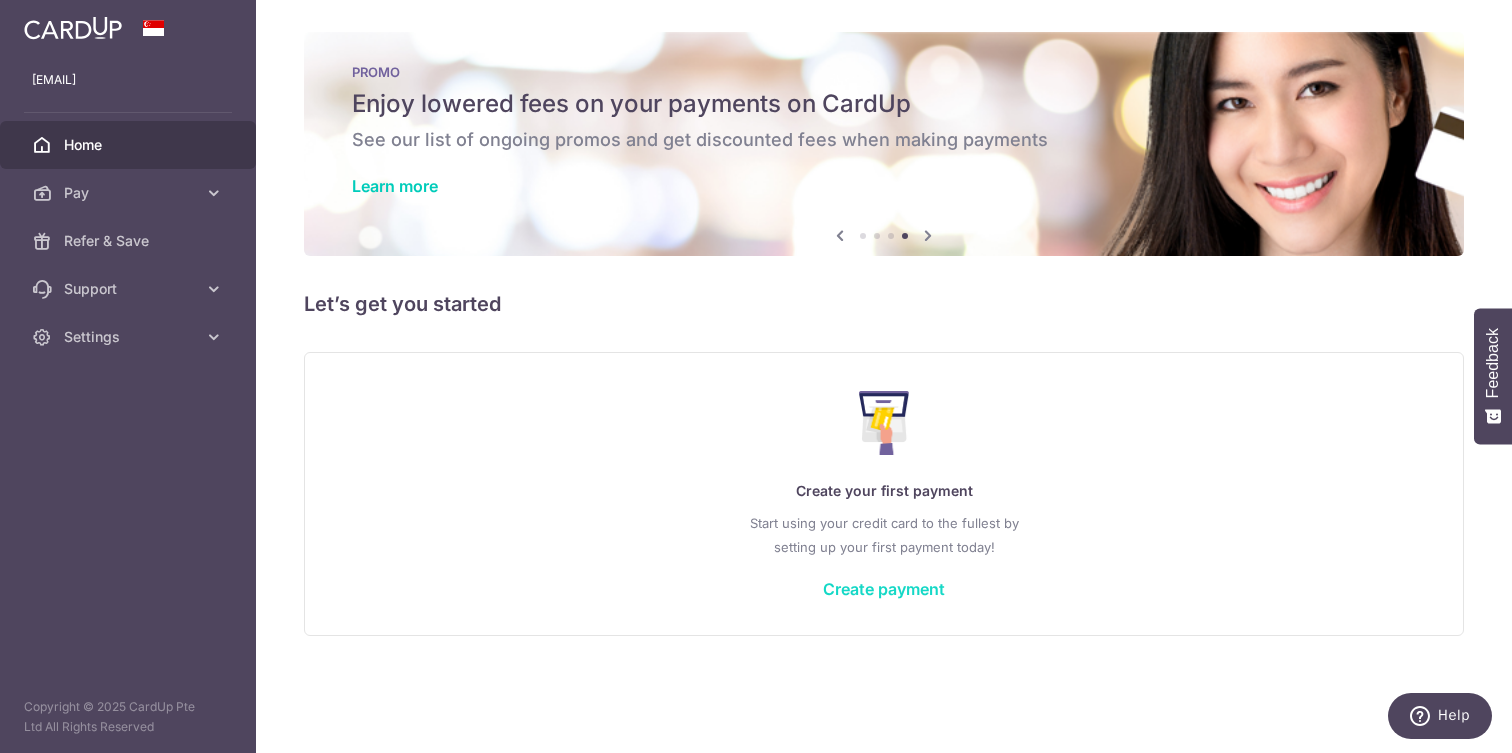 click on "Create payment" at bounding box center [884, 589] 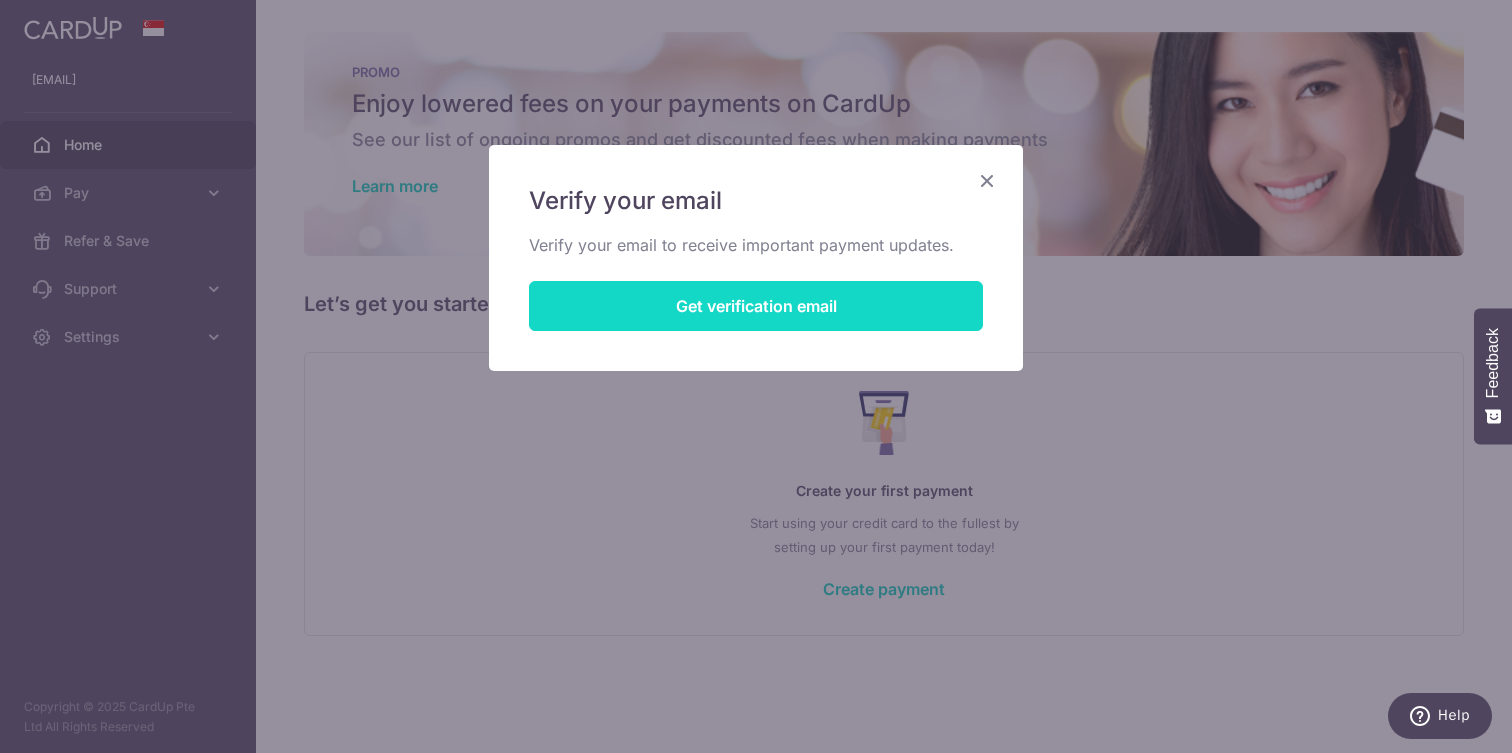 click on "Get verification email" at bounding box center (756, 306) 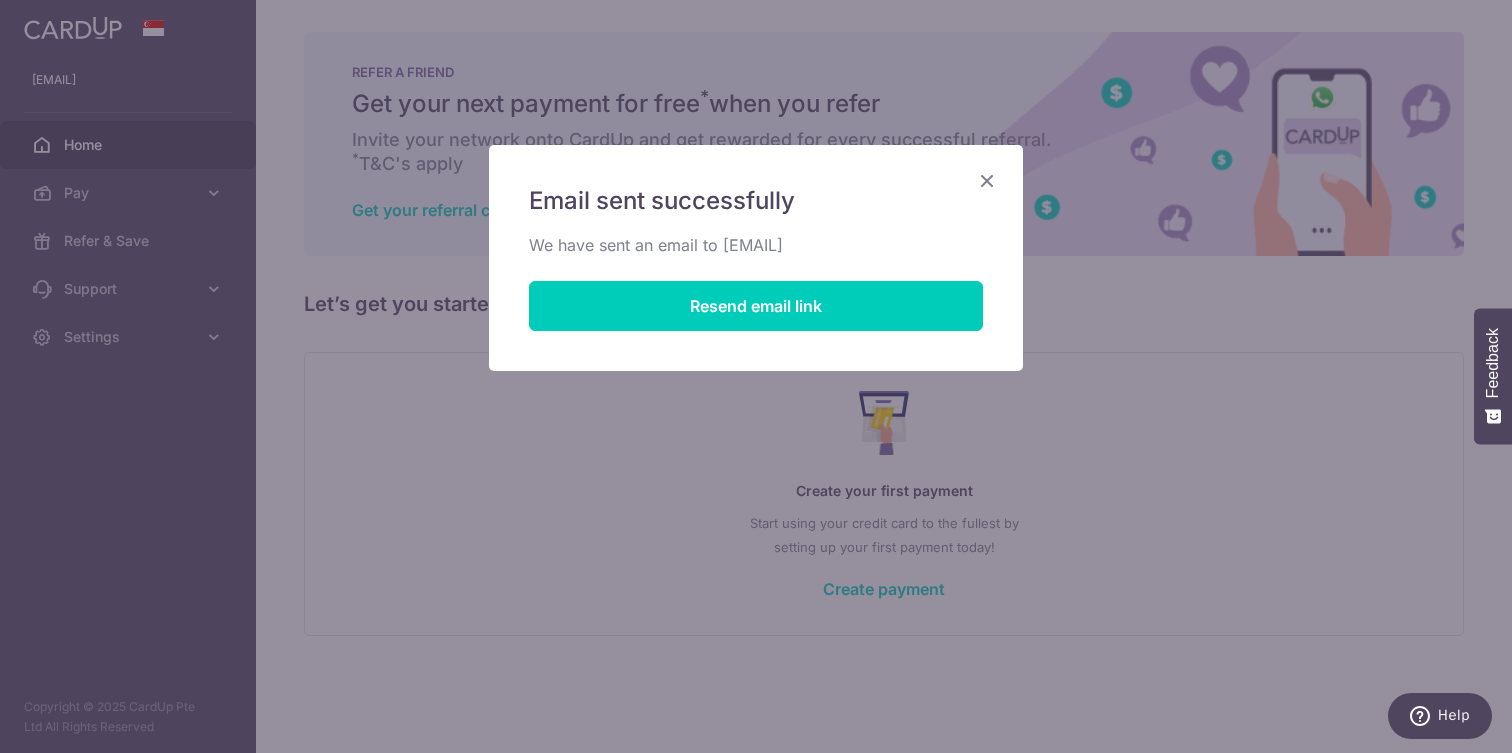 click at bounding box center [987, 180] 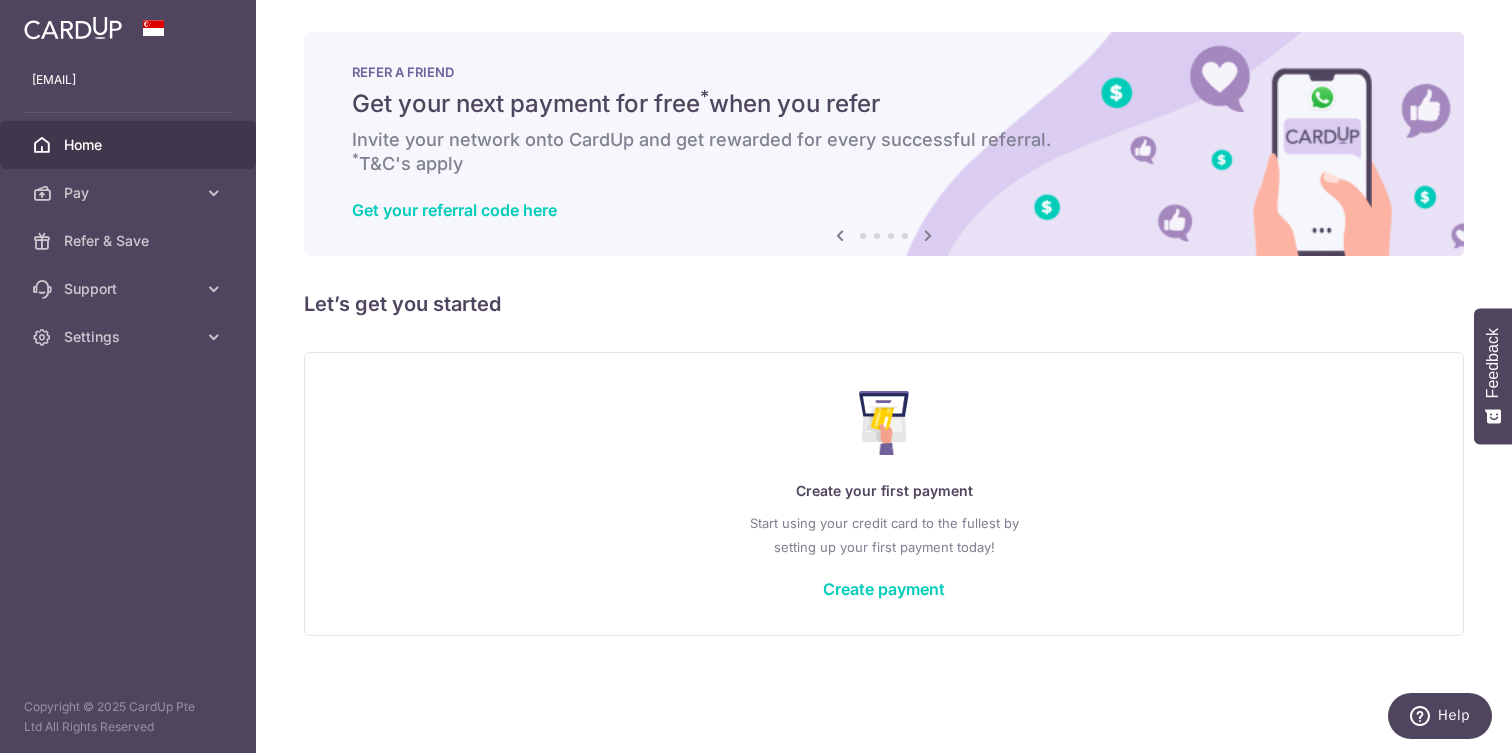 click on "Home" at bounding box center (128, 145) 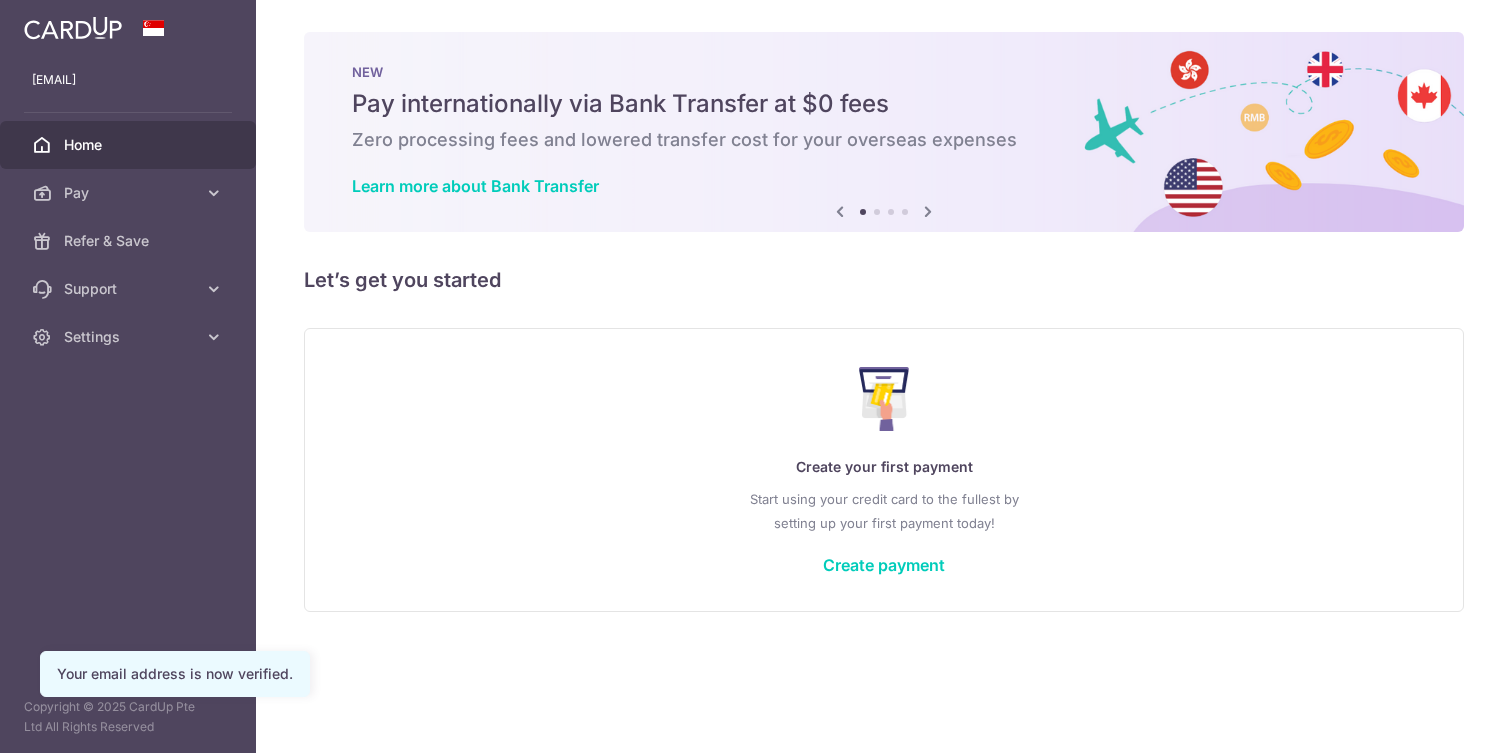 scroll, scrollTop: 0, scrollLeft: 0, axis: both 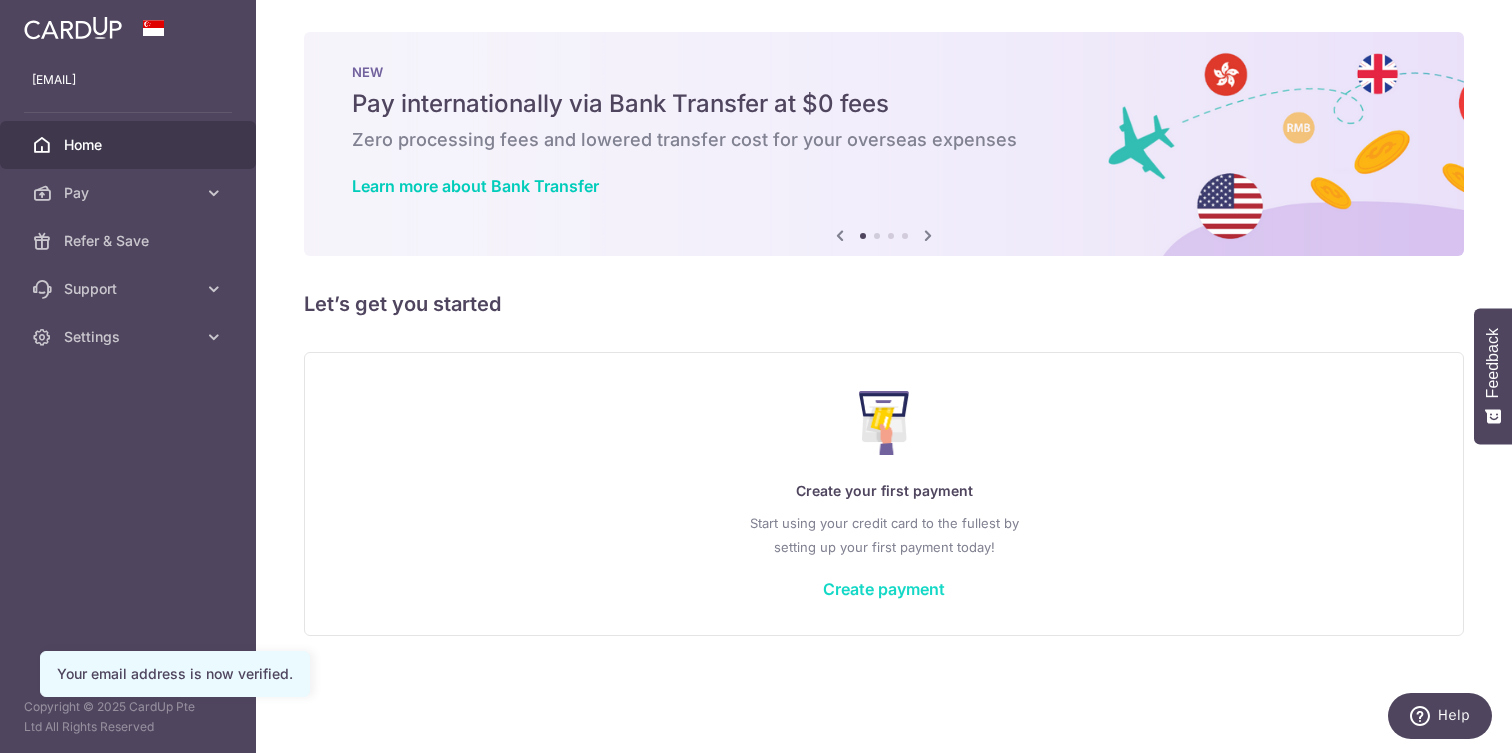 click on "Create payment" at bounding box center [884, 589] 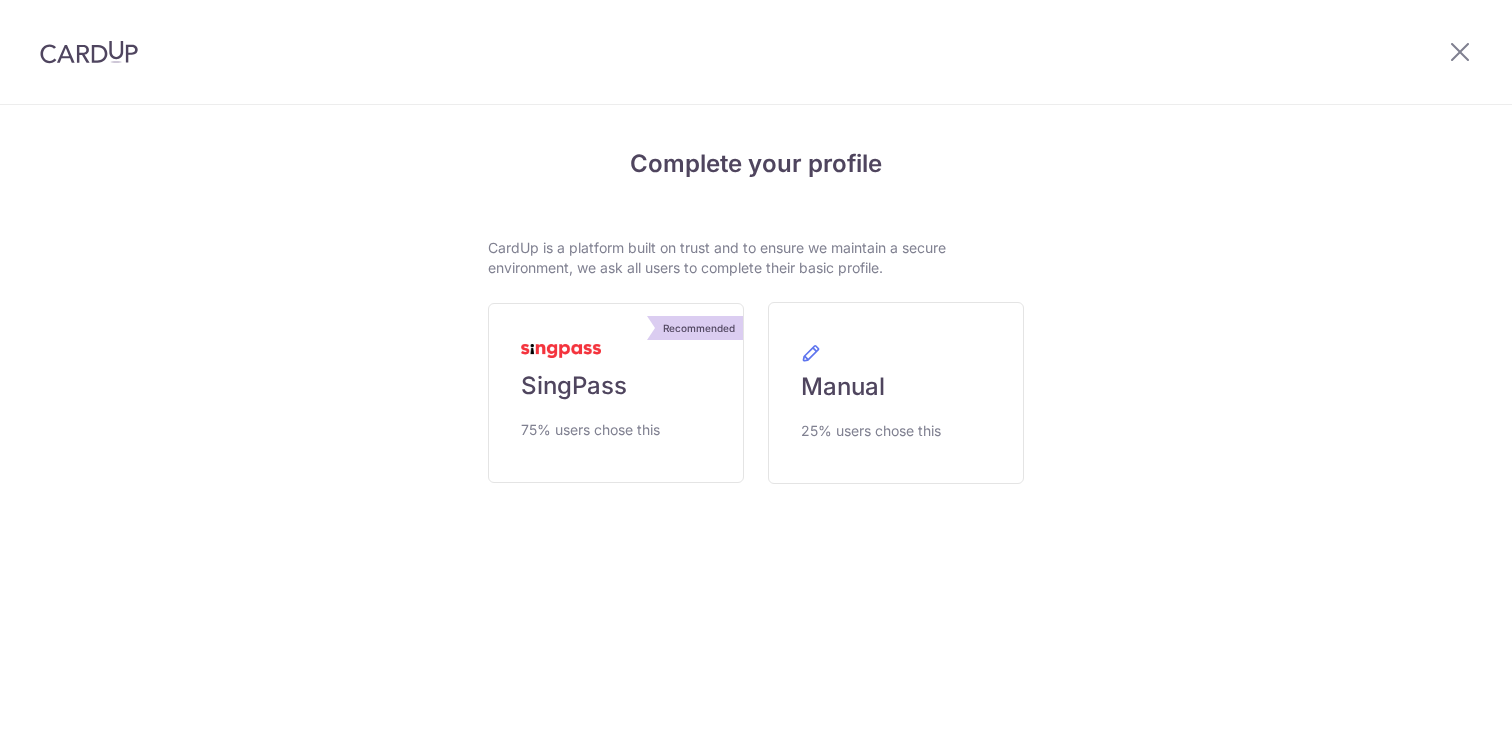 scroll, scrollTop: 0, scrollLeft: 0, axis: both 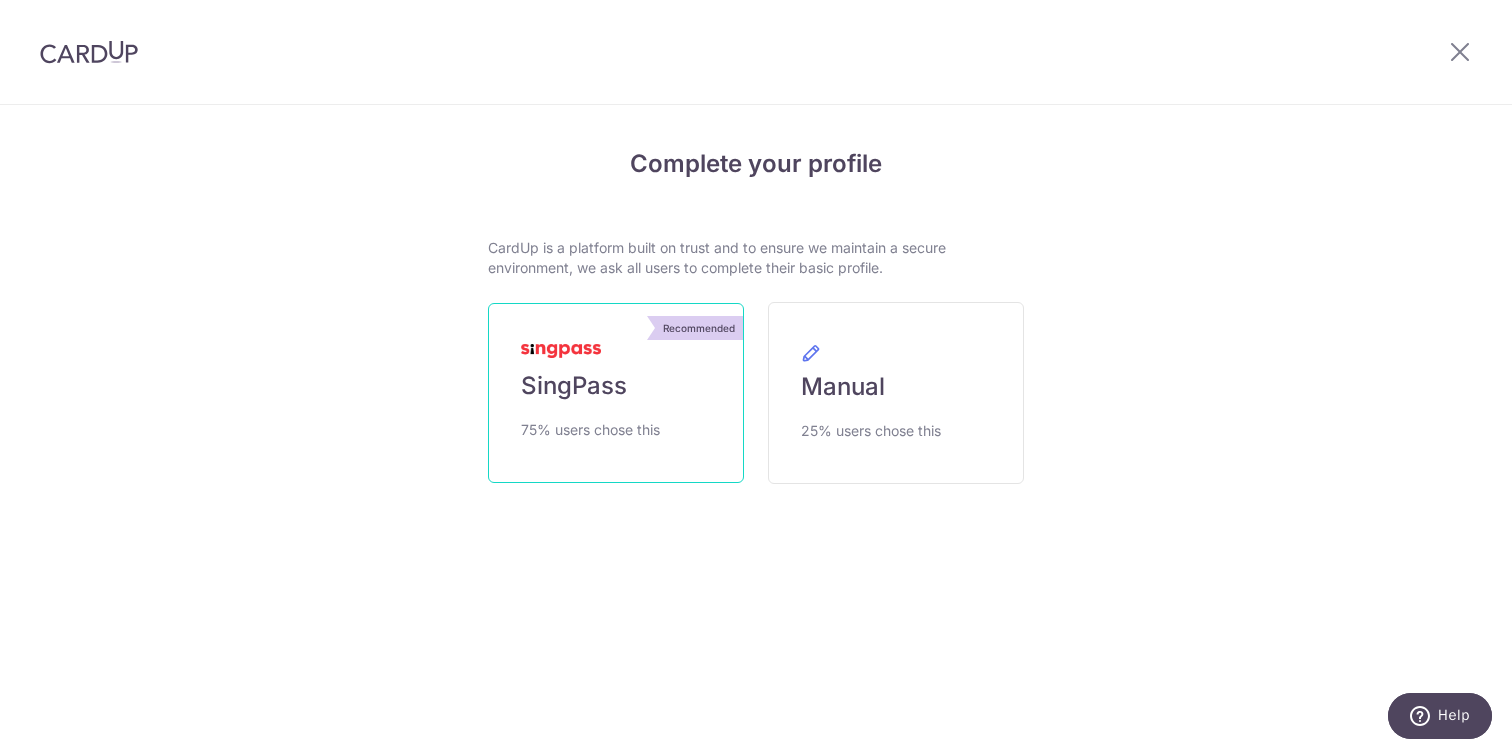 click on "Recommended
SingPass
75% users chose this" at bounding box center (616, 393) 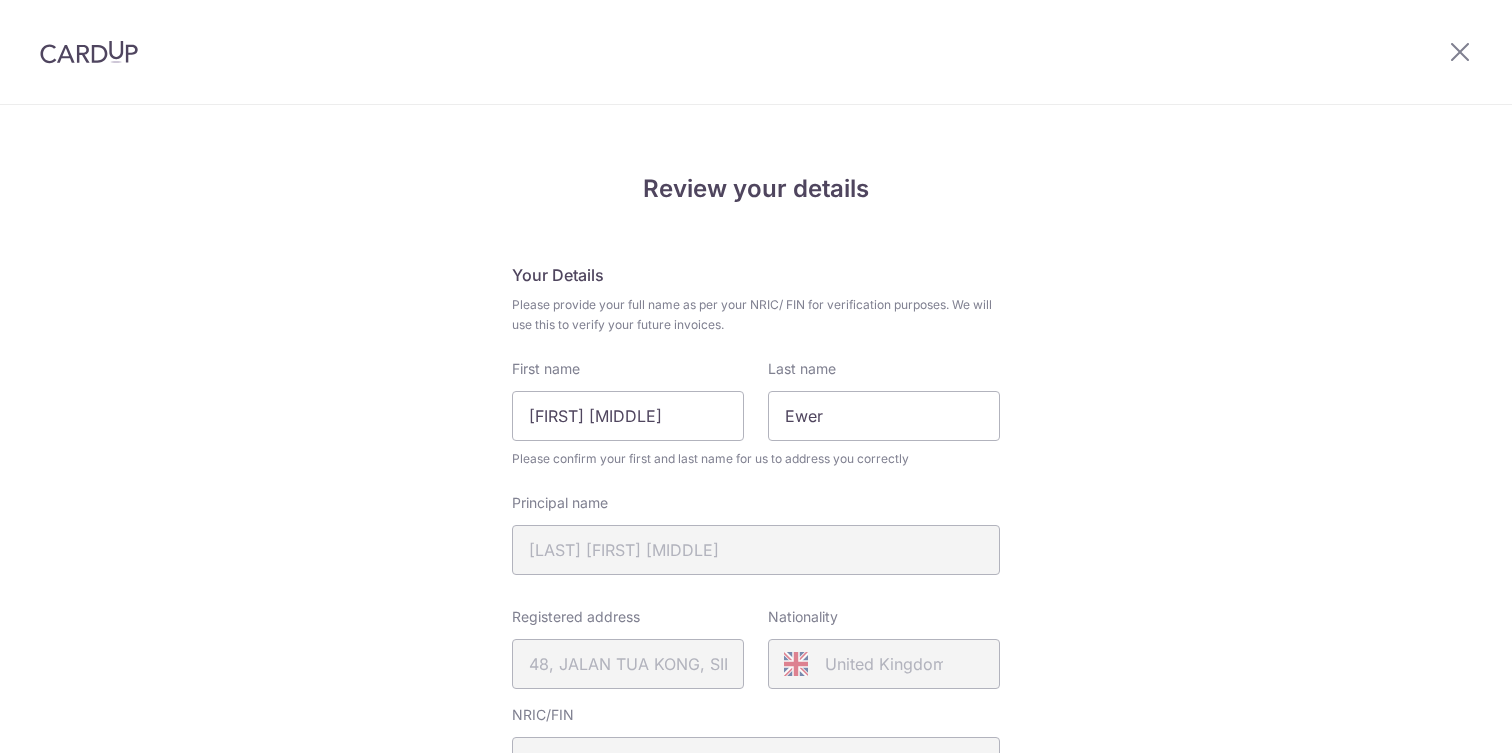 scroll, scrollTop: 0, scrollLeft: 0, axis: both 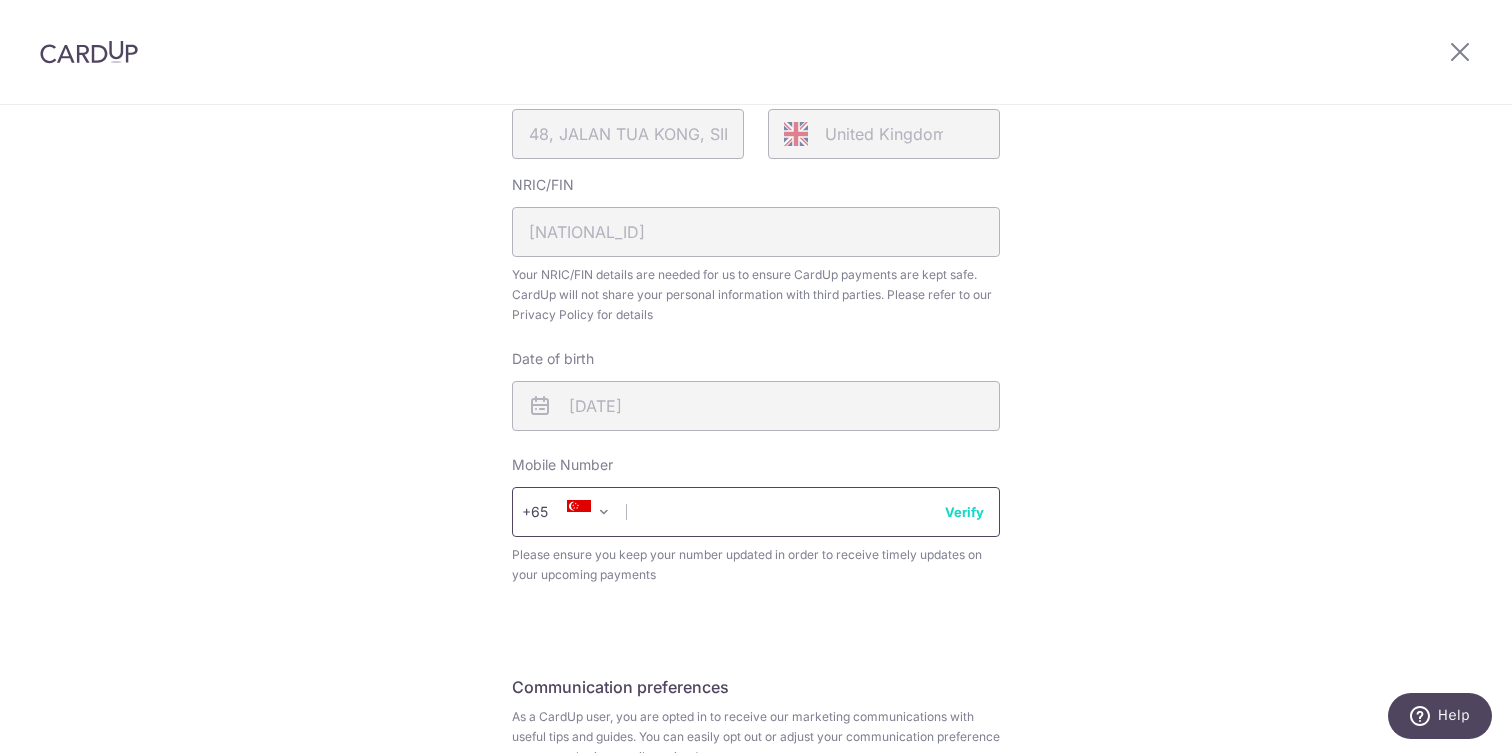 click at bounding box center [756, 512] 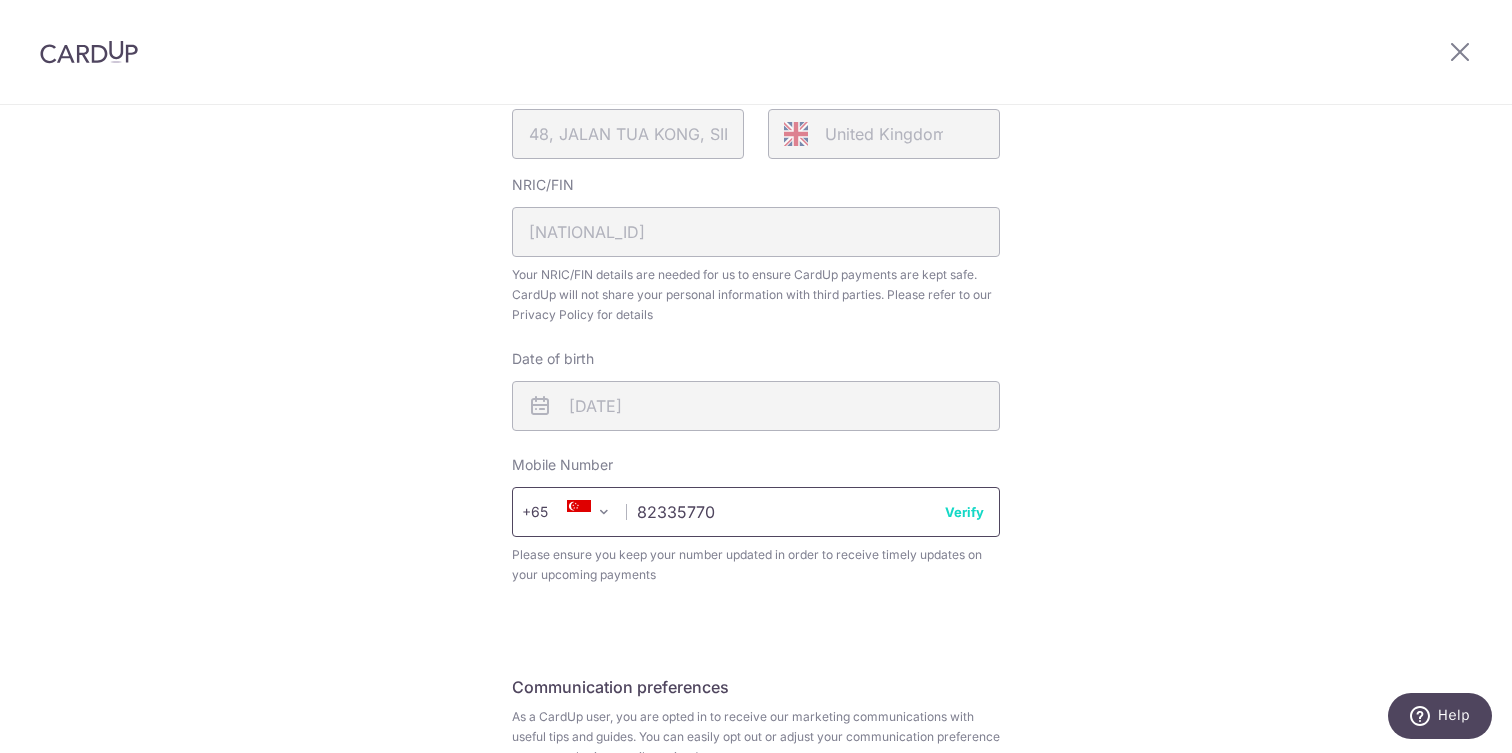 type on "82335770" 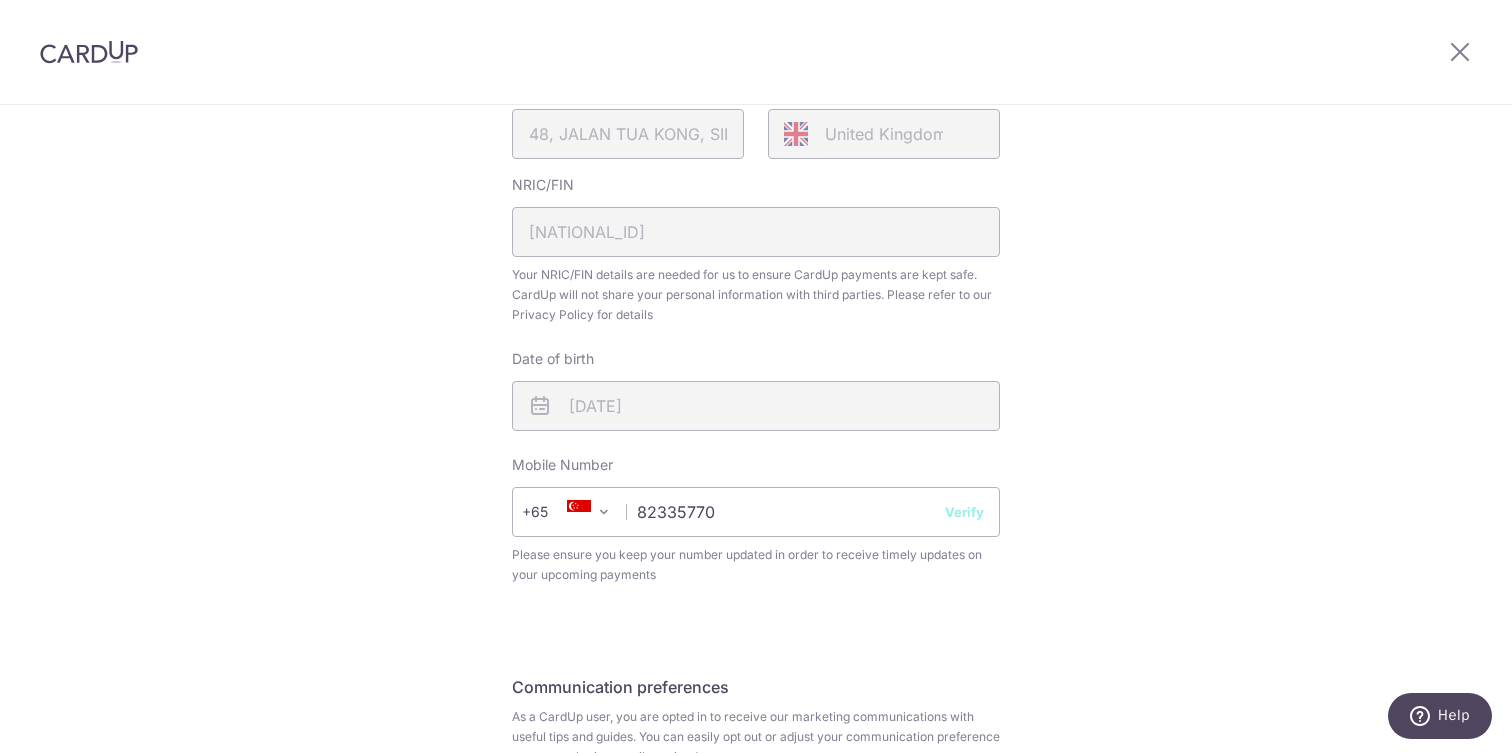 click on "Review your details
Your Details
Please provide your full name as per your NRIC/ FIN for verification purposes. We will use this to verify your future invoices.
First name
Frances Kate
Last name
Ewer
Please confirm your first and last name for us to address you correctly
Principal name
EWER FRANCES KATE
Registered address
48, JALAN TUA KONG, SINGAPORE, 457248
Nationality
United Kingdom" at bounding box center [756, 241] 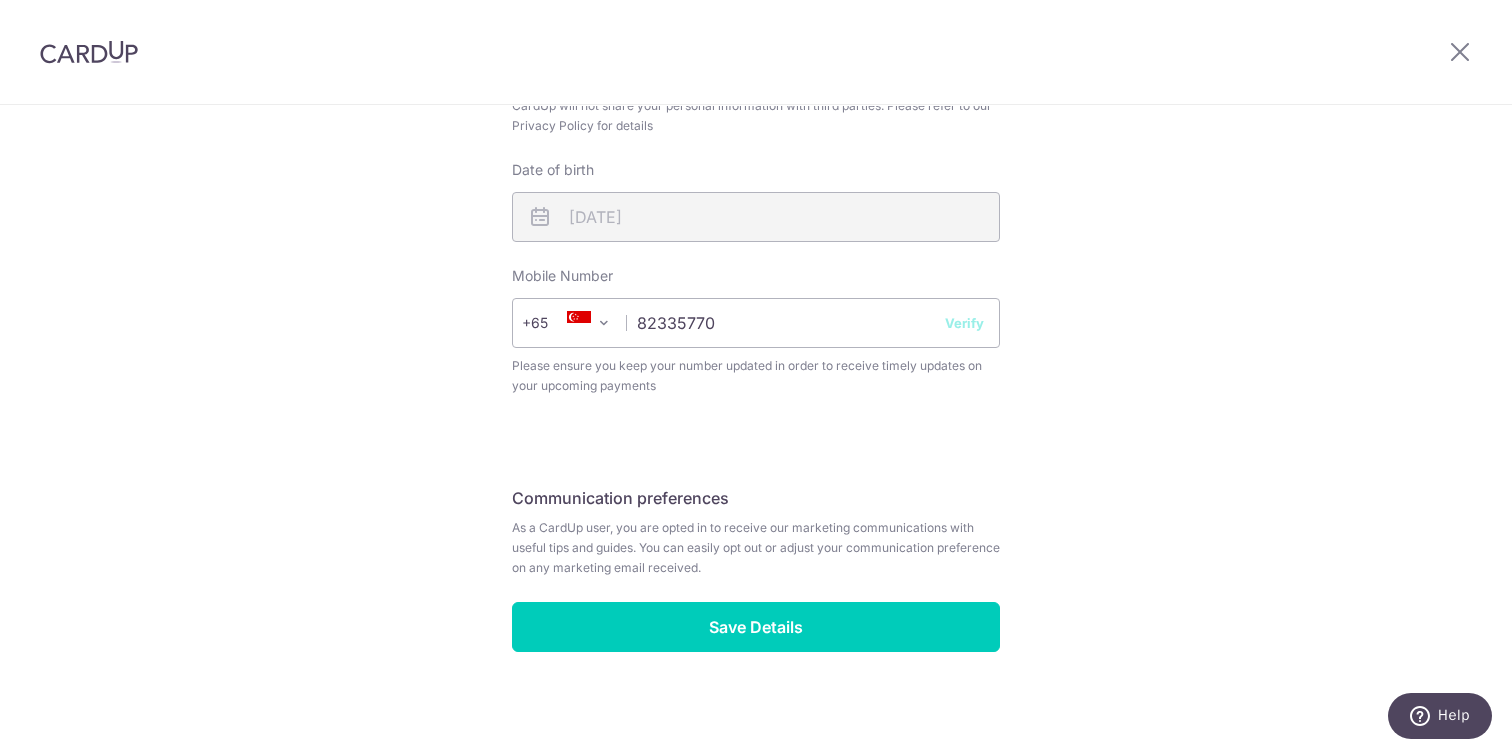 scroll, scrollTop: 728, scrollLeft: 0, axis: vertical 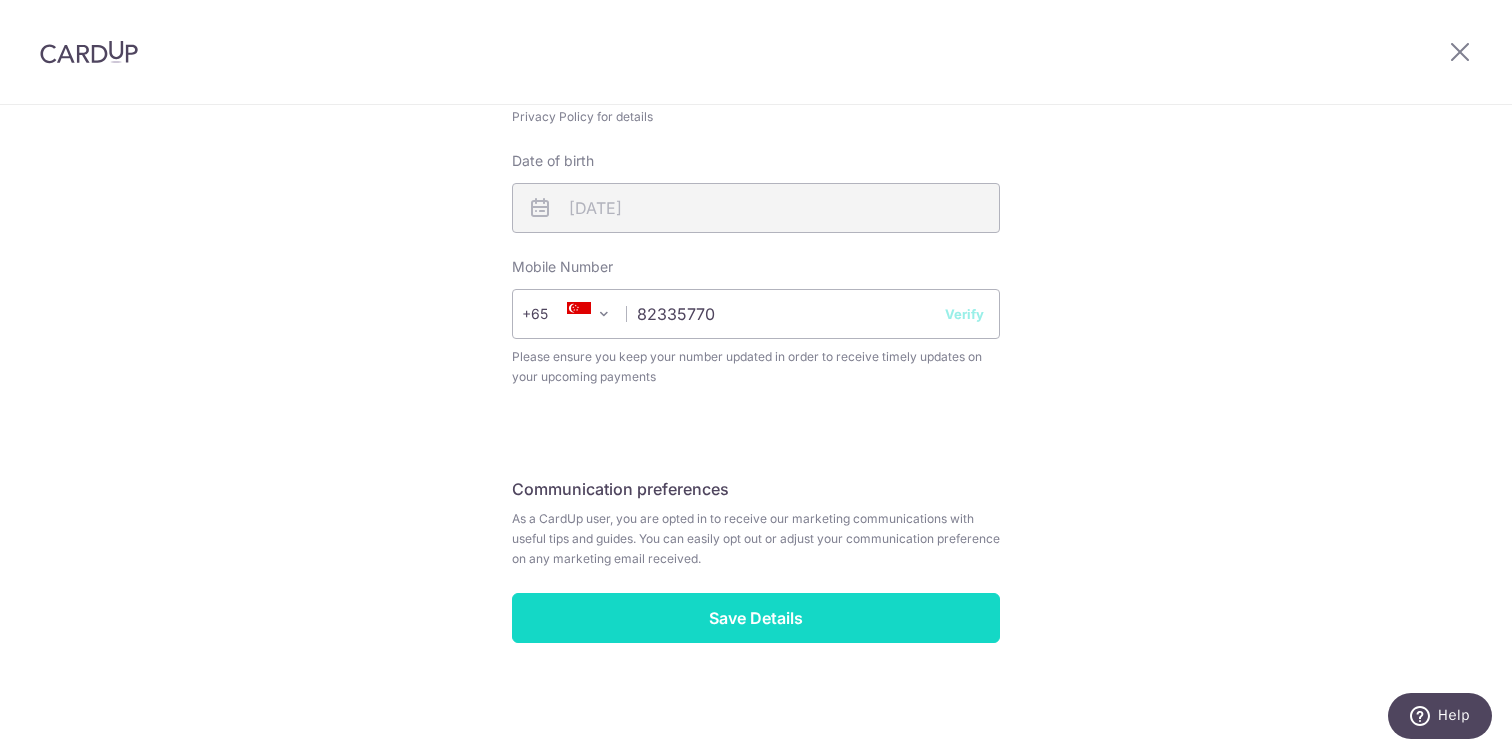 click on "Save Details" at bounding box center [756, 618] 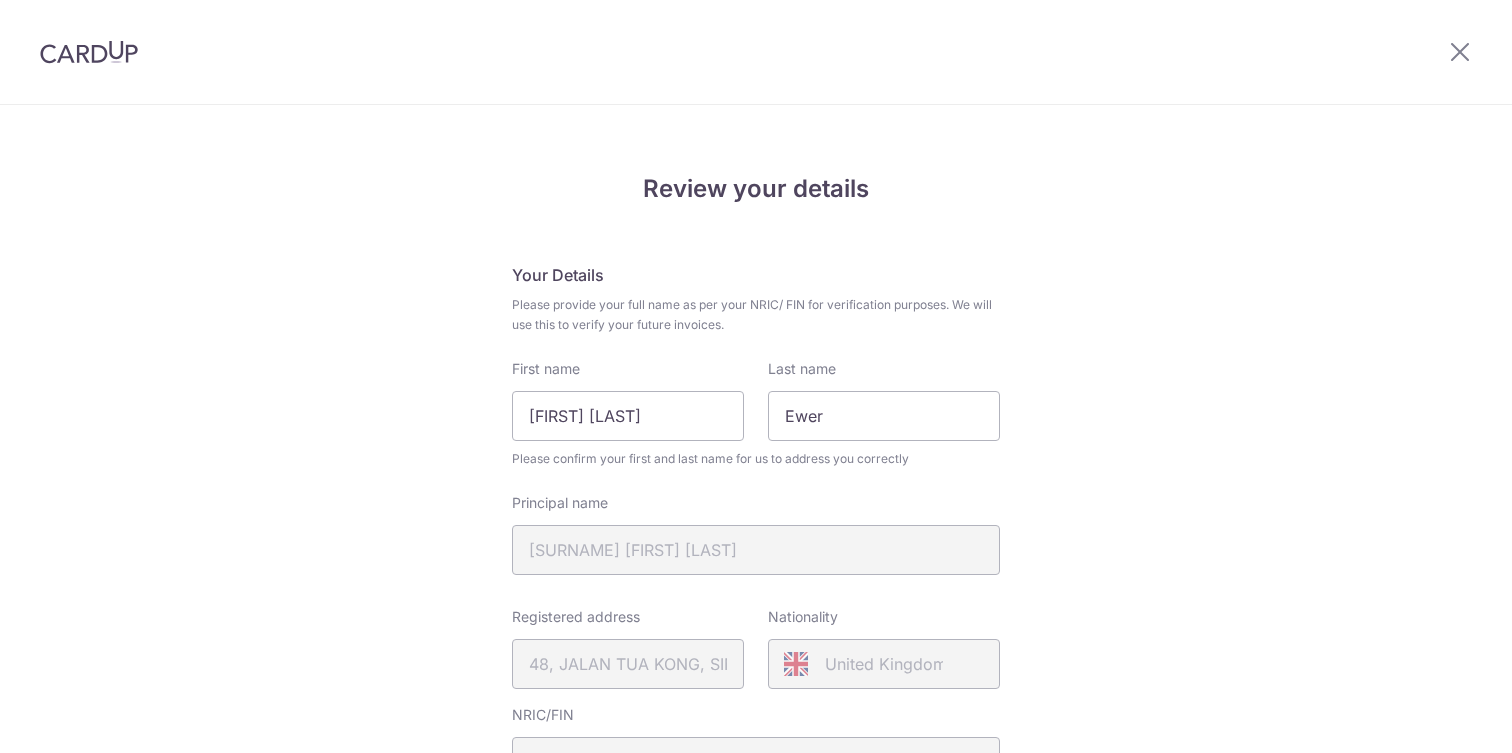 scroll, scrollTop: 0, scrollLeft: 0, axis: both 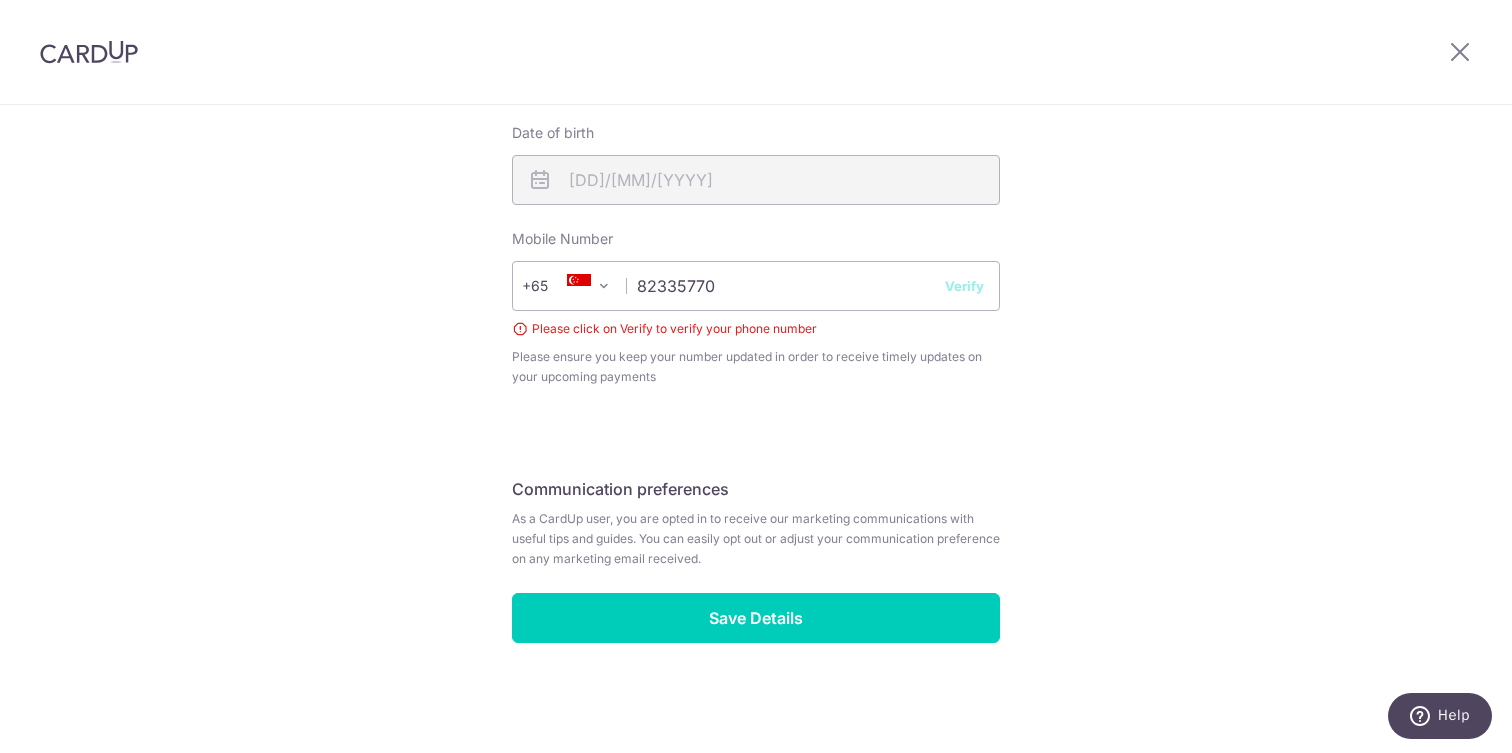 click on "Verify" at bounding box center [964, 286] 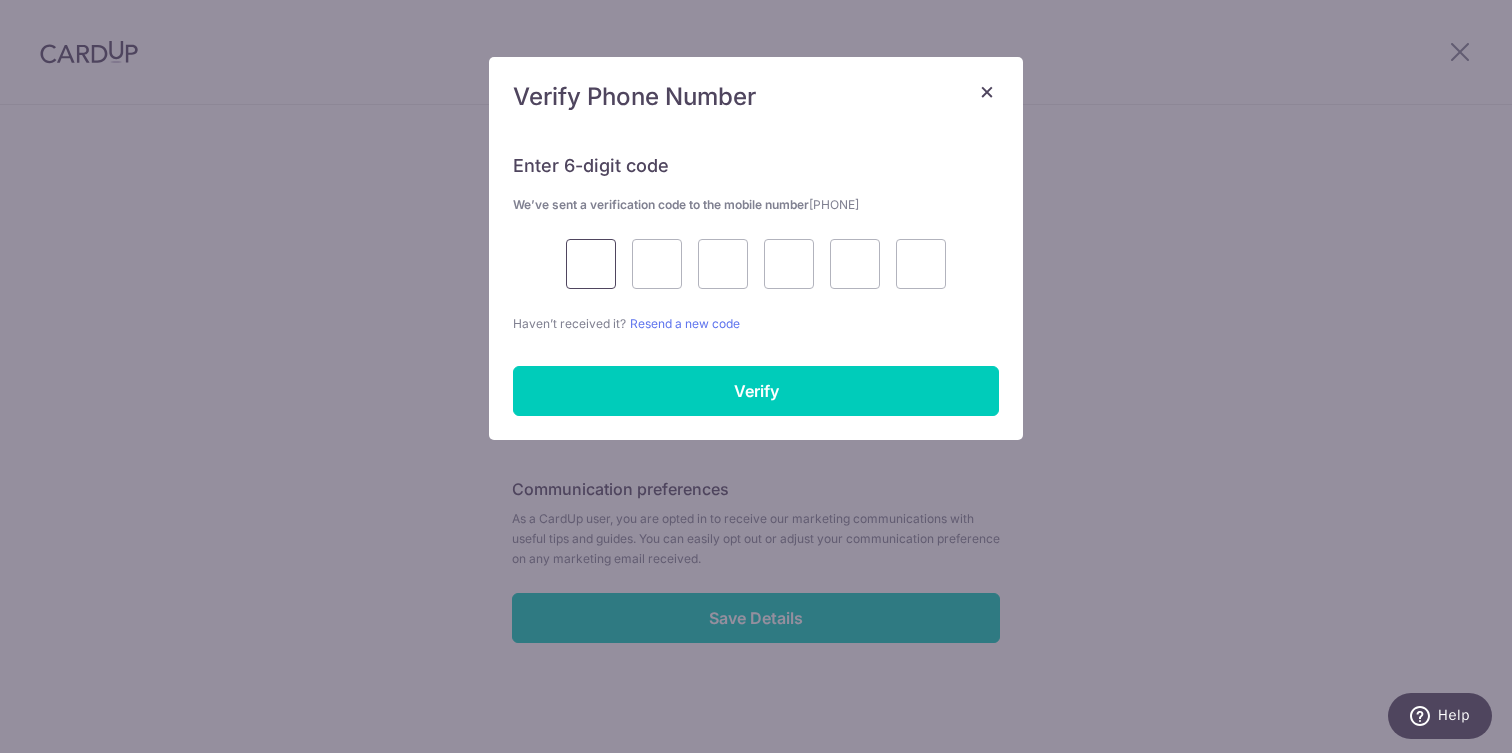 click at bounding box center (591, 264) 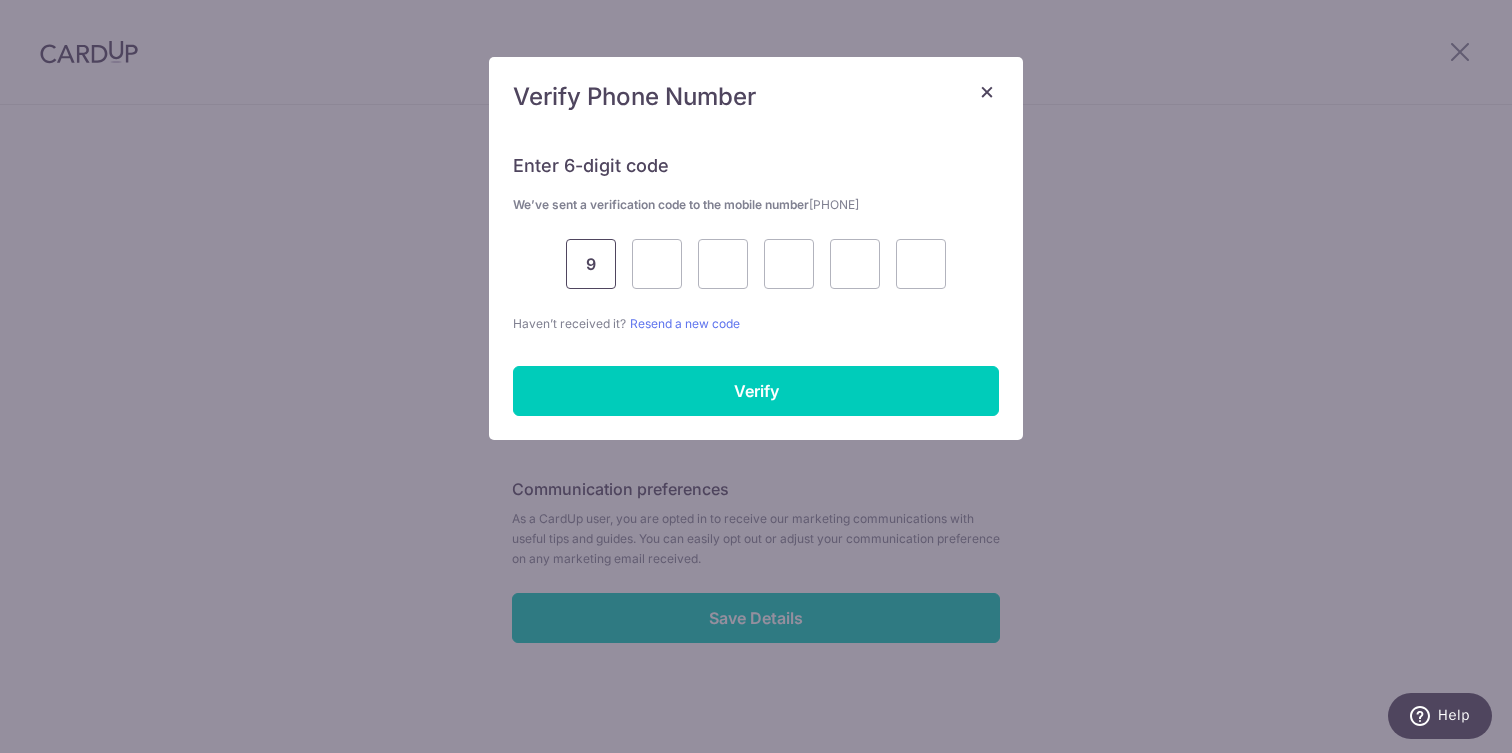 type on "9" 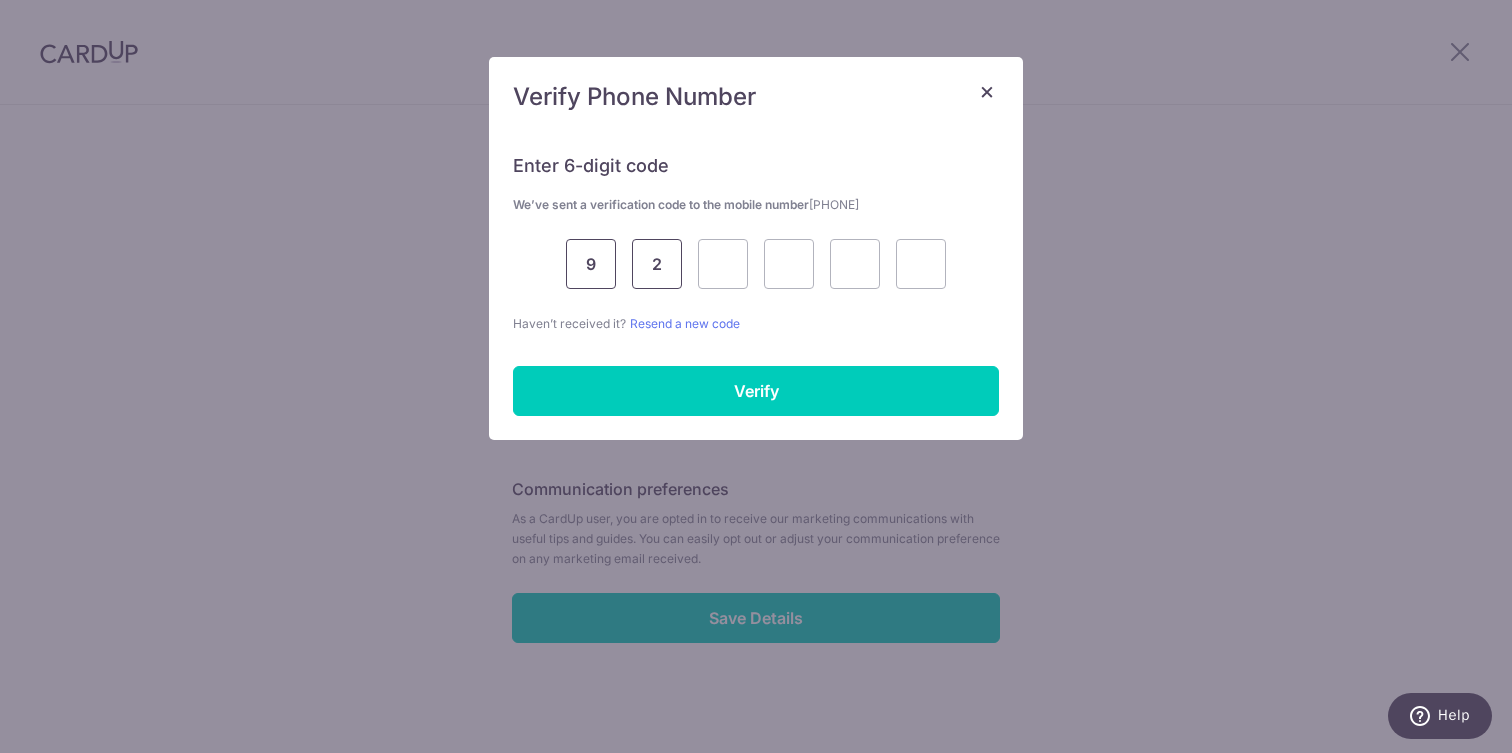 type on "2" 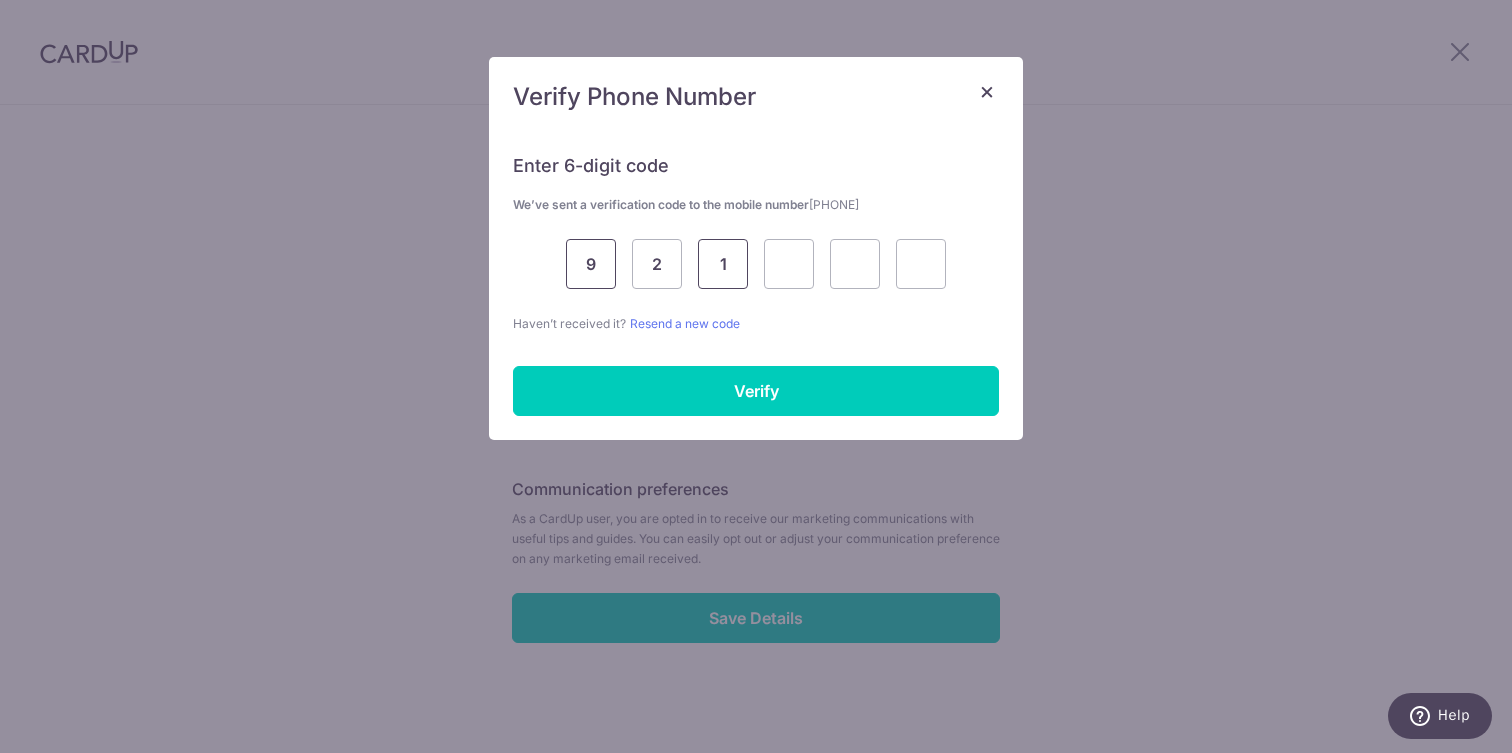 type on "1" 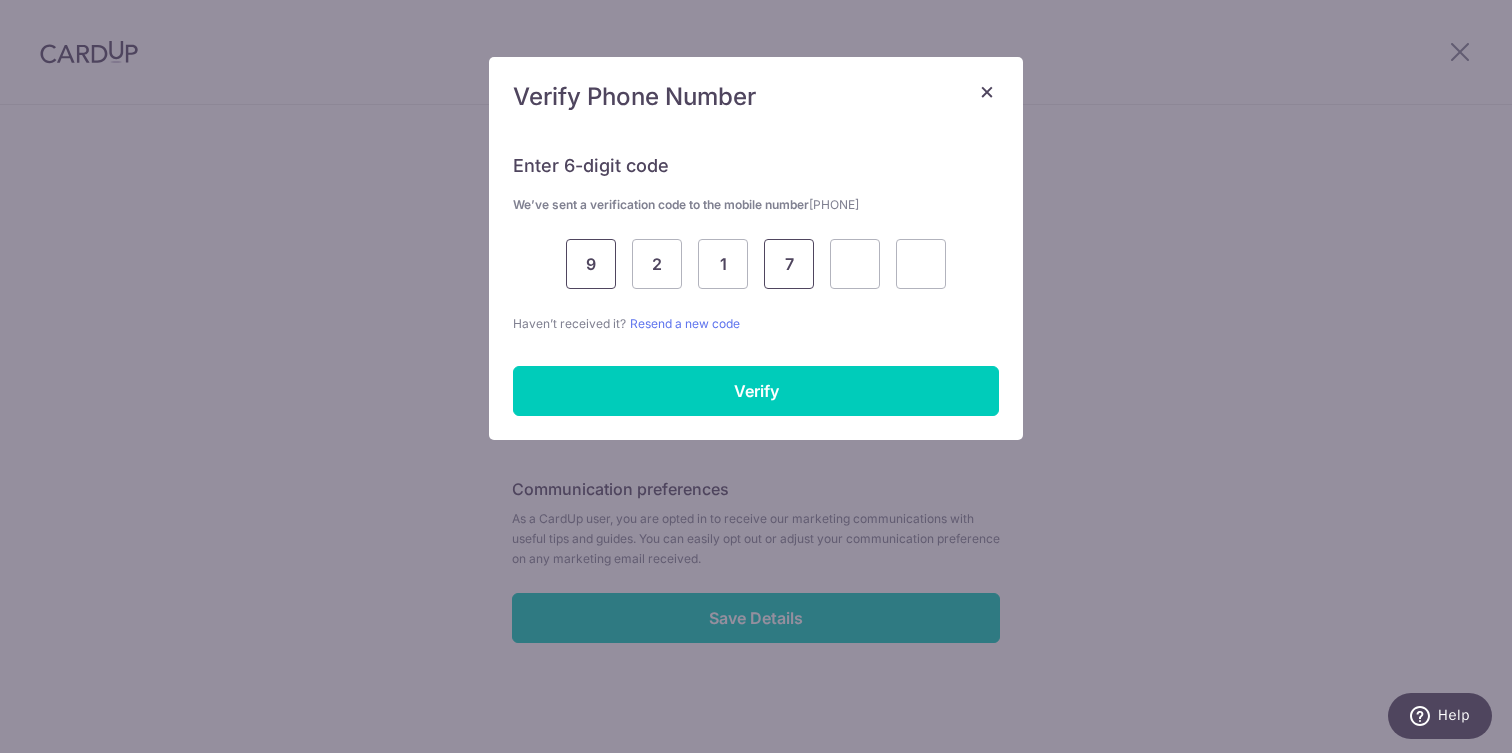 type on "7" 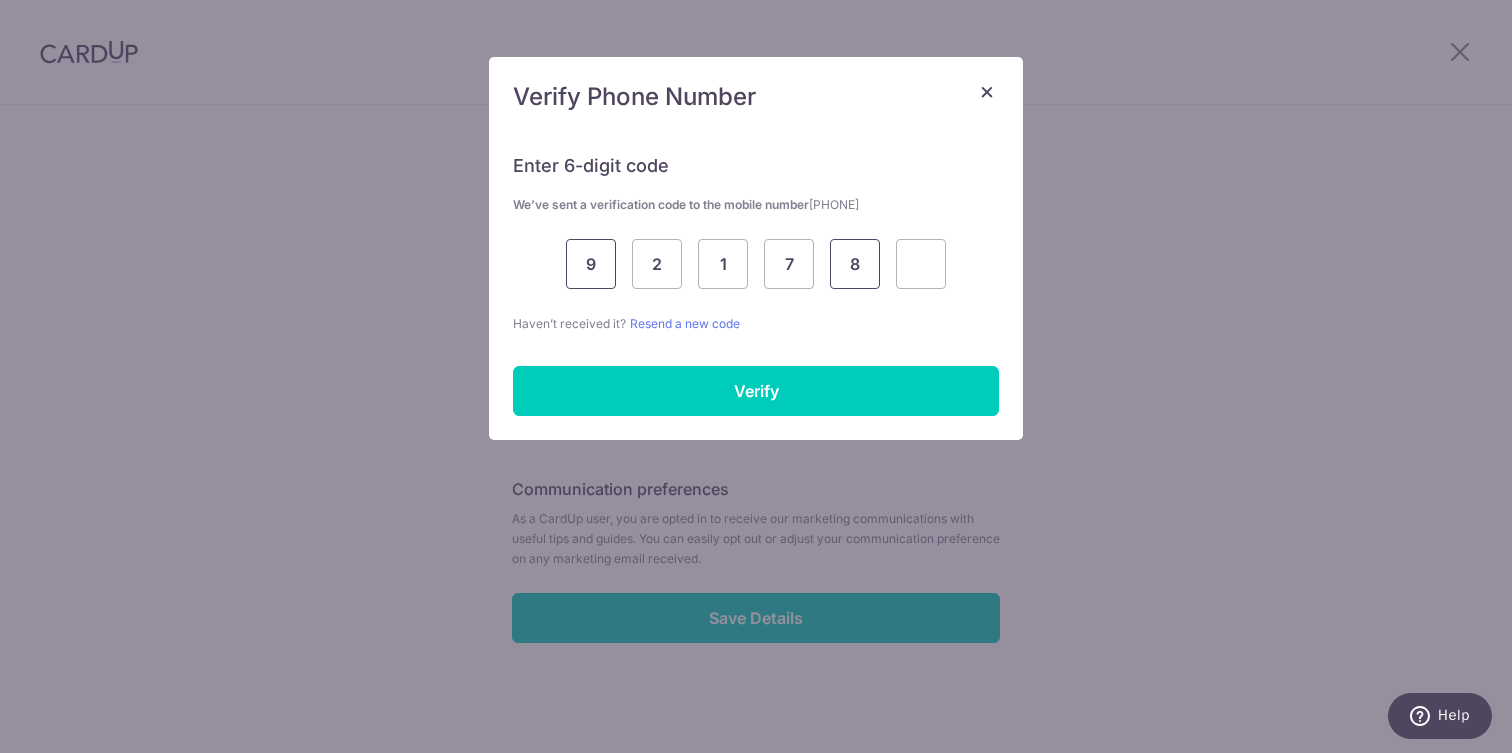 type on "8" 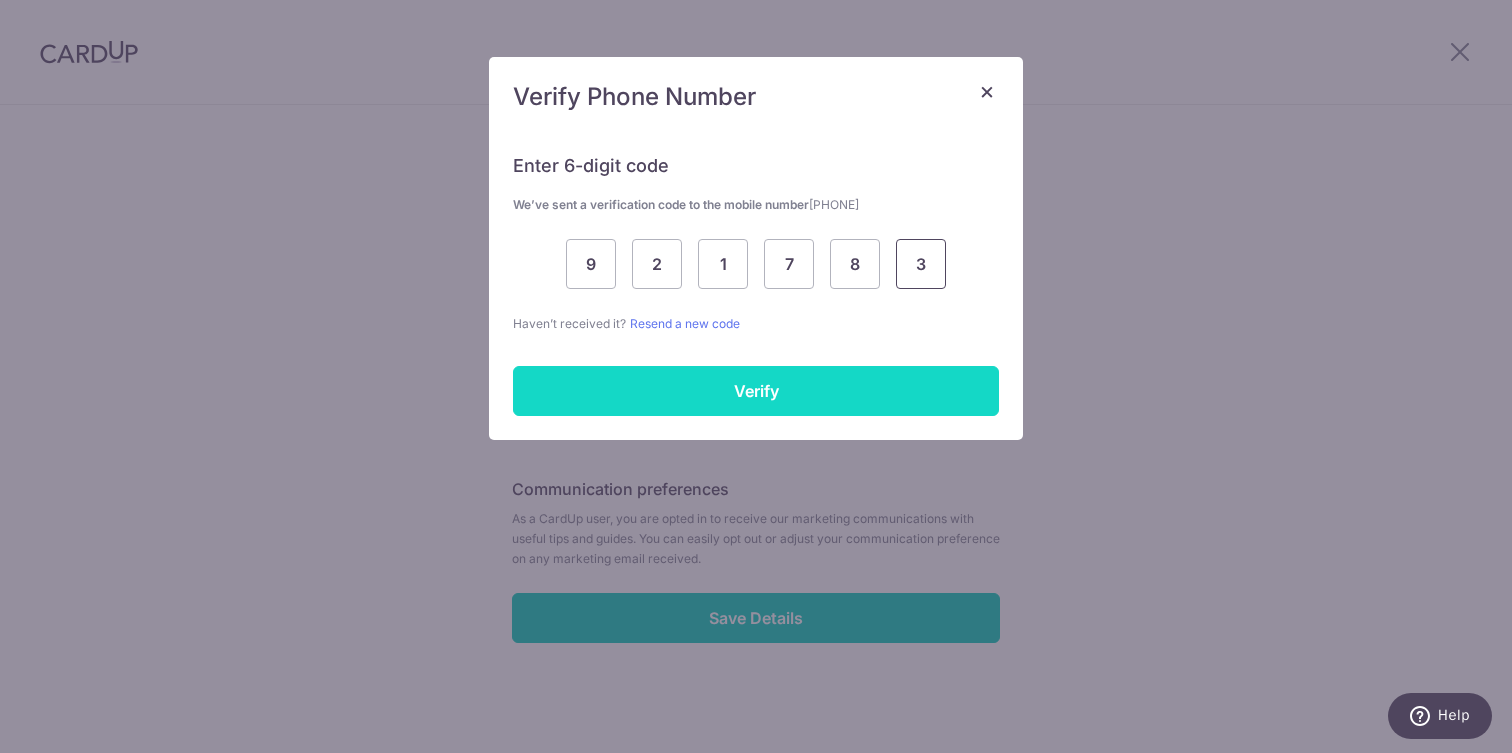 type on "3" 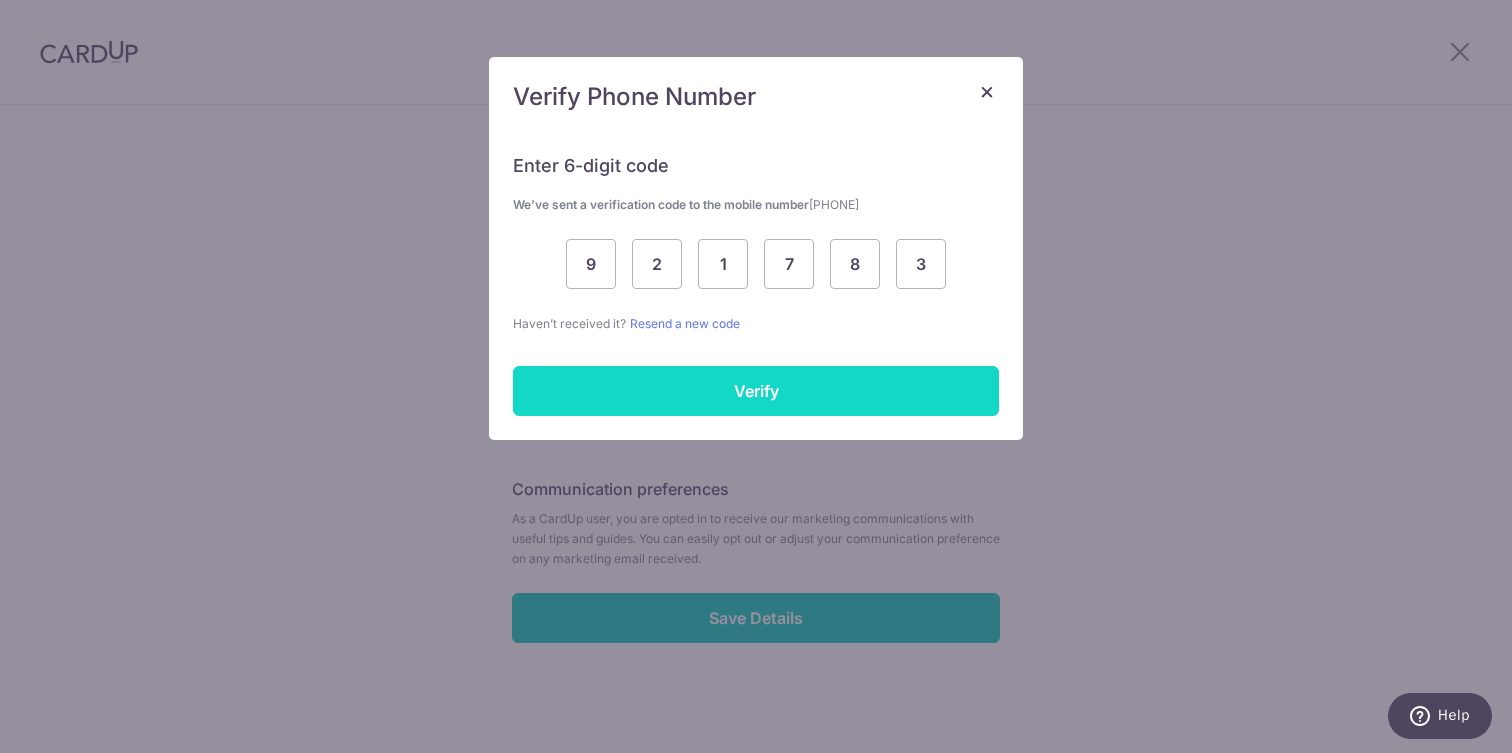 click on "Verify" at bounding box center (756, 391) 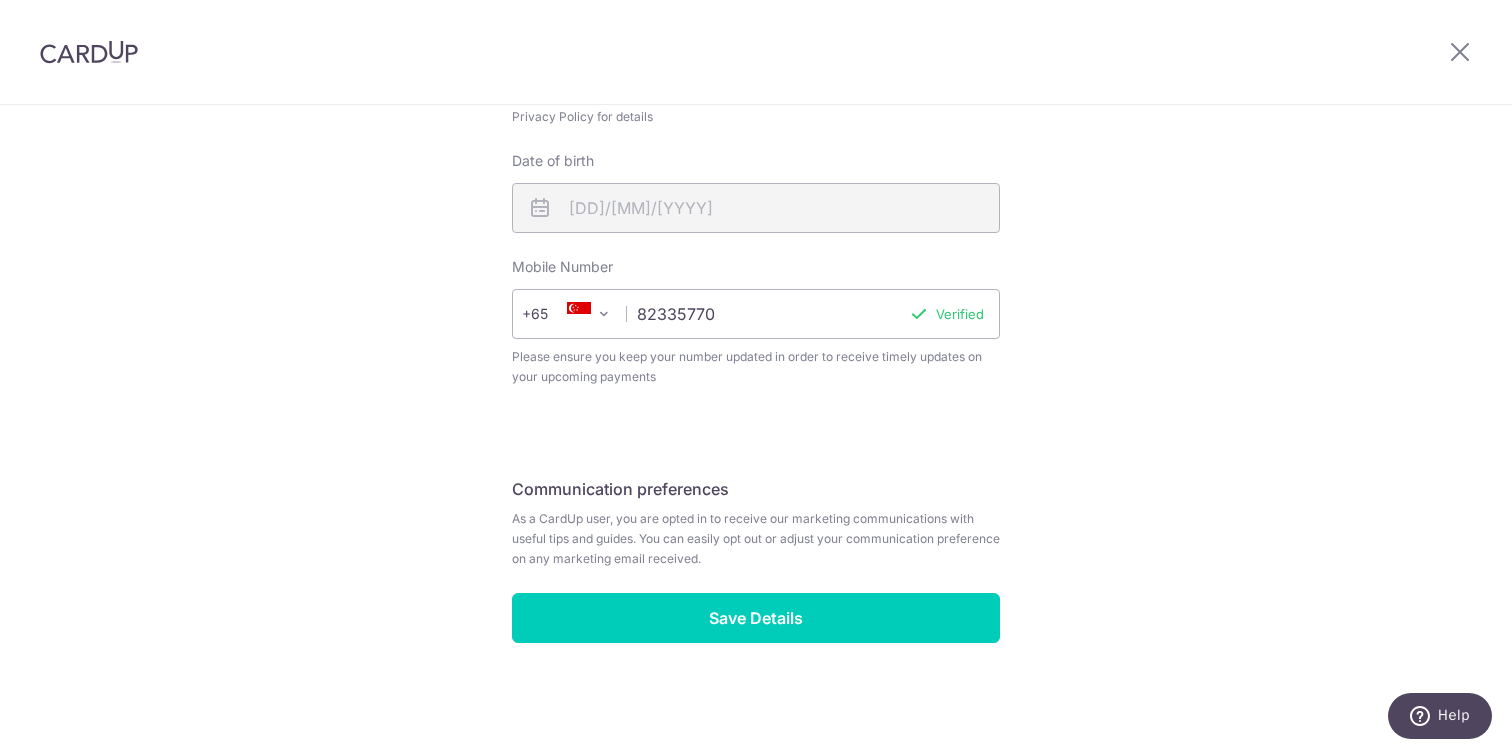 scroll, scrollTop: 728, scrollLeft: 0, axis: vertical 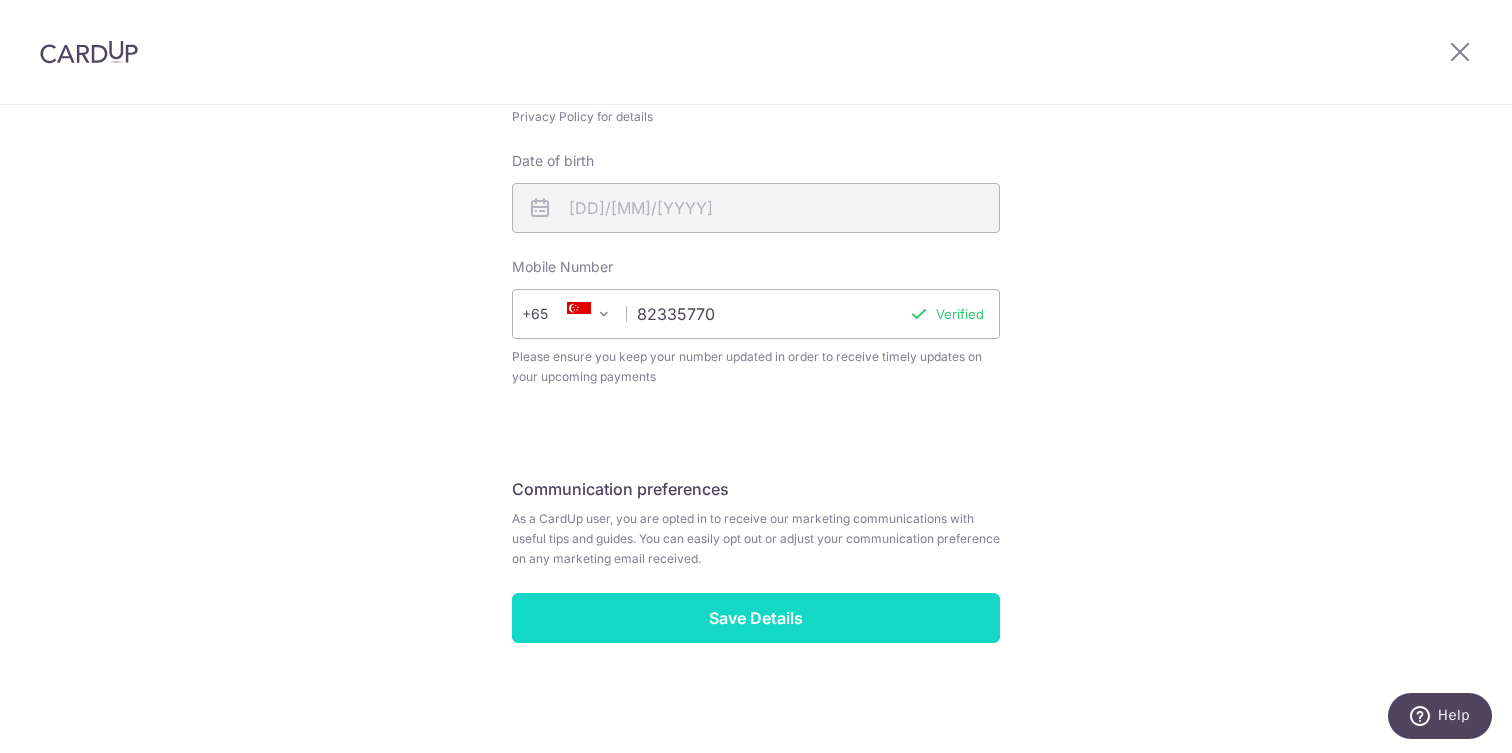 click on "Save Details" at bounding box center [756, 618] 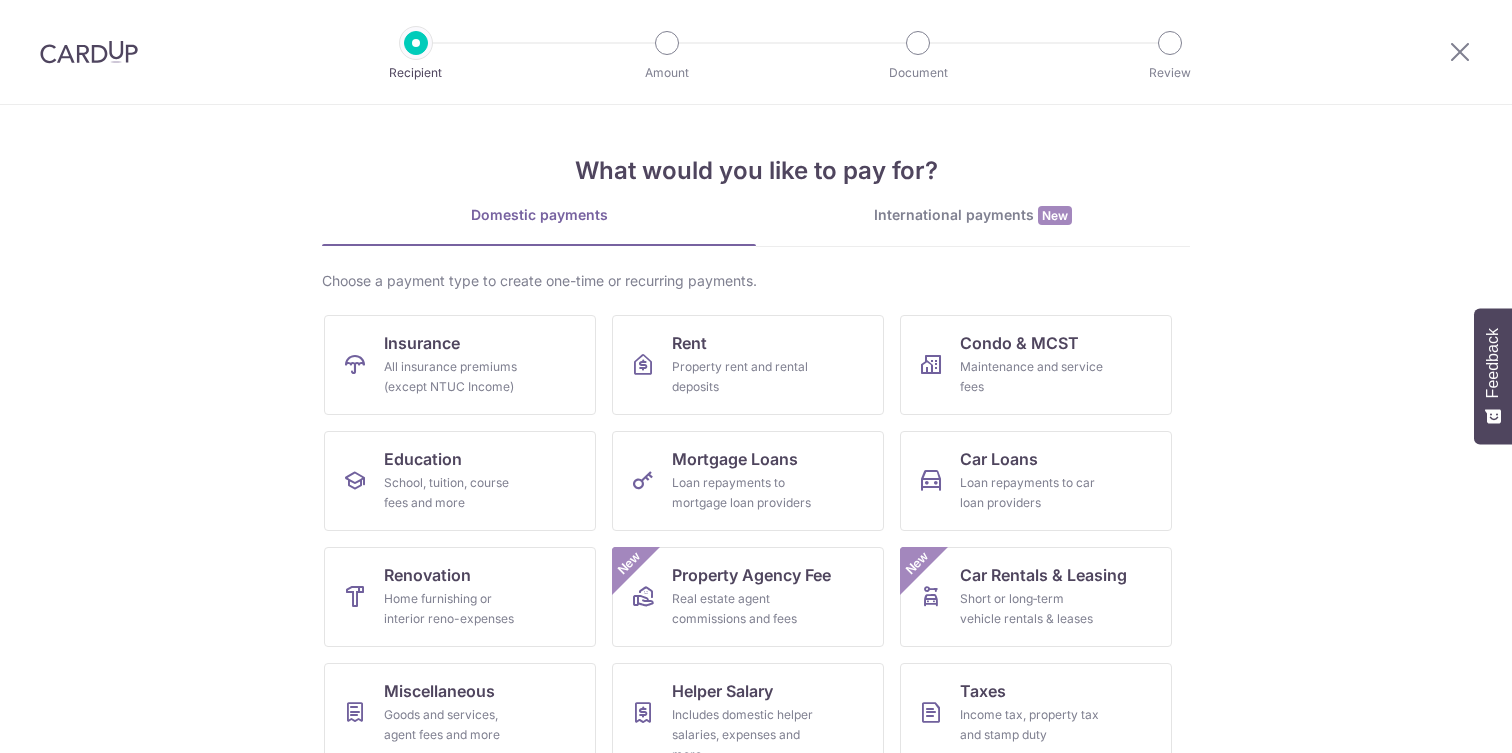 scroll, scrollTop: 0, scrollLeft: 0, axis: both 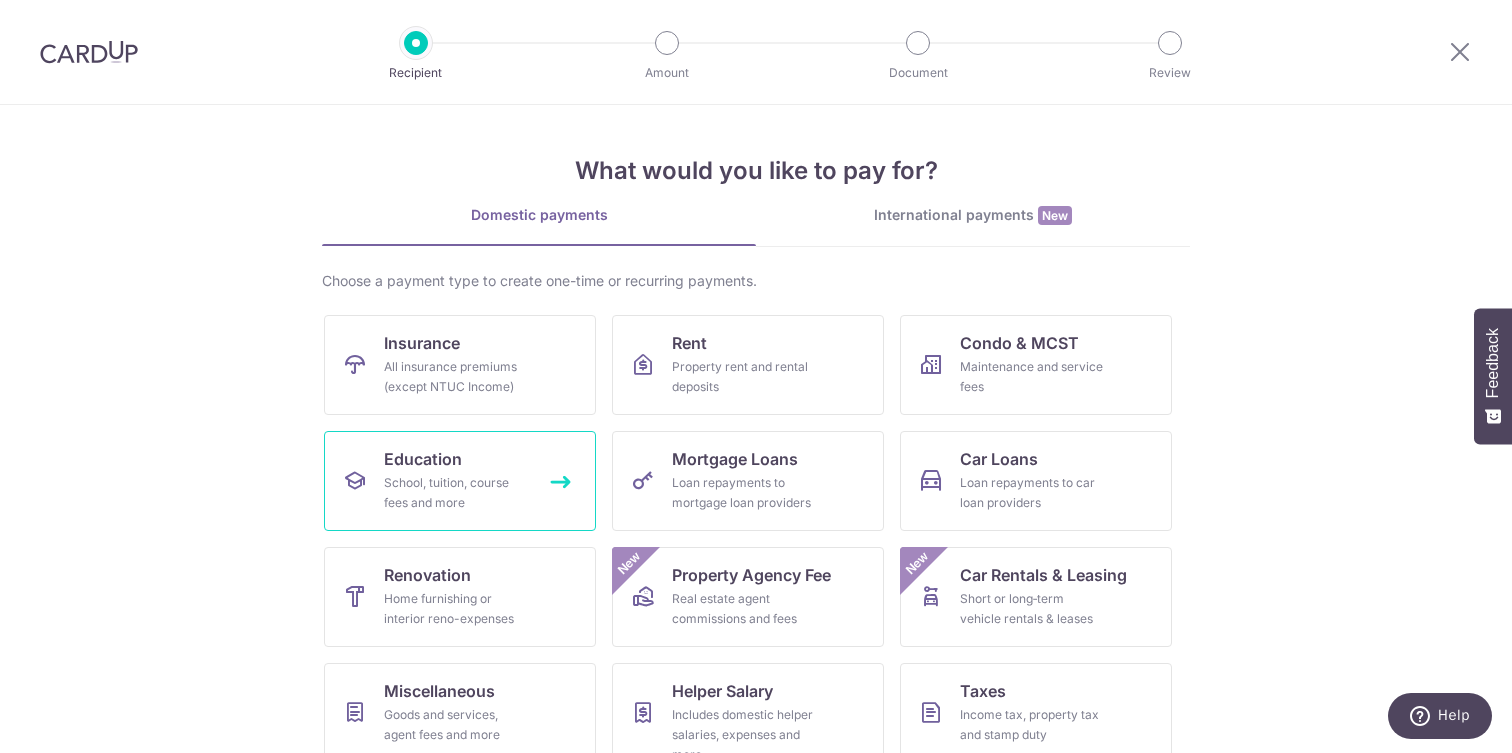 click on "Education School, tuition, course fees and more" at bounding box center [460, 481] 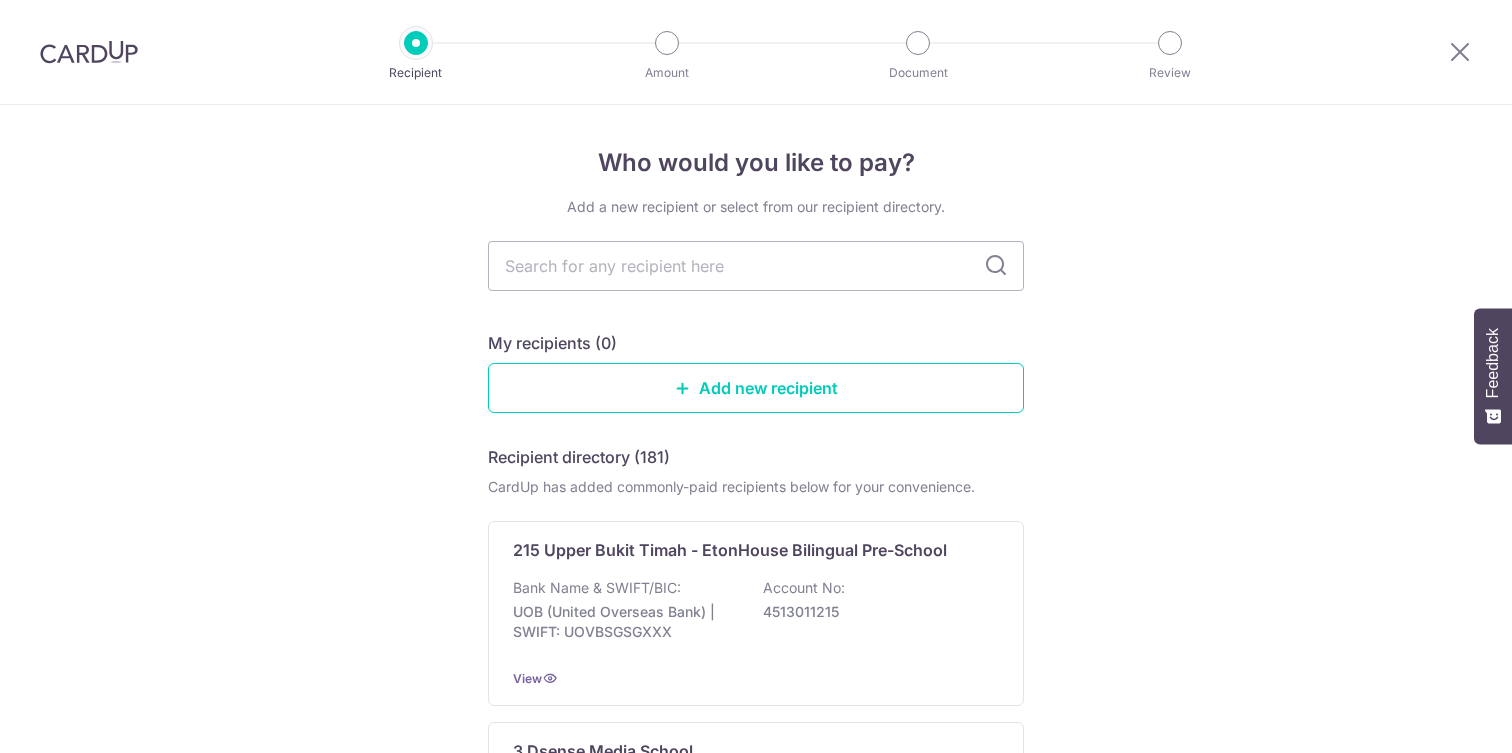 scroll, scrollTop: 0, scrollLeft: 0, axis: both 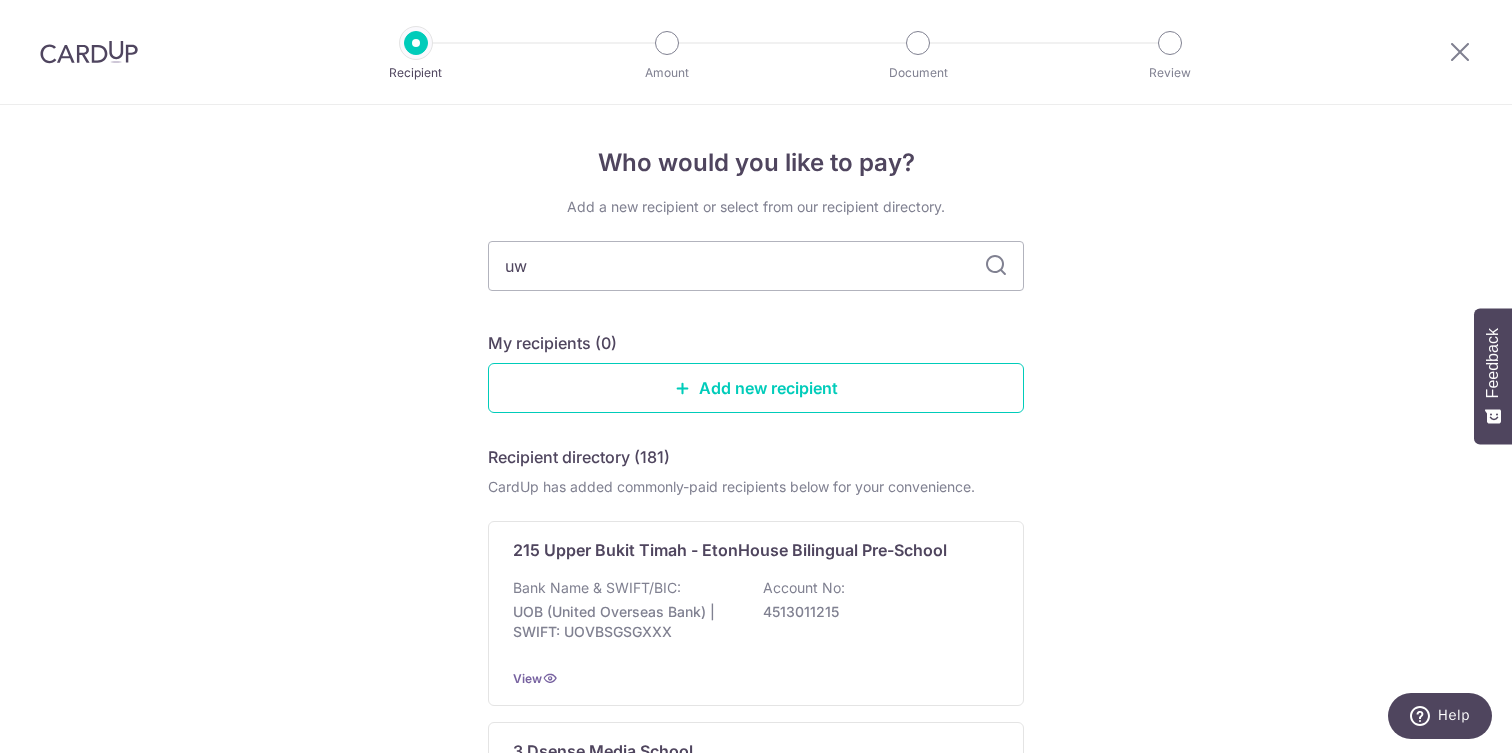 type on "uwc" 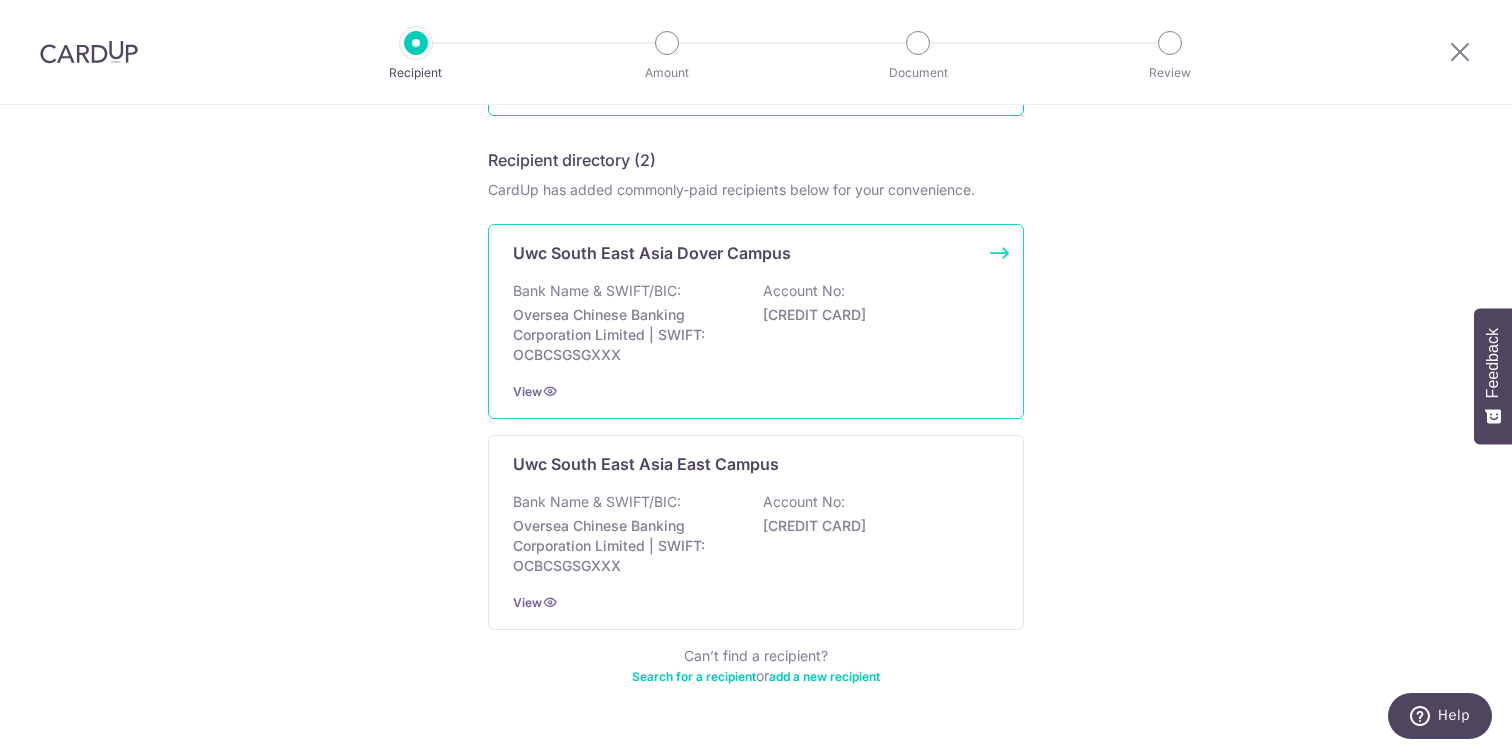 scroll, scrollTop: 325, scrollLeft: 0, axis: vertical 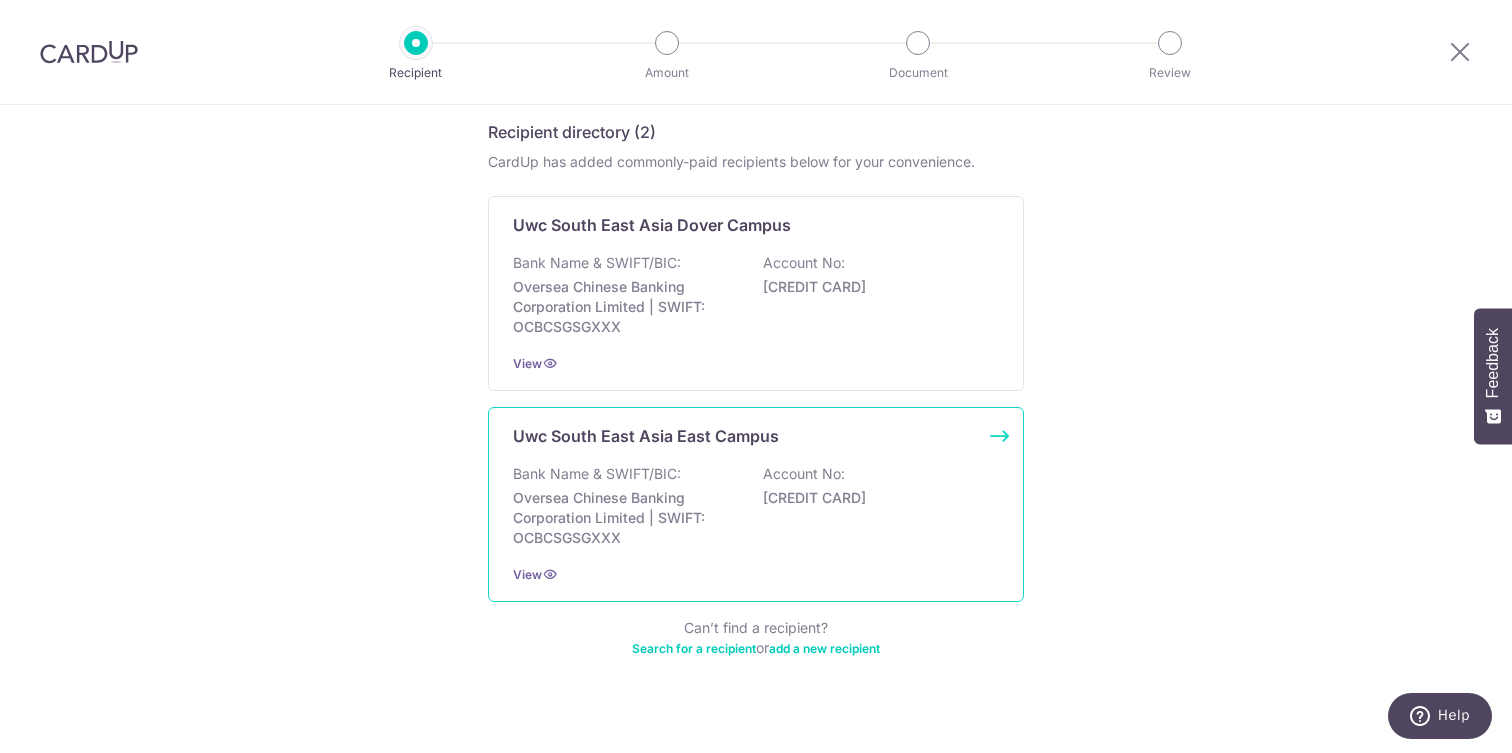 click on "Oversea Chinese Banking Corporation Limited | SWIFT: OCBCSGSGXXX" at bounding box center [625, 518] 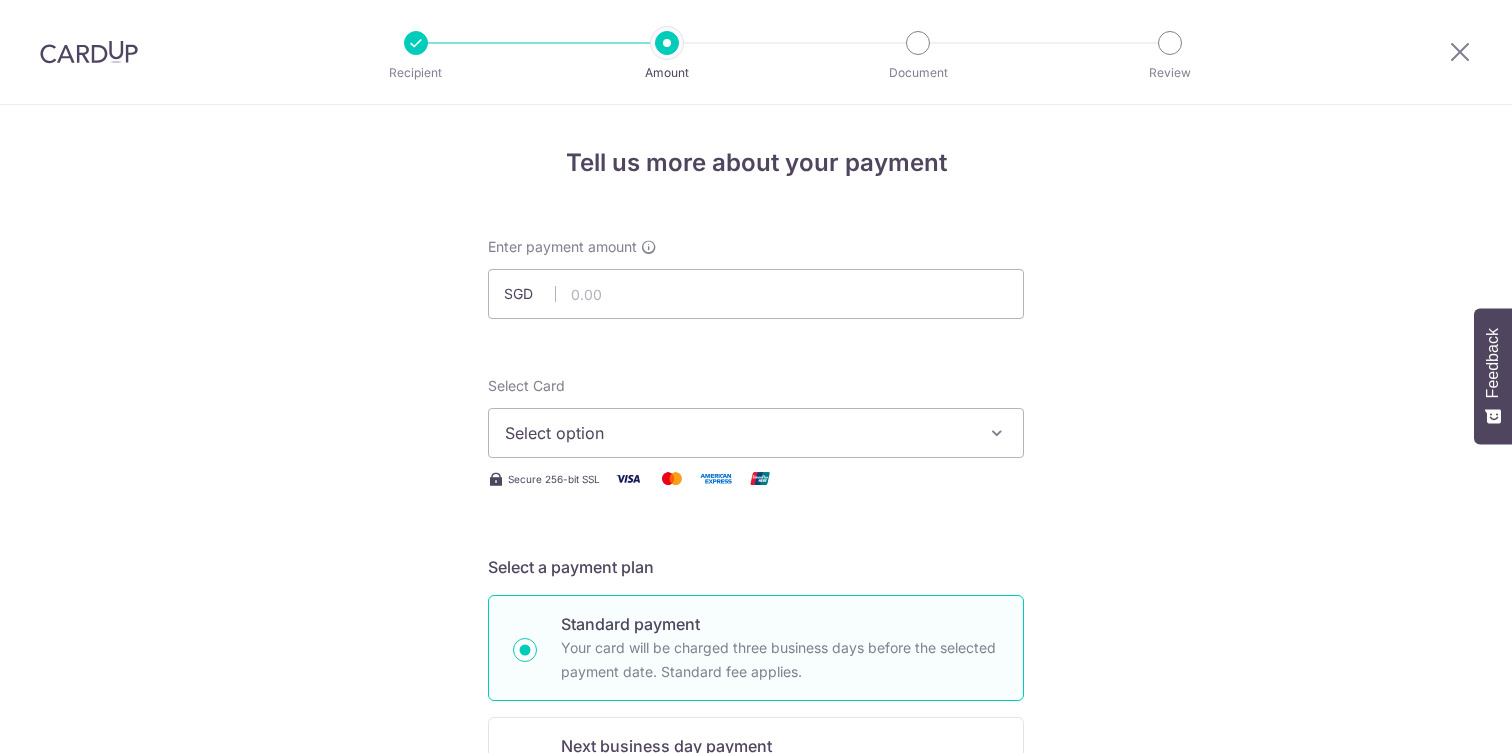 scroll, scrollTop: 0, scrollLeft: 0, axis: both 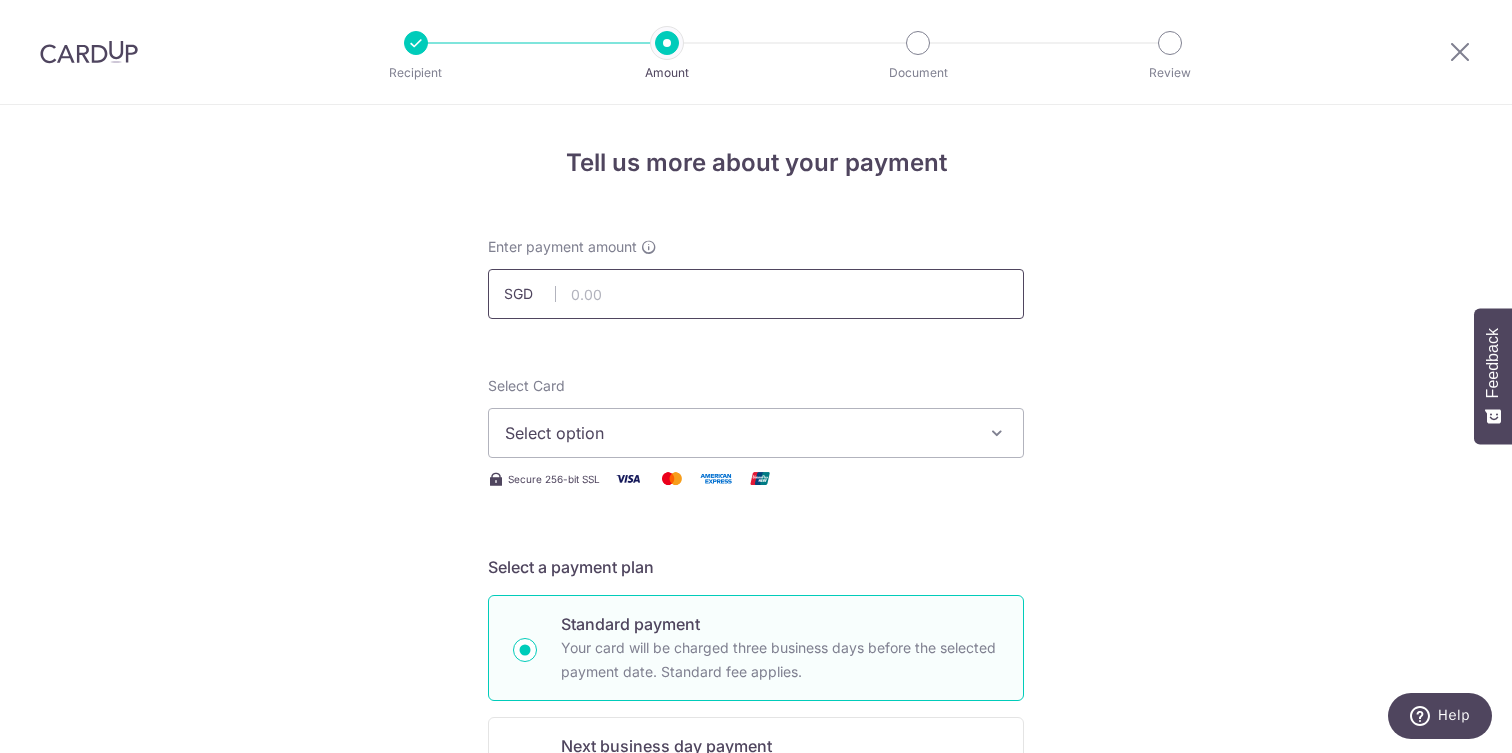 click at bounding box center (756, 294) 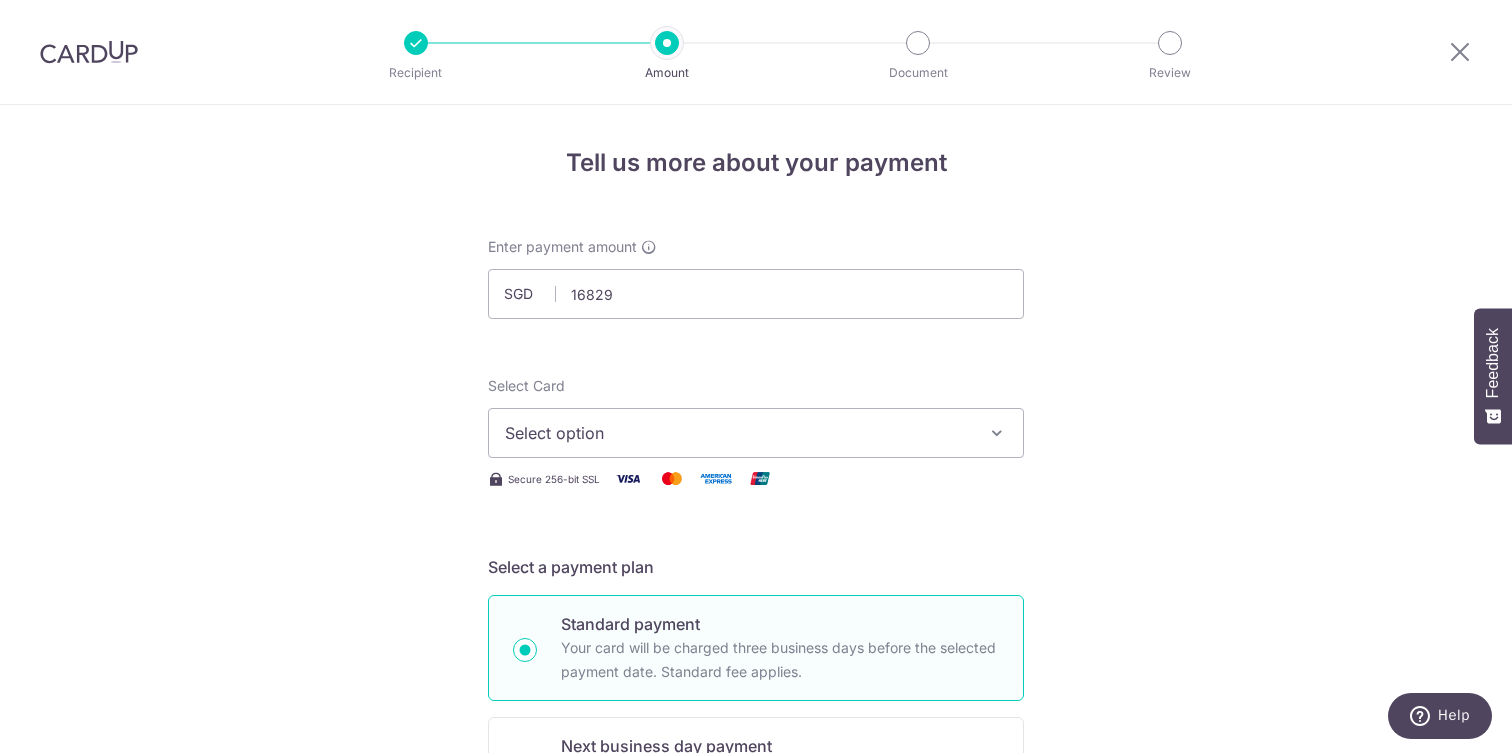 type on "16,829.00" 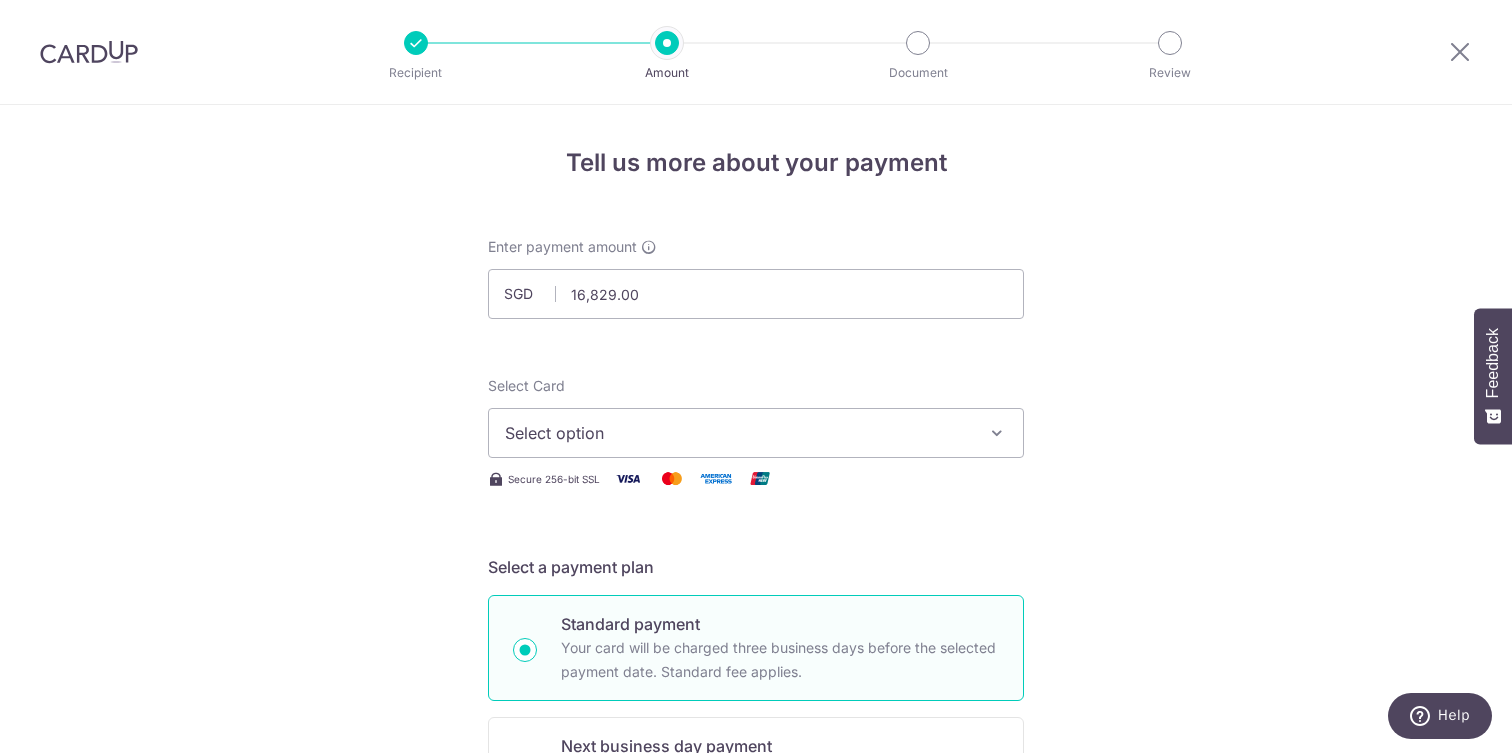 click on "Enter payment amount
SGD
16,829.00
16829.00
Select Card
Select option
Add credit card
Secure 256-bit SSL
Text
New card details
Card
Secure 256-bit SSL
First Name" at bounding box center (756, 1028) 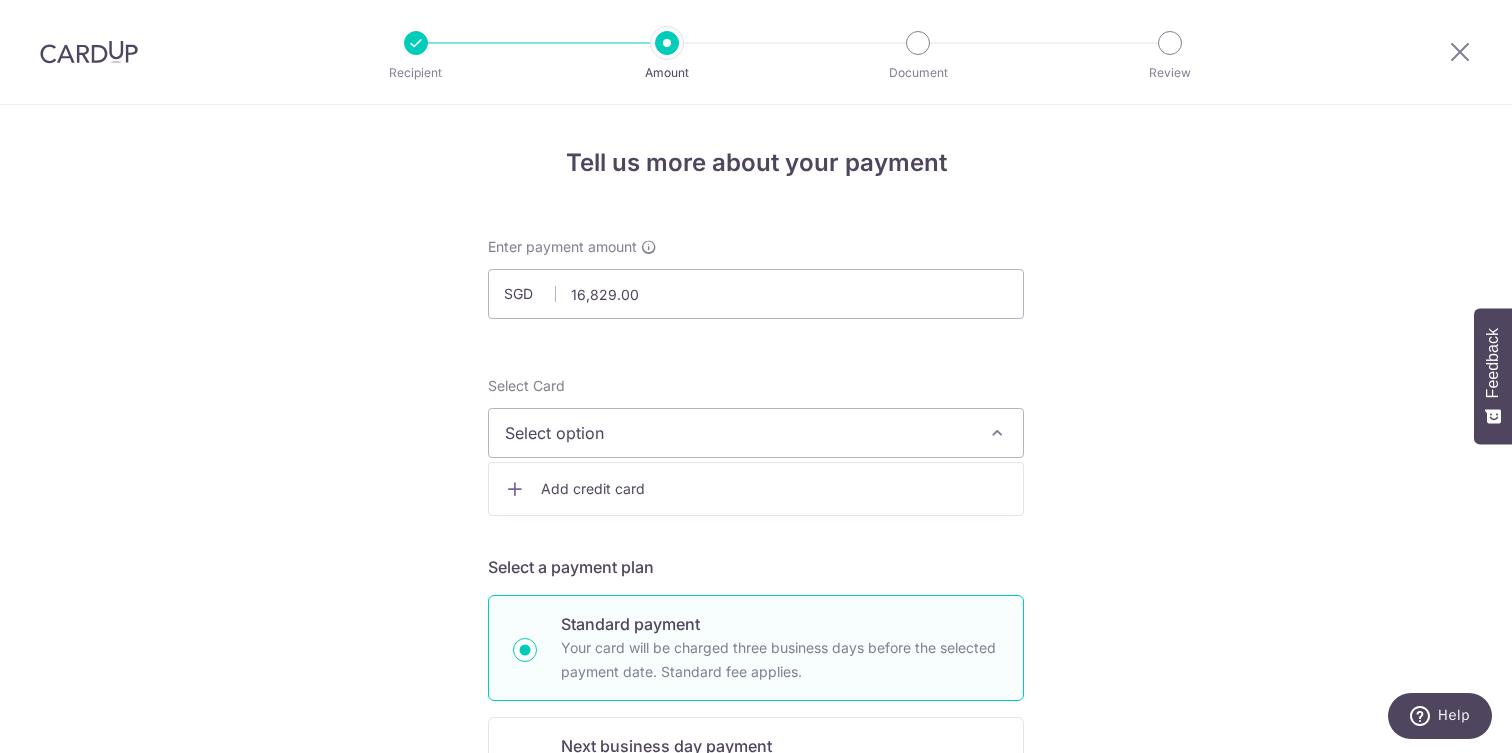 click on "Add credit card" at bounding box center [774, 489] 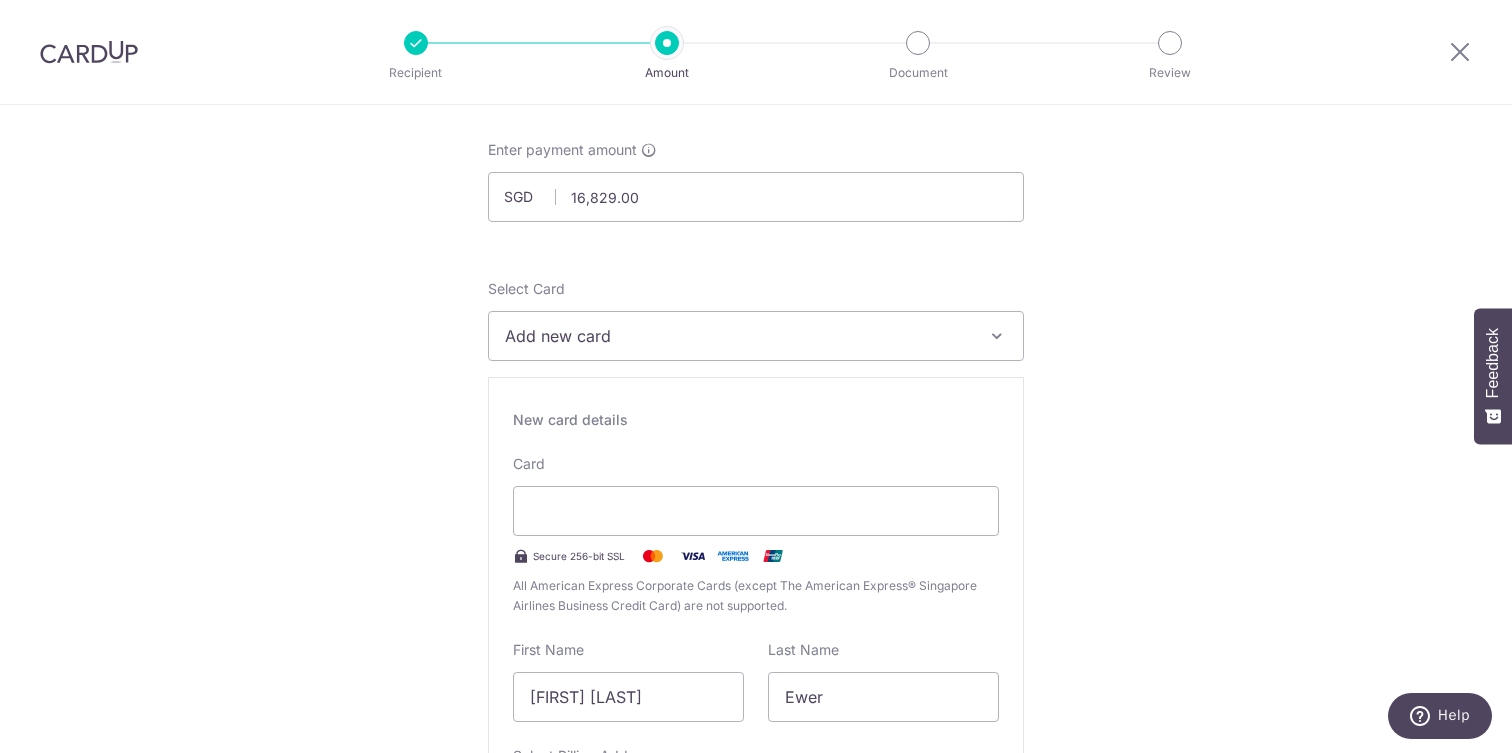 scroll, scrollTop: 226, scrollLeft: 0, axis: vertical 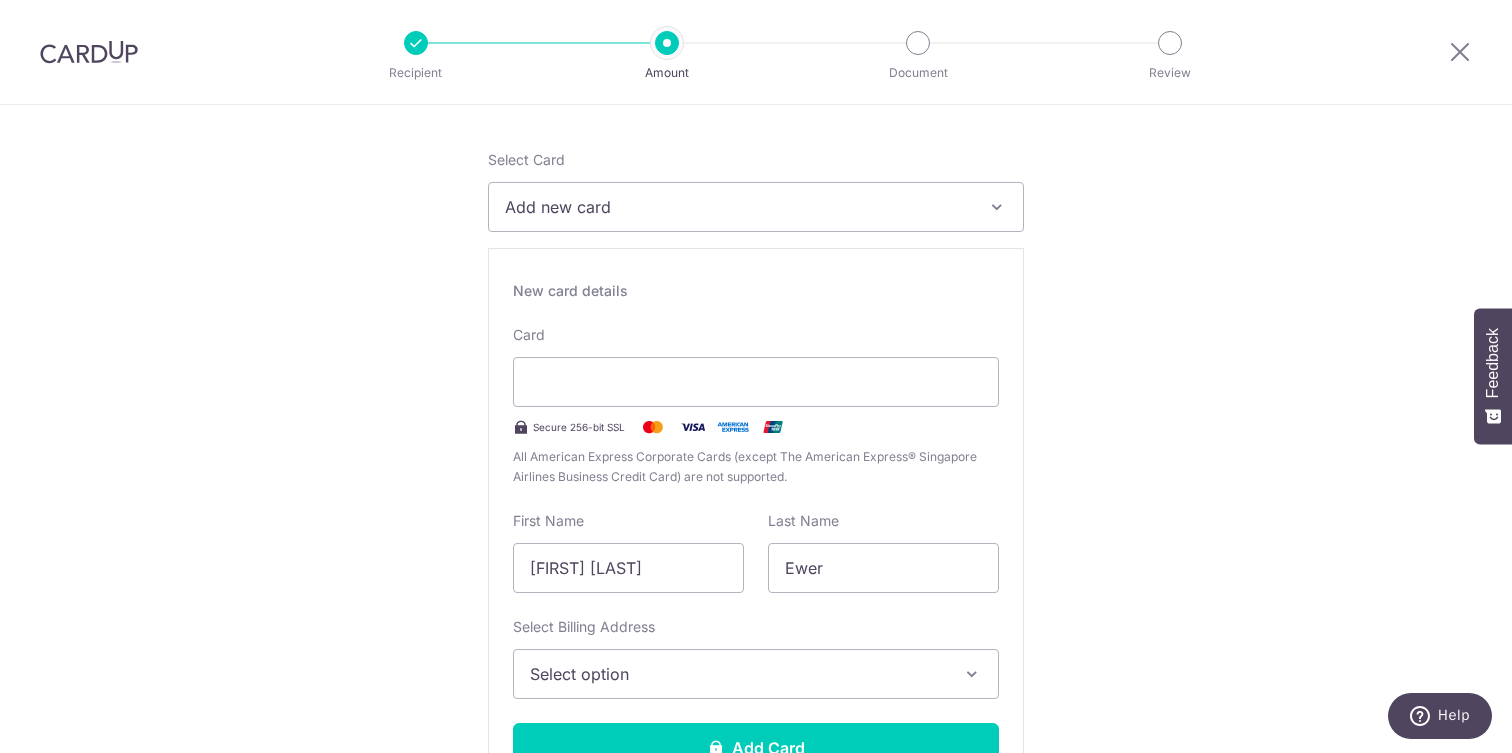 type on "Frances" 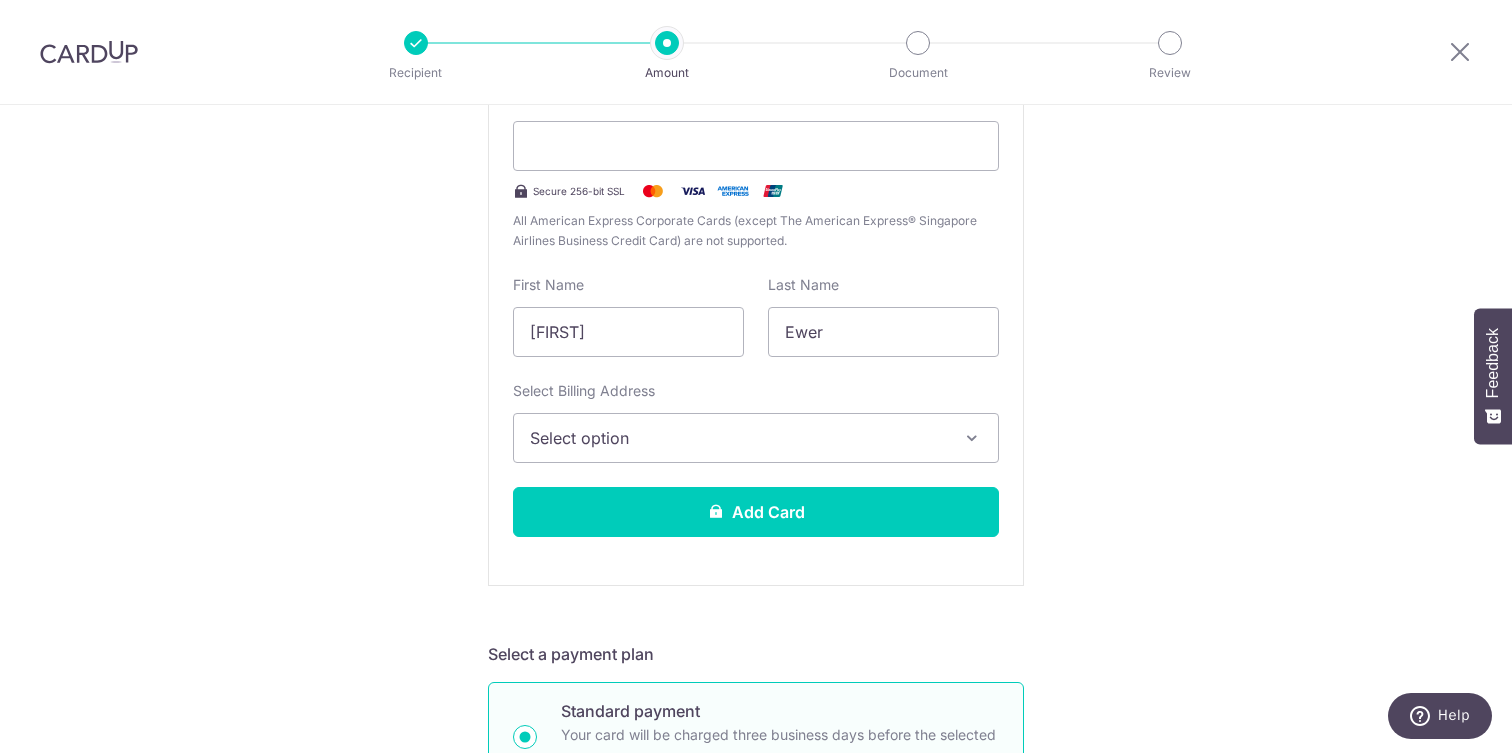 scroll, scrollTop: 483, scrollLeft: 0, axis: vertical 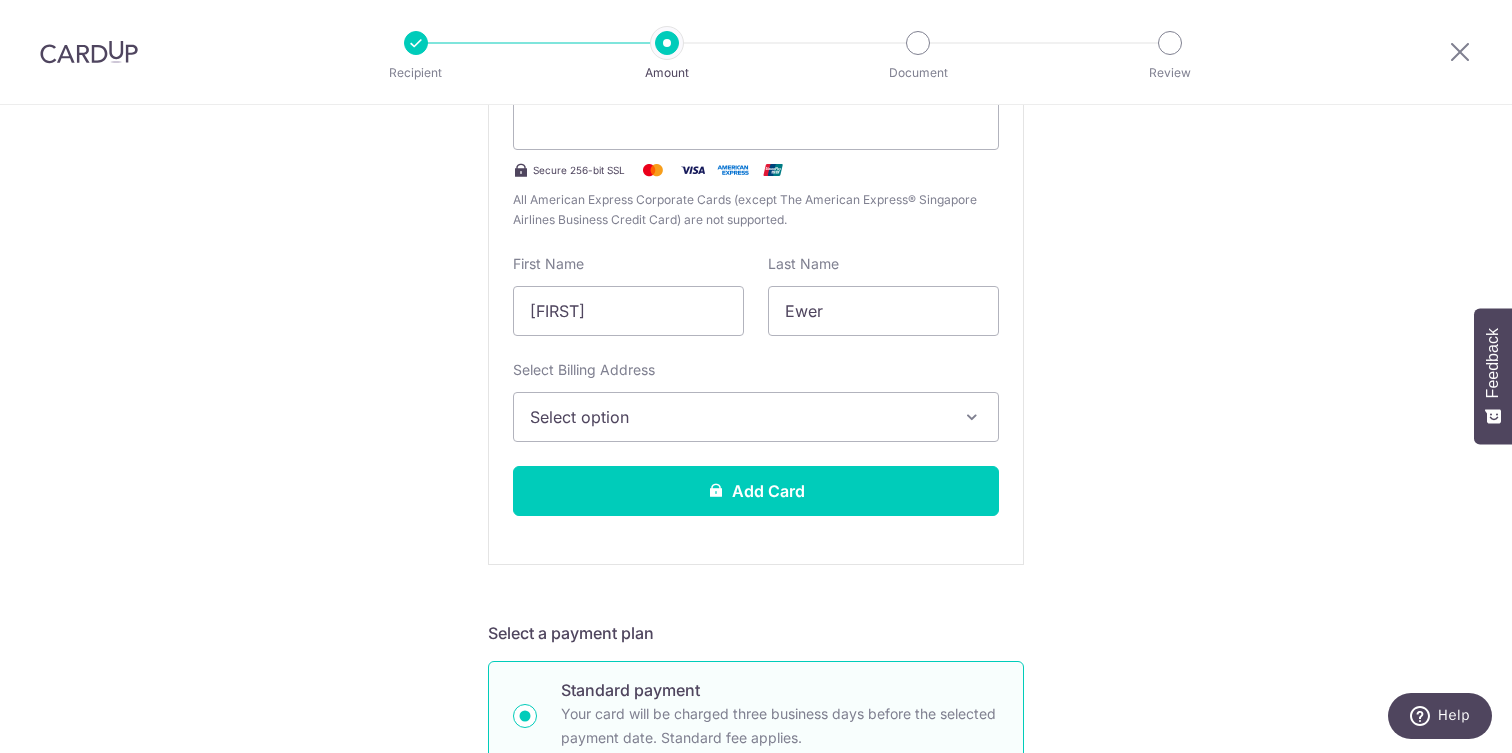 click on "Select option" at bounding box center (738, 417) 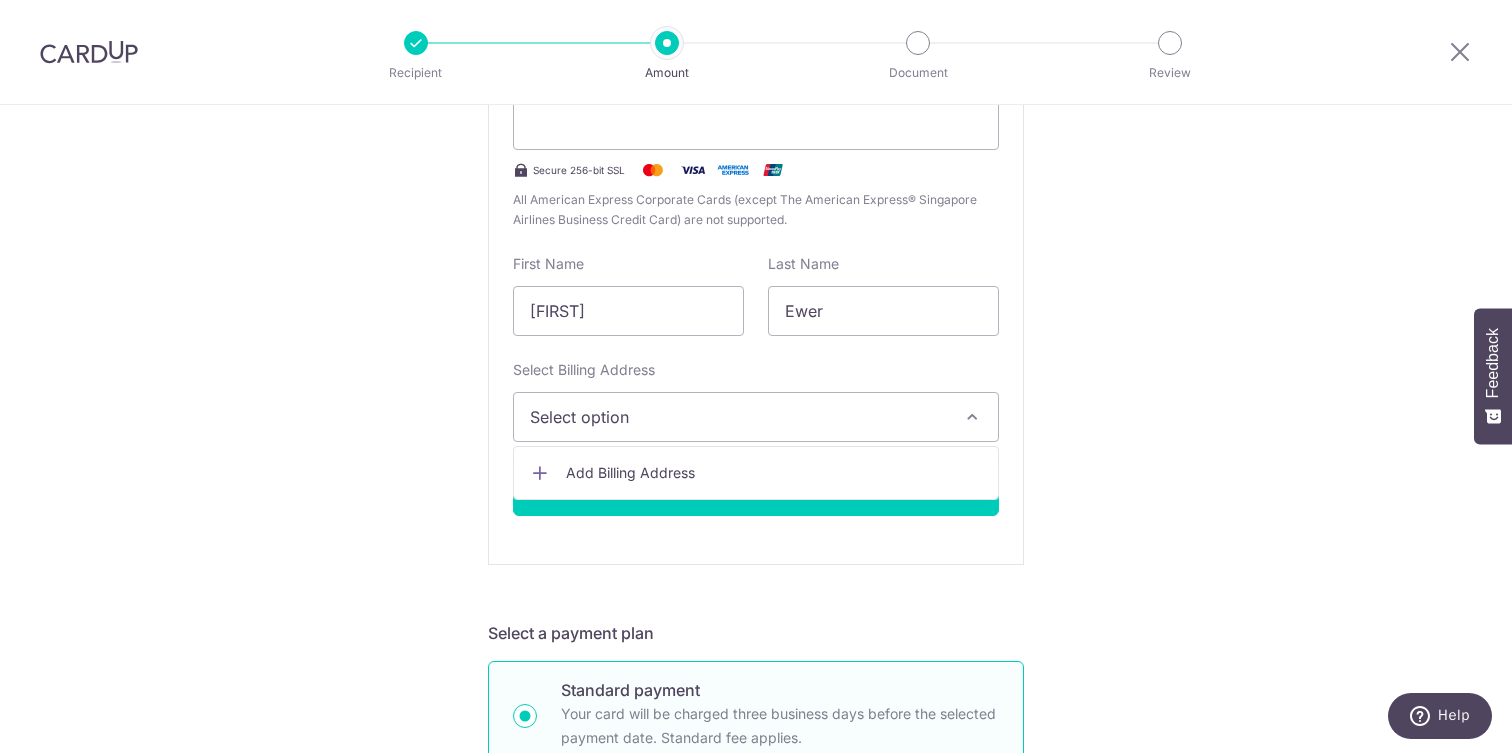 click on "Select option" at bounding box center (738, 417) 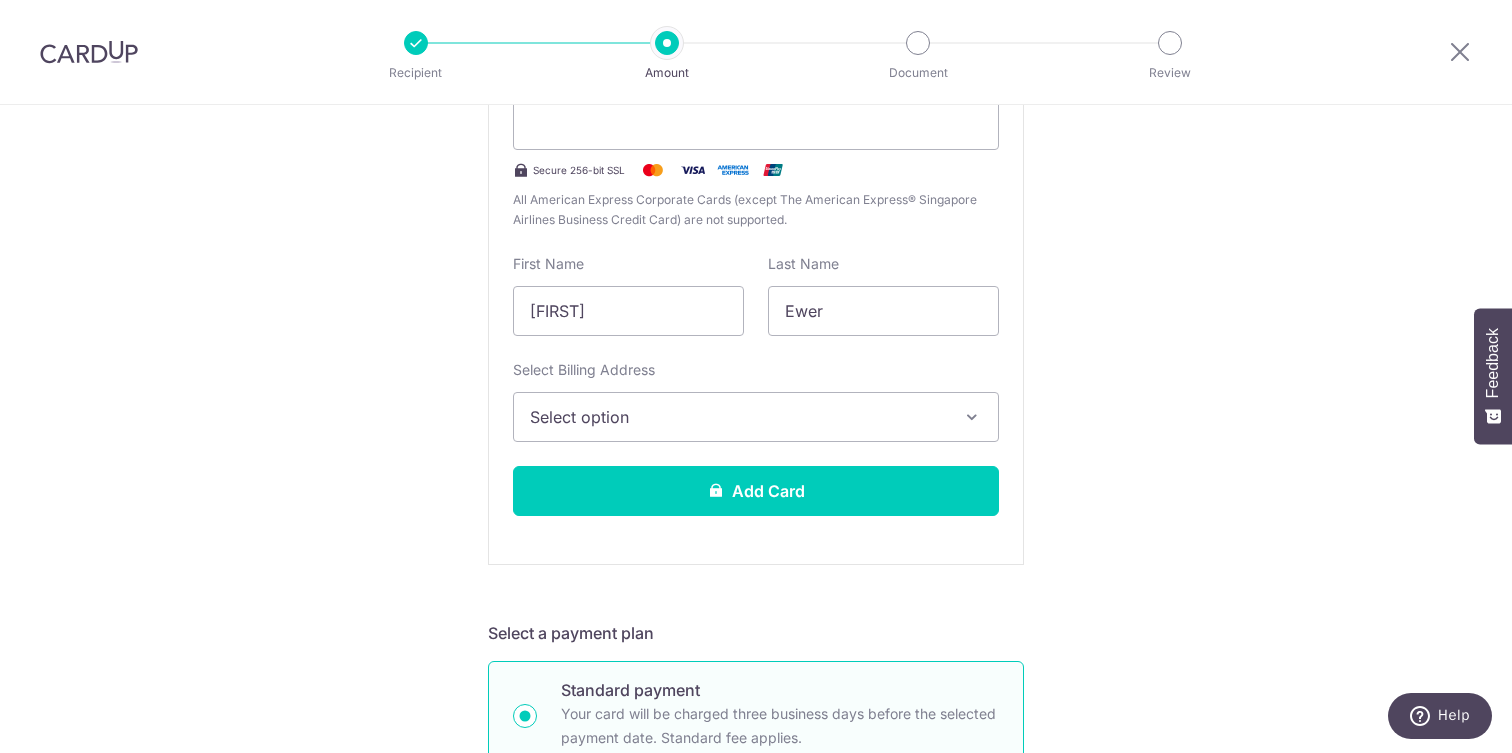 click on "Select option" at bounding box center [738, 417] 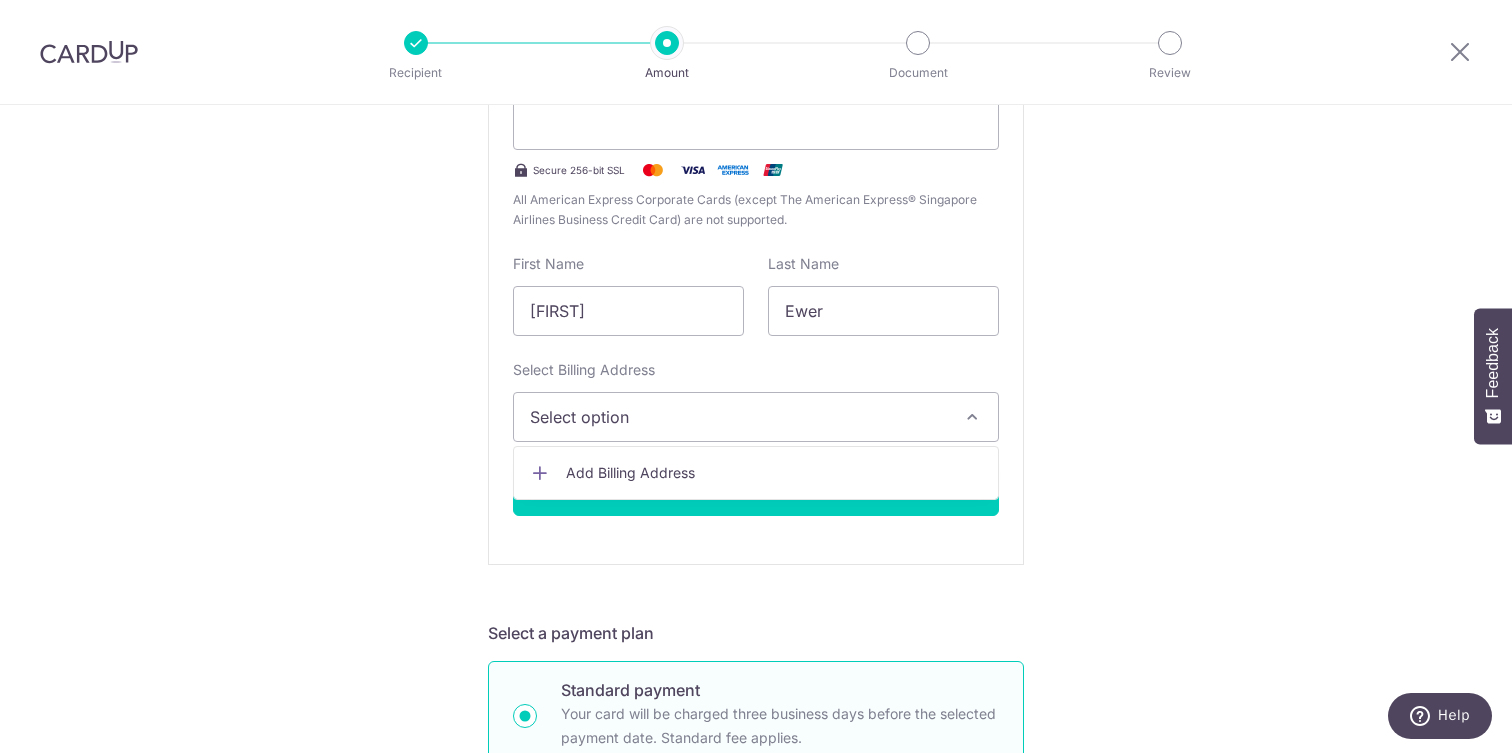 click on "Add Billing Address" at bounding box center [774, 473] 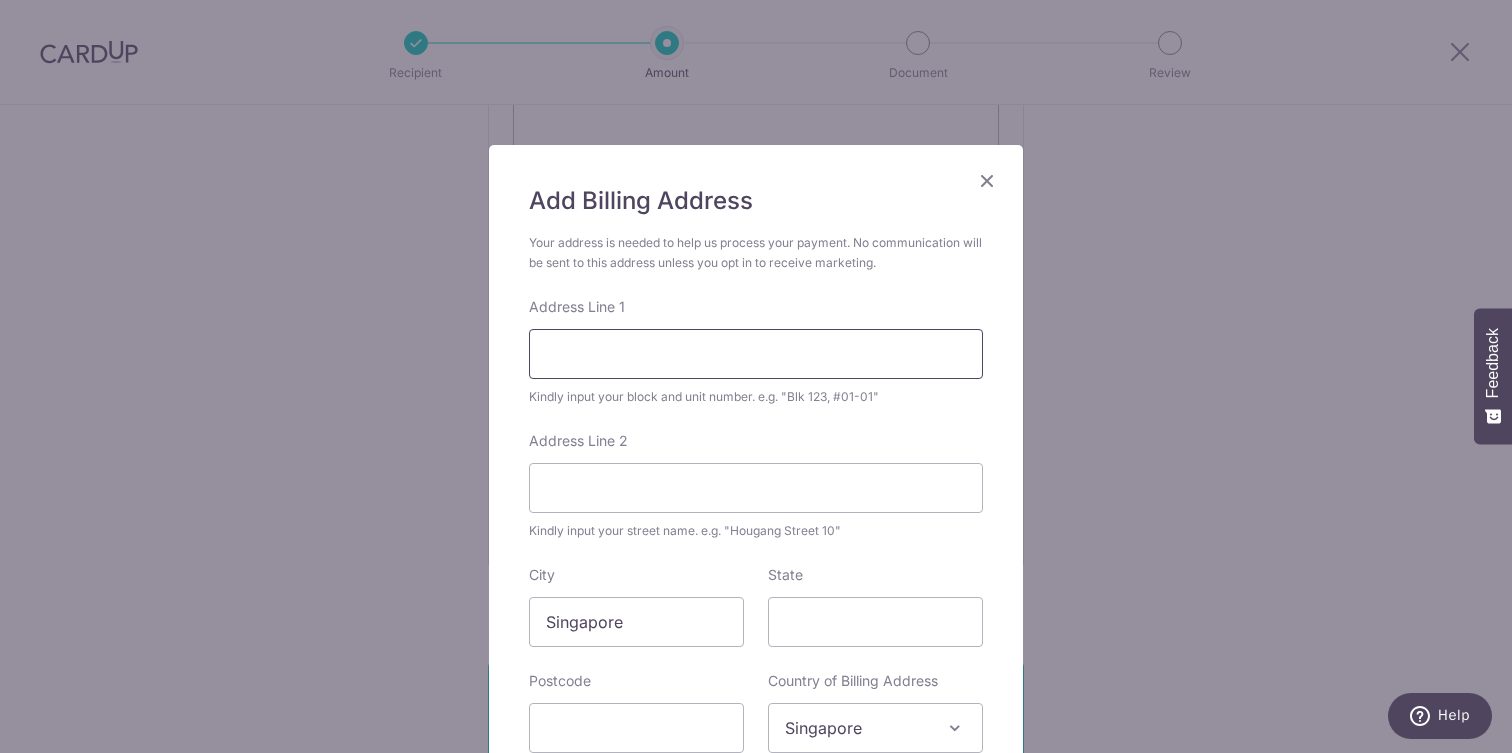 click on "Address Line 1" at bounding box center (756, 354) 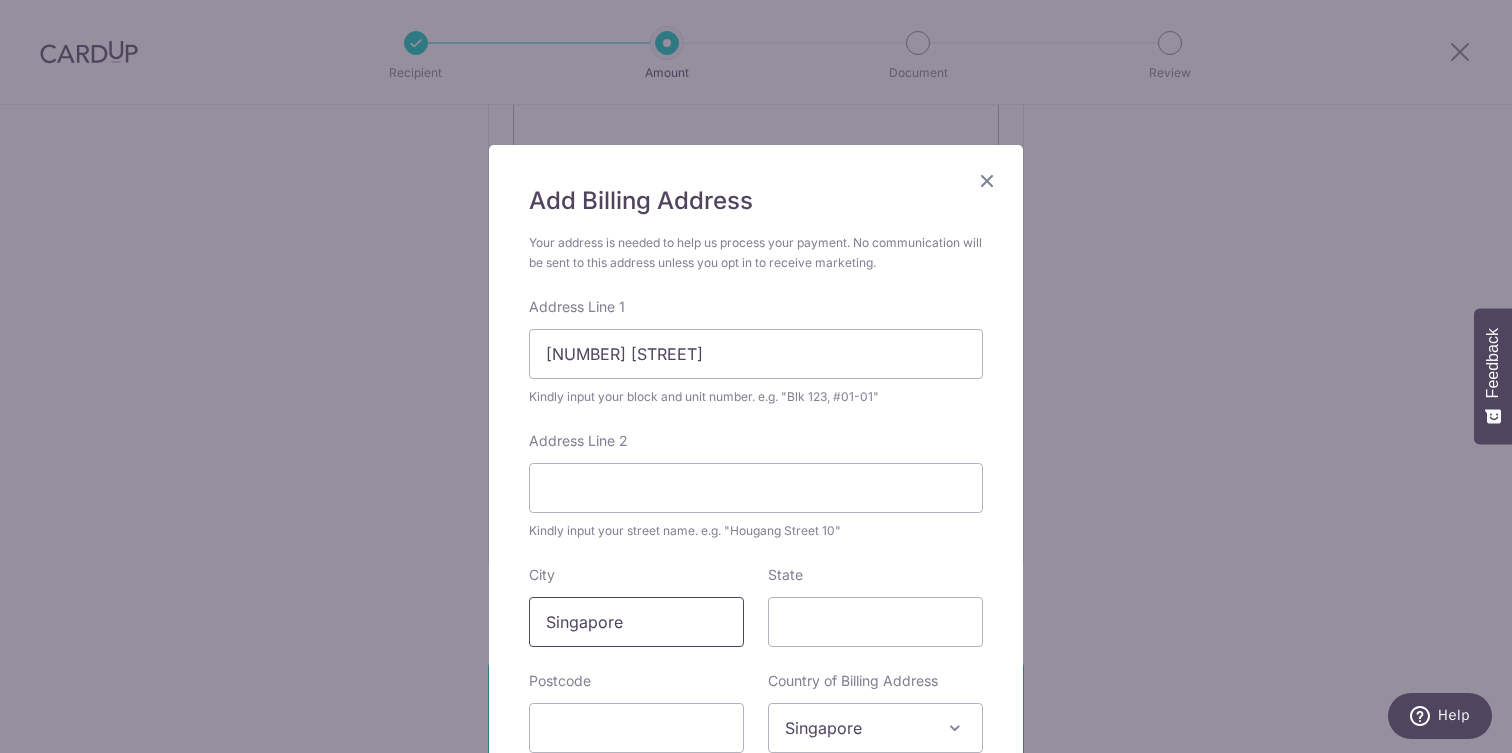 type 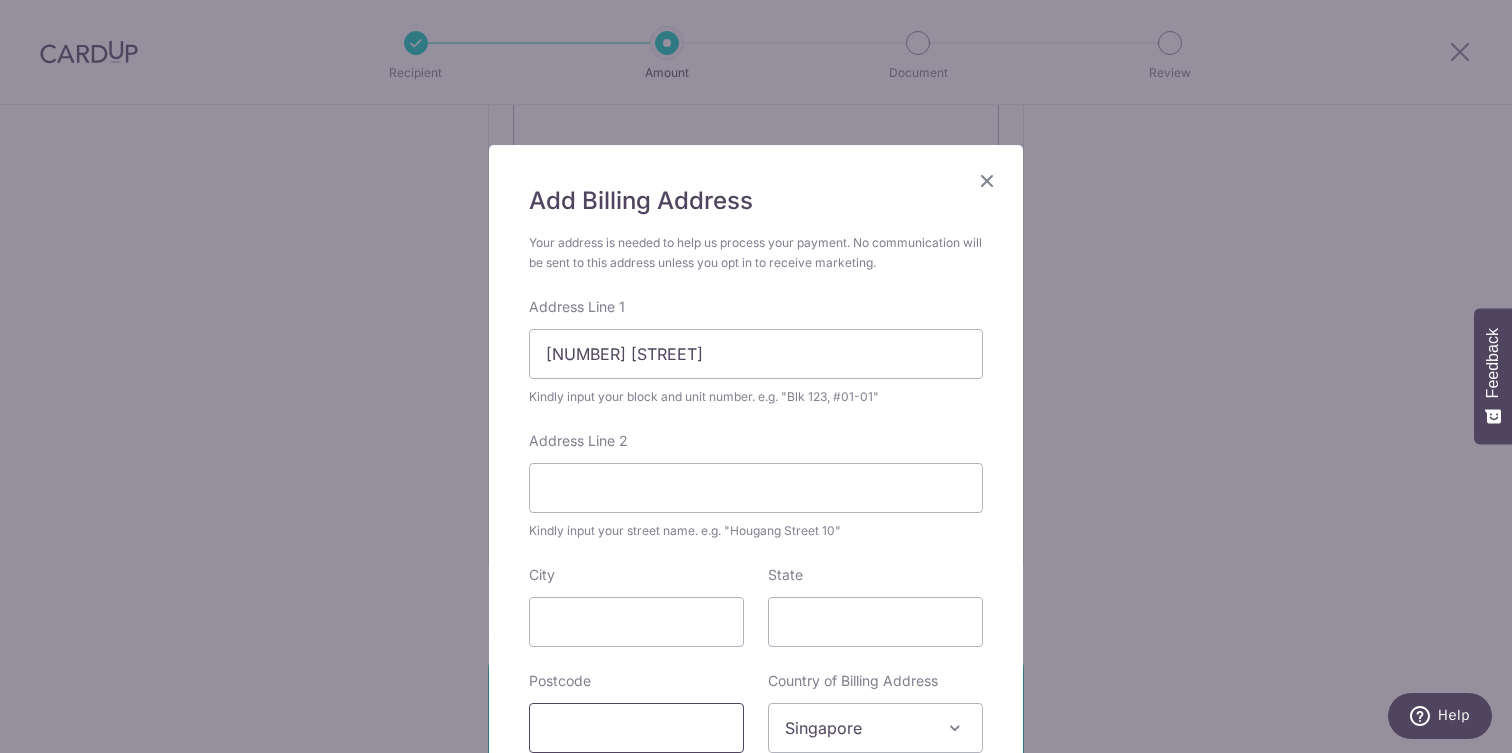 type on "457248" 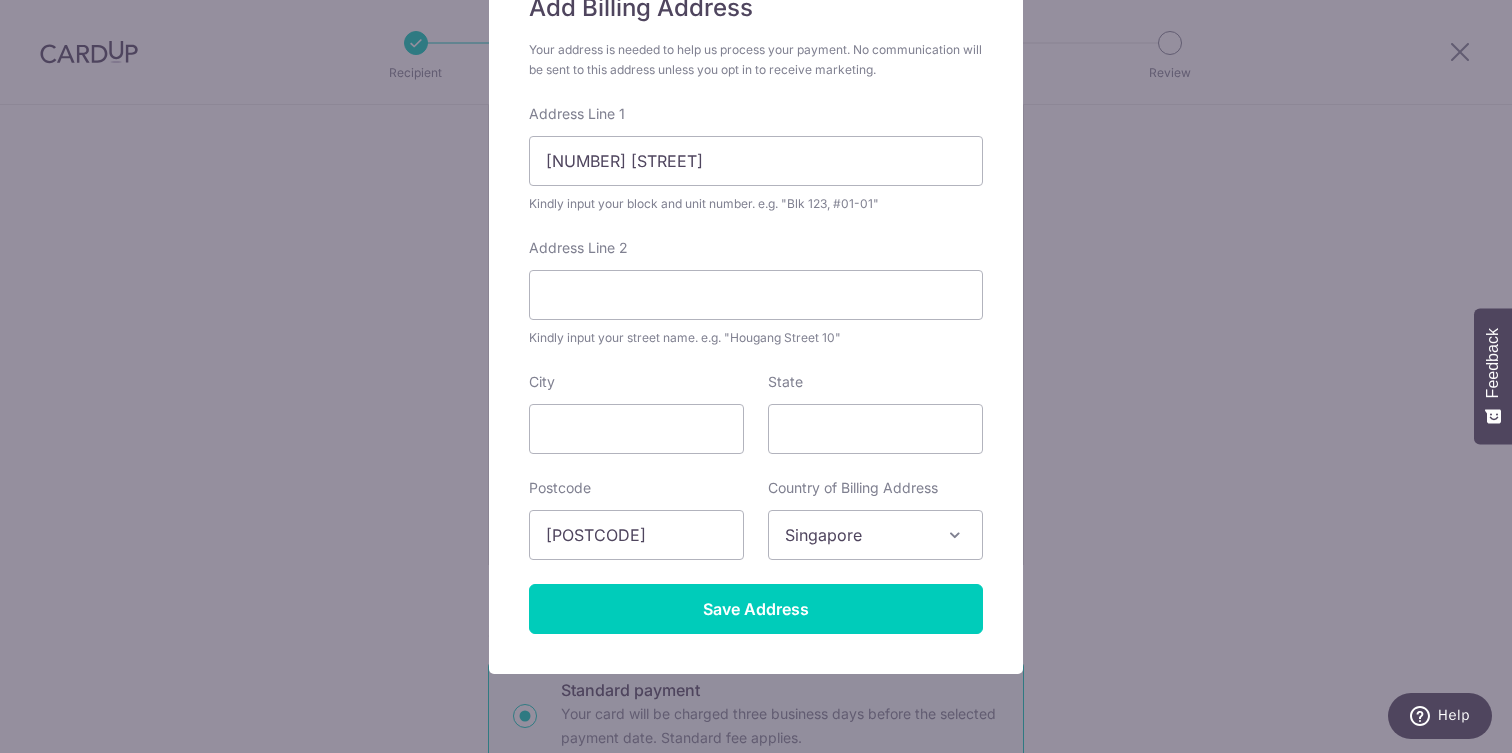 scroll, scrollTop: 199, scrollLeft: 0, axis: vertical 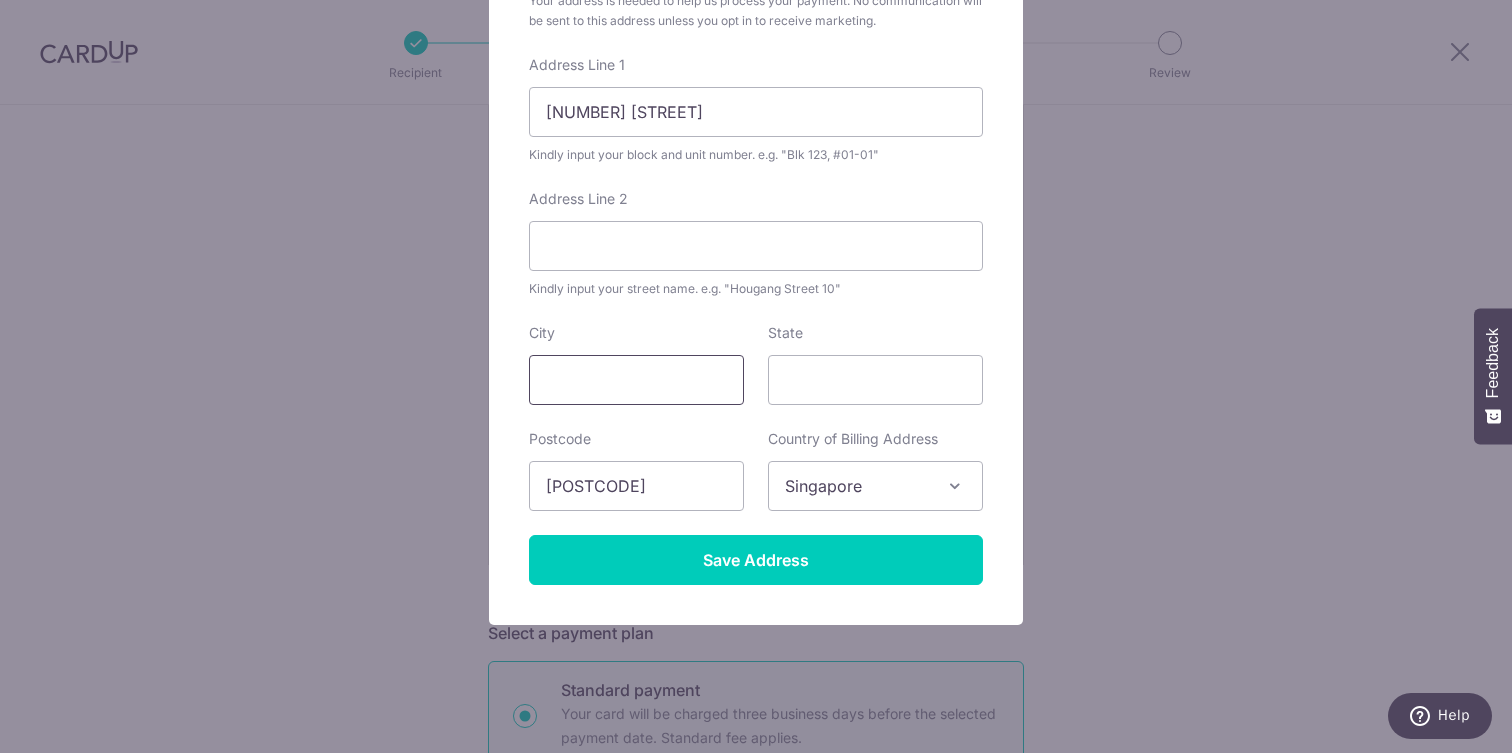 click on "City" at bounding box center [636, 380] 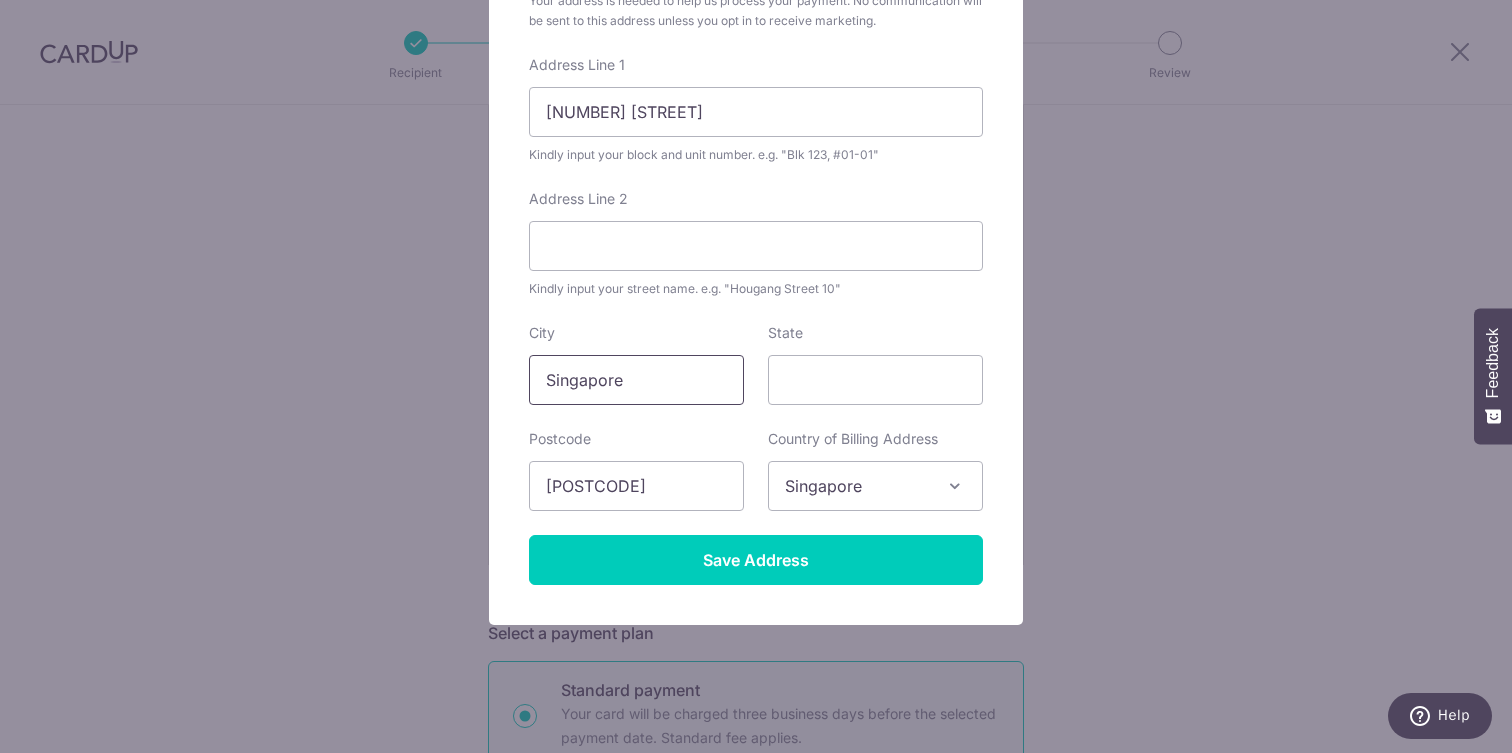 type on "Singapore" 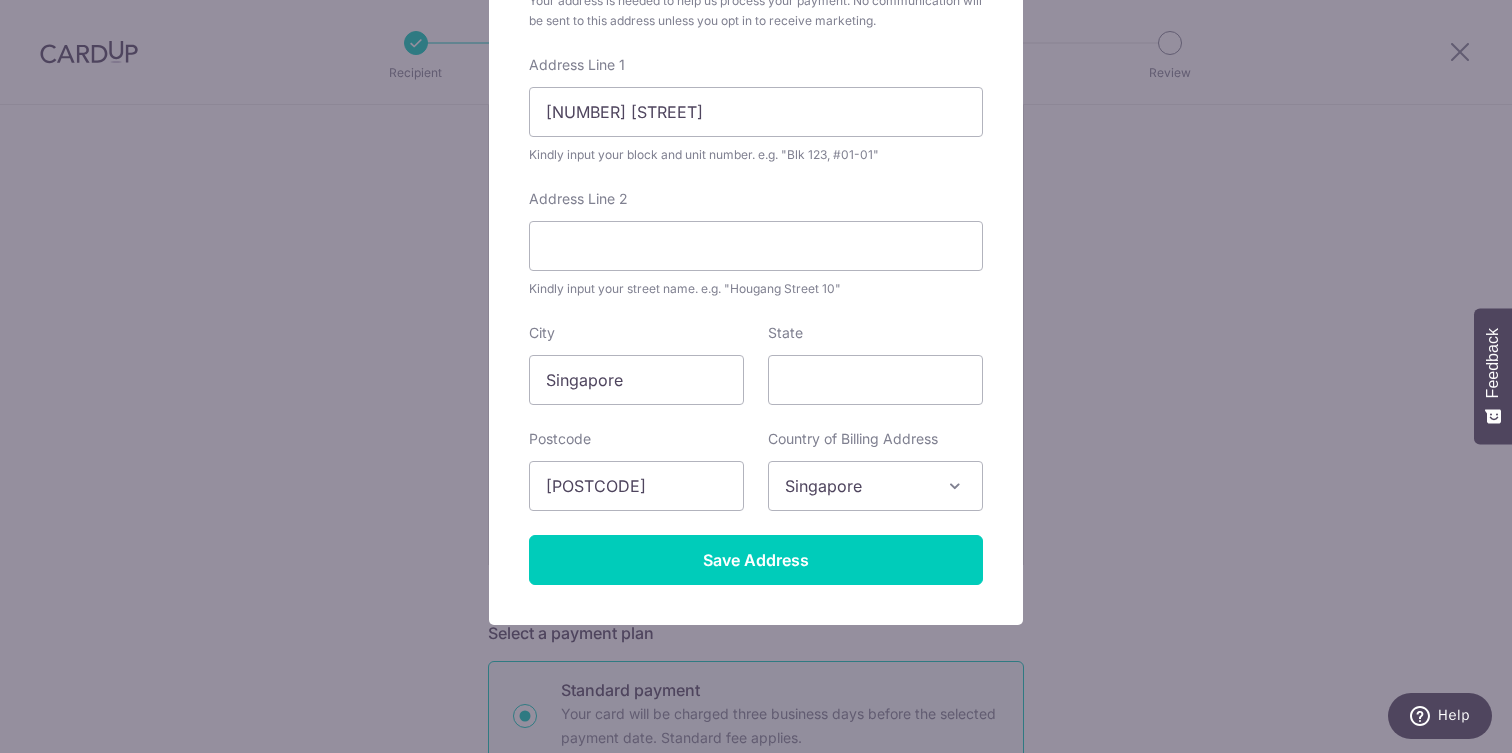 click on "Add Billing Address
Your address is needed to help us process your payment. No communication will be sent to this address unless you opt in to receive marketing.
Address Line 1
48 JALAN TUA KONG
Kindly input your block and unit number. e.g. "Blk 123, #01-01"
Address Line 2
Kindly input your street name. e.g. "Hougang Street 10"
City
Singapore
State
Postcode
457248
Country of Billing Address
Select Country Afghanistan
Aland Islands
Albania
Algeria
American Samoa
Andorra
Angola
Anguilla
Antarctica
Antigua and Barbuda
Argentina
Armenia
Aruba
Australia
Austria
Azerbaijan
Bahamas" at bounding box center (756, 264) 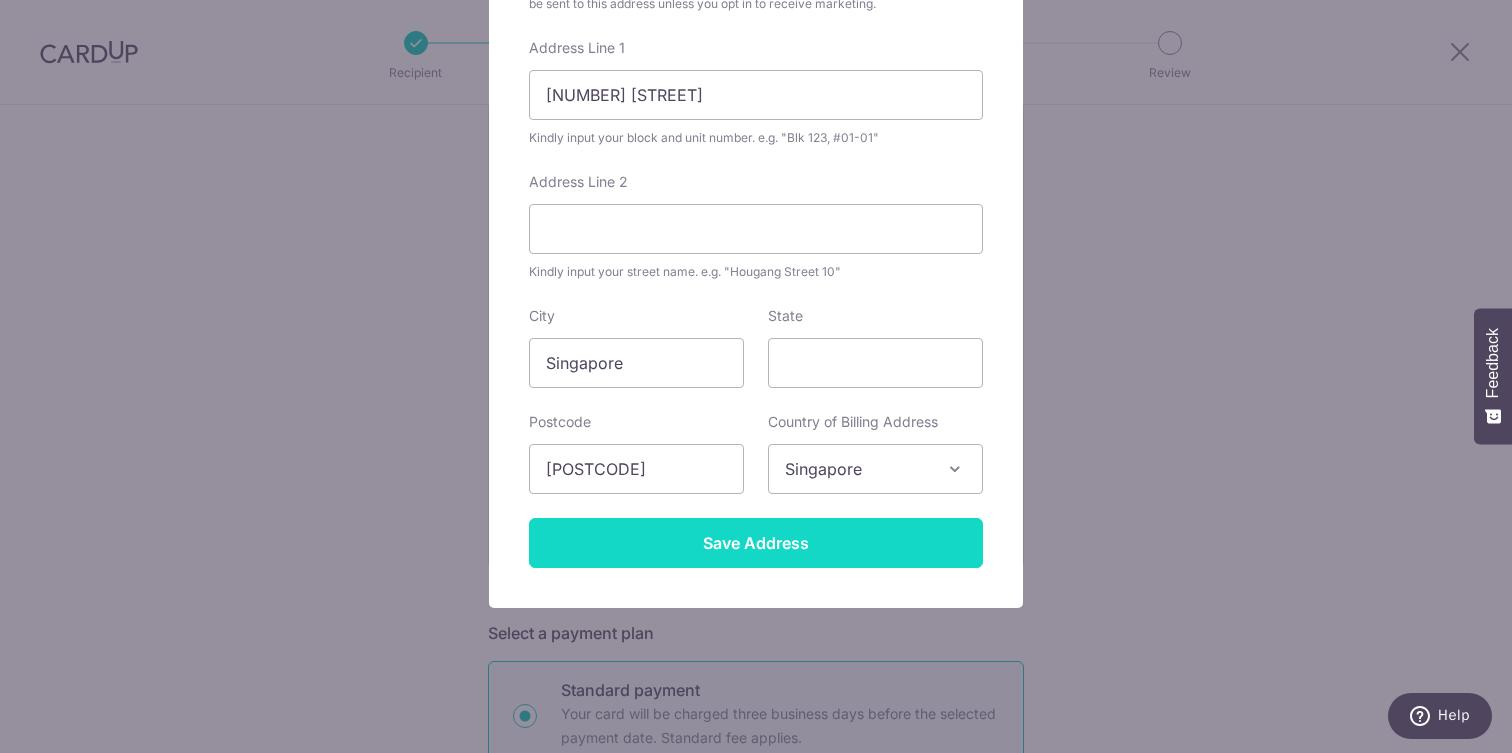 click on "Save Address" at bounding box center (756, 543) 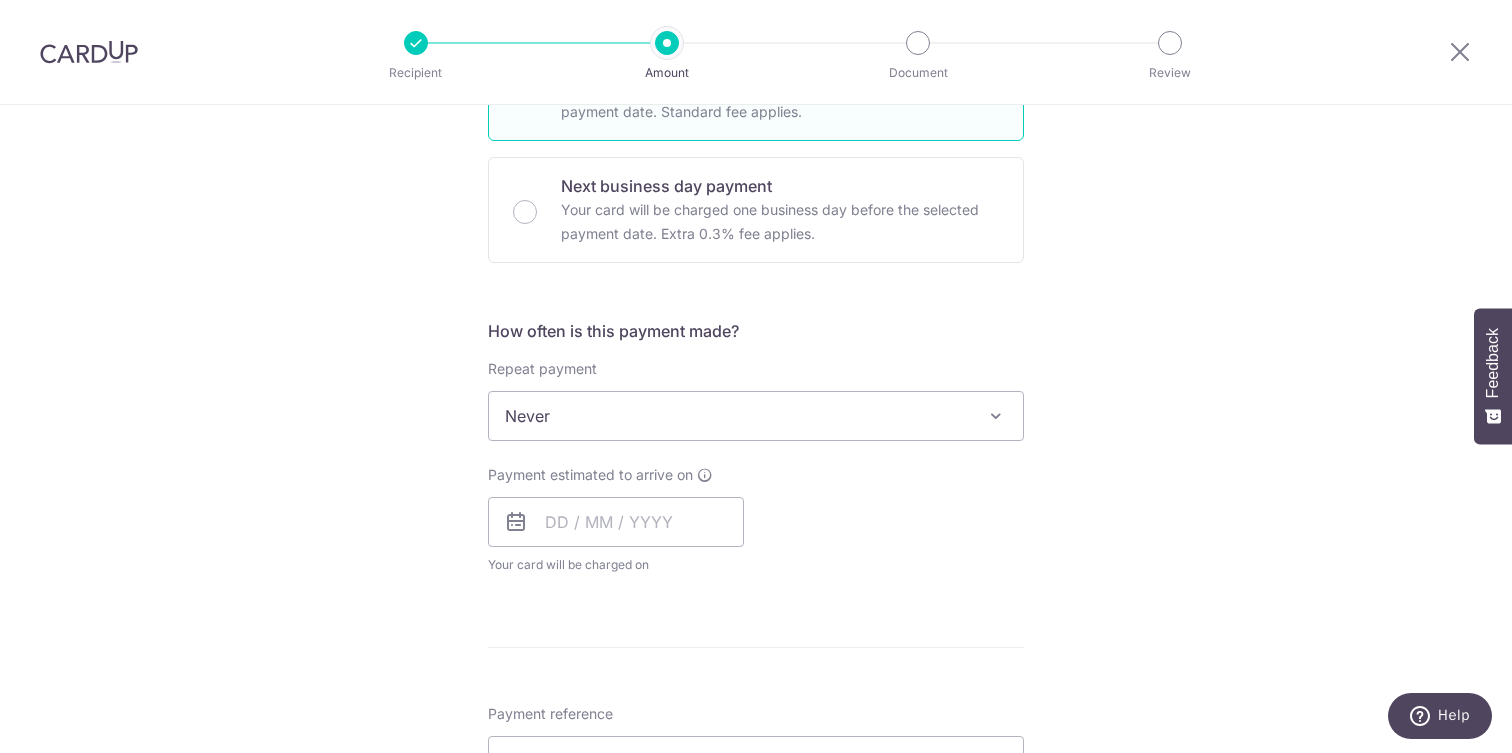 scroll, scrollTop: 1130, scrollLeft: 0, axis: vertical 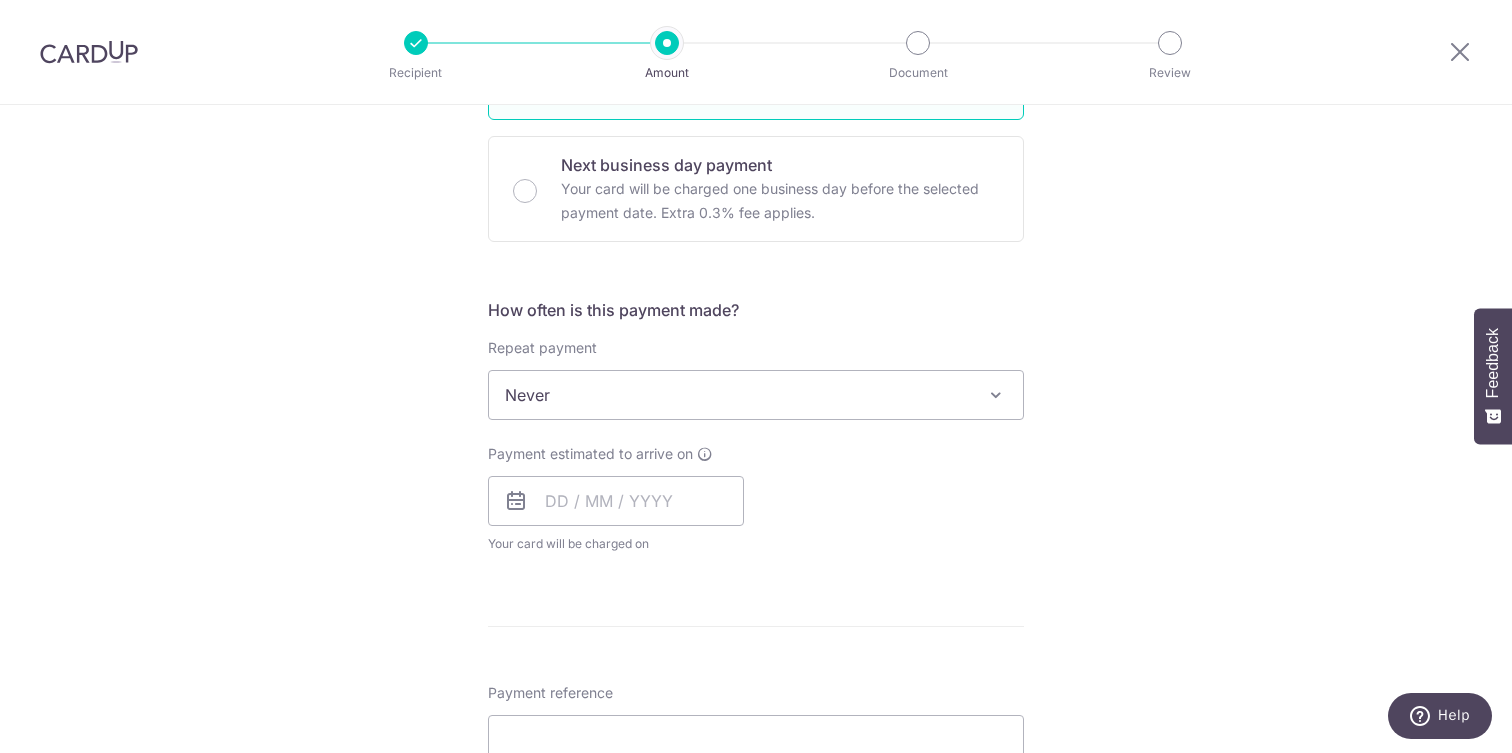 click on "Never" at bounding box center (756, 395) 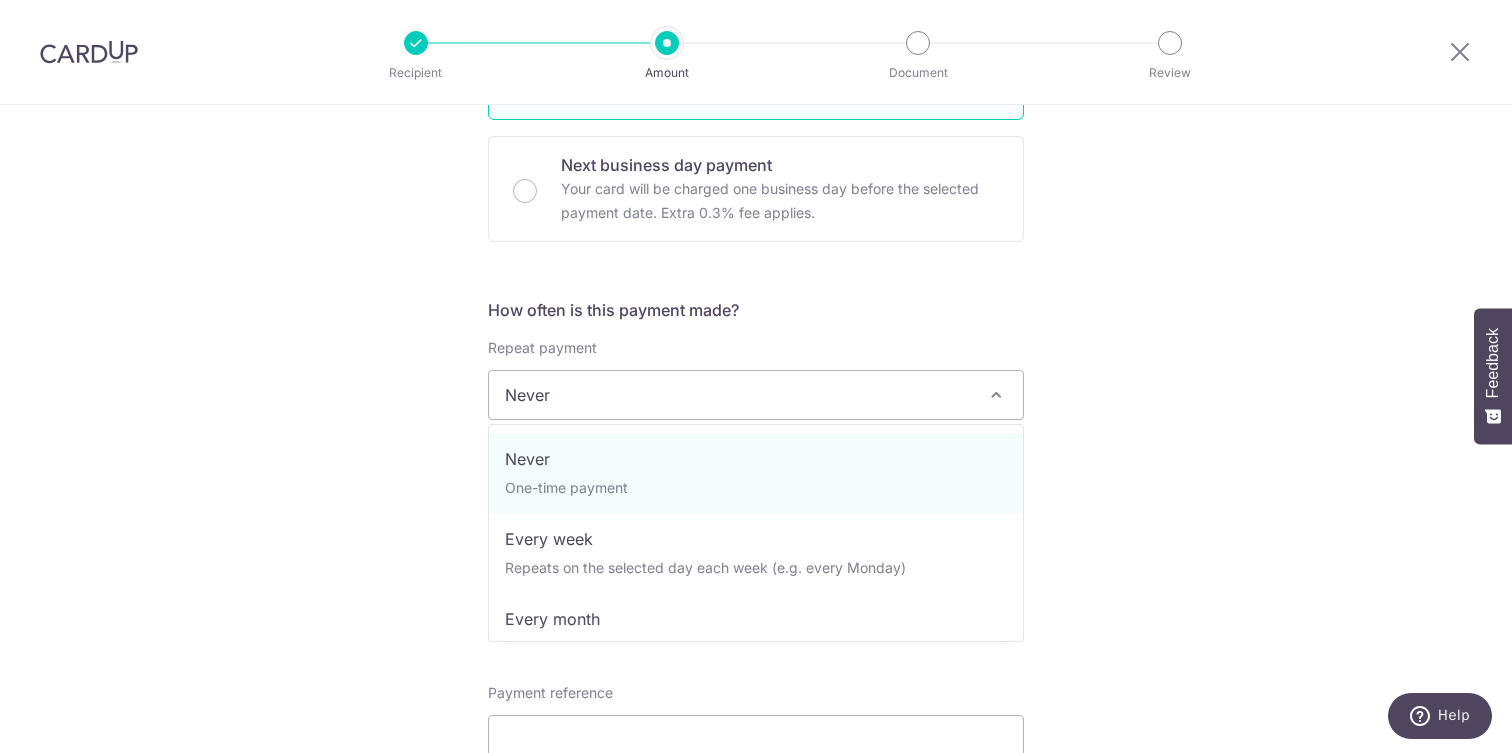 click on "Tell us more about your payment
Enter payment amount
SGD
16,829.00
16829.00
Select Card
Add new card
Add credit card
Secure 256-bit SSL
Text
New card details
Card
Secure 256-bit SSL" at bounding box center [756, 154] 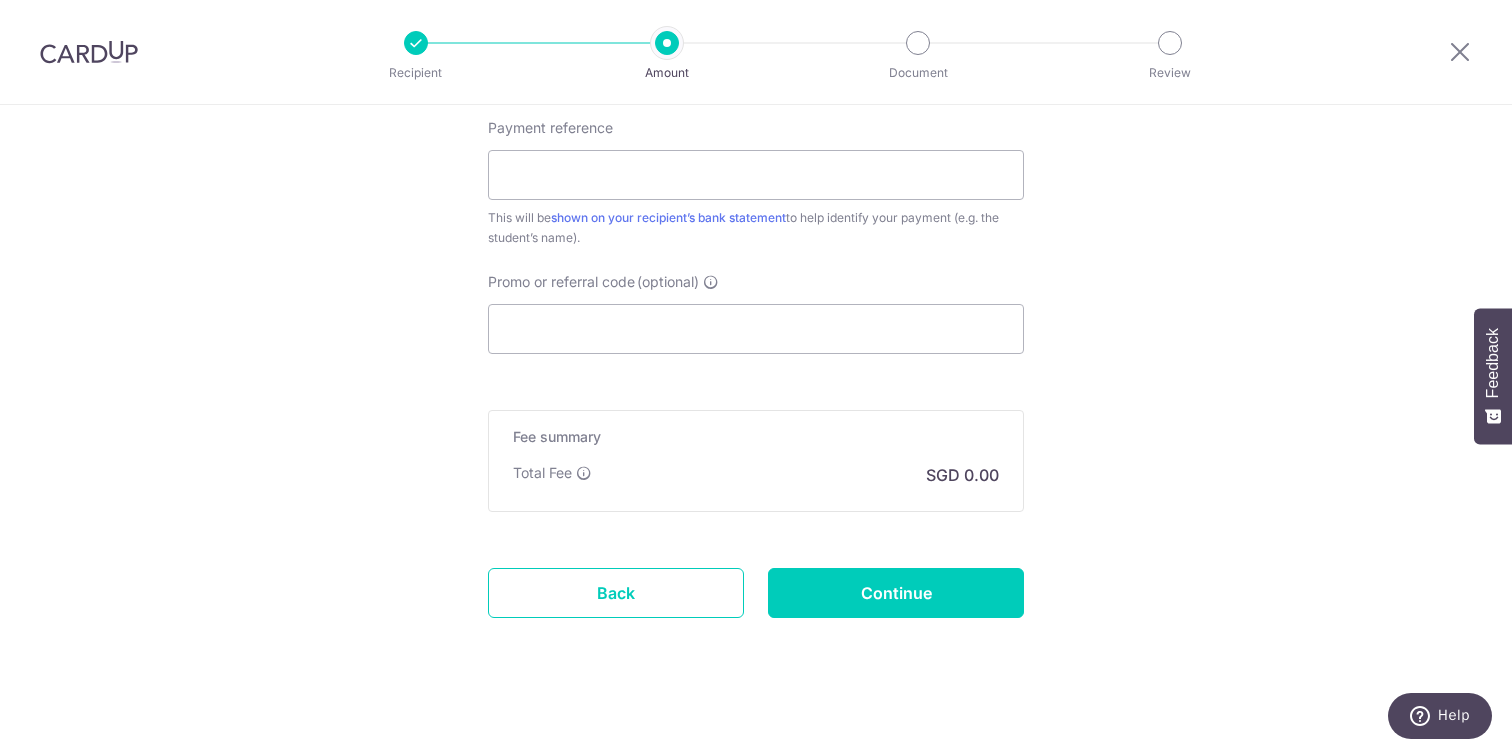 scroll, scrollTop: 1710, scrollLeft: 0, axis: vertical 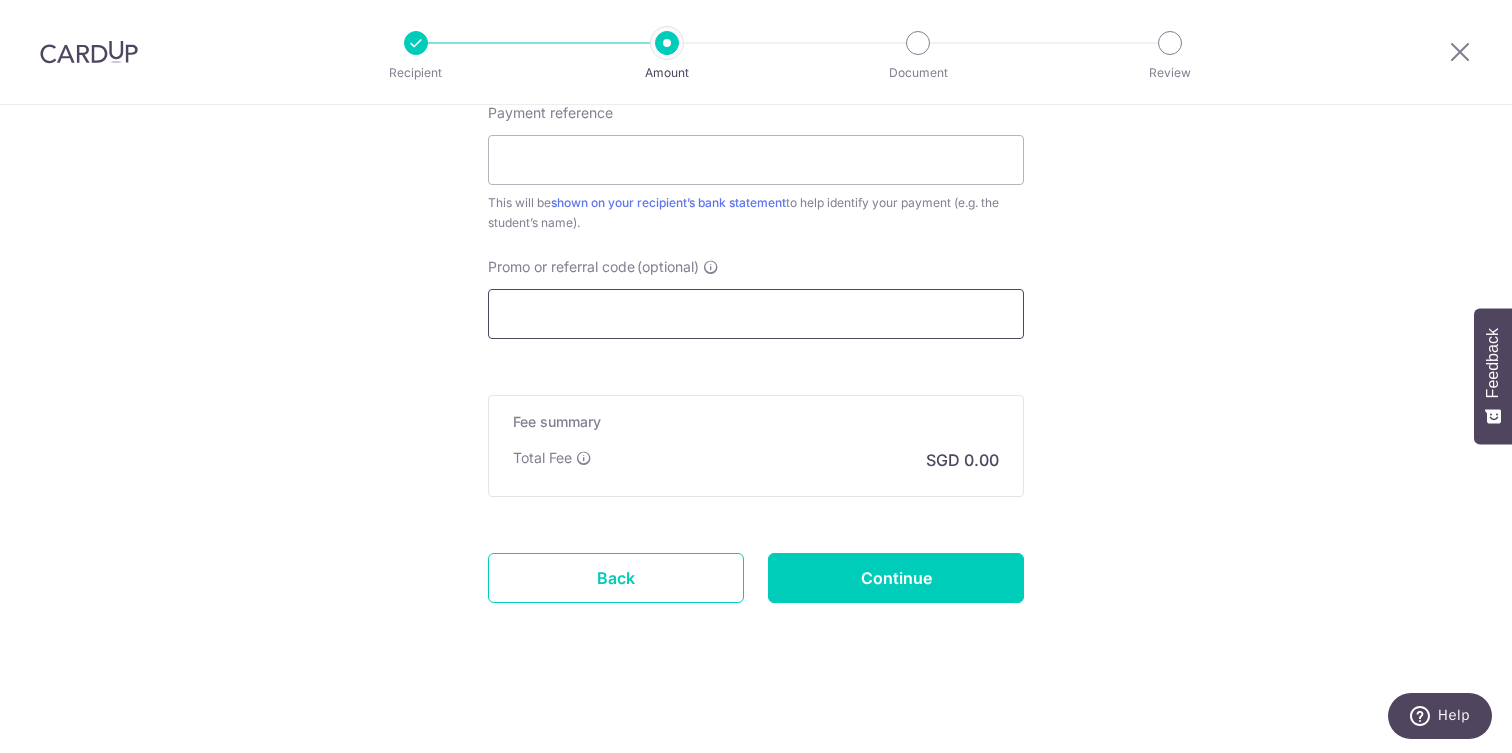 click on "Promo or referral code
(optional)" at bounding box center (756, 314) 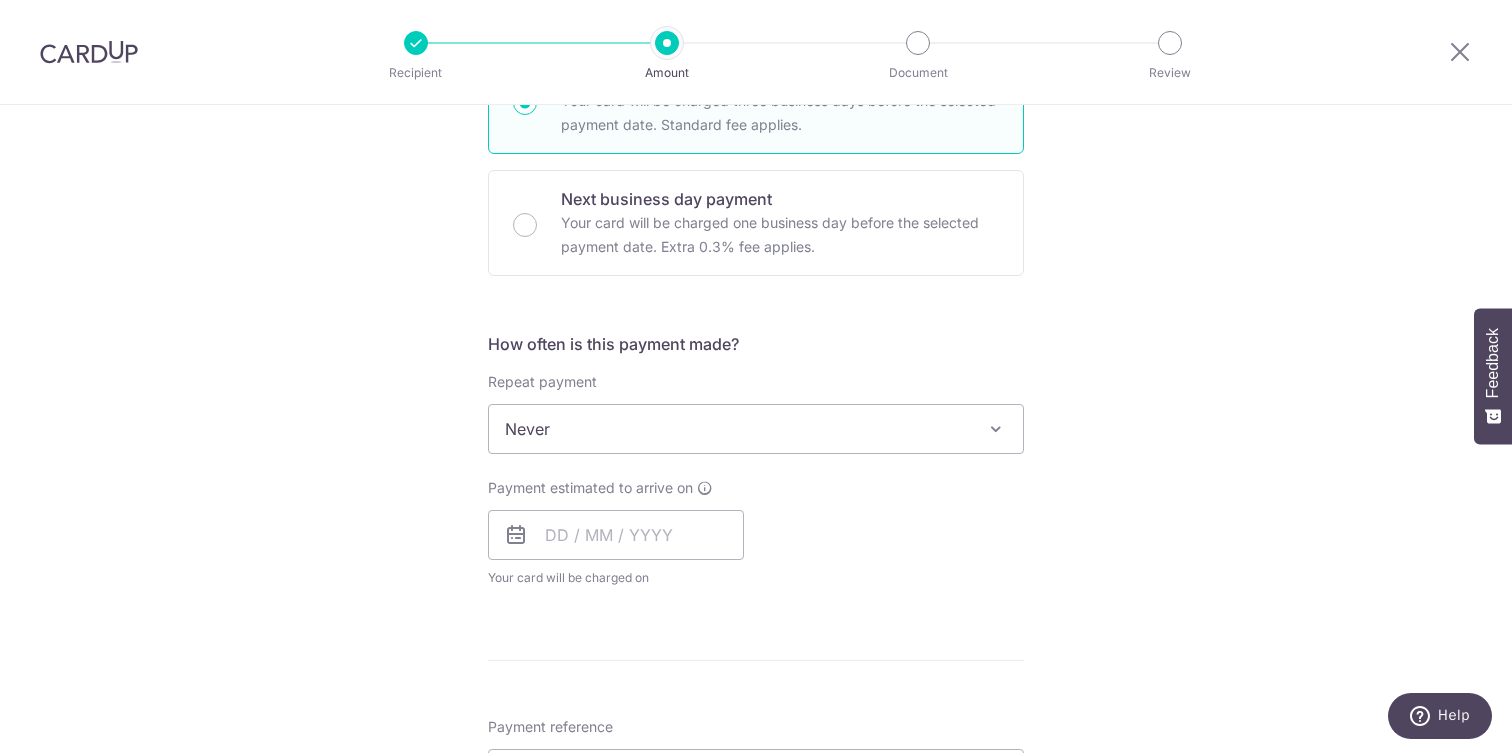 scroll, scrollTop: 1076, scrollLeft: 0, axis: vertical 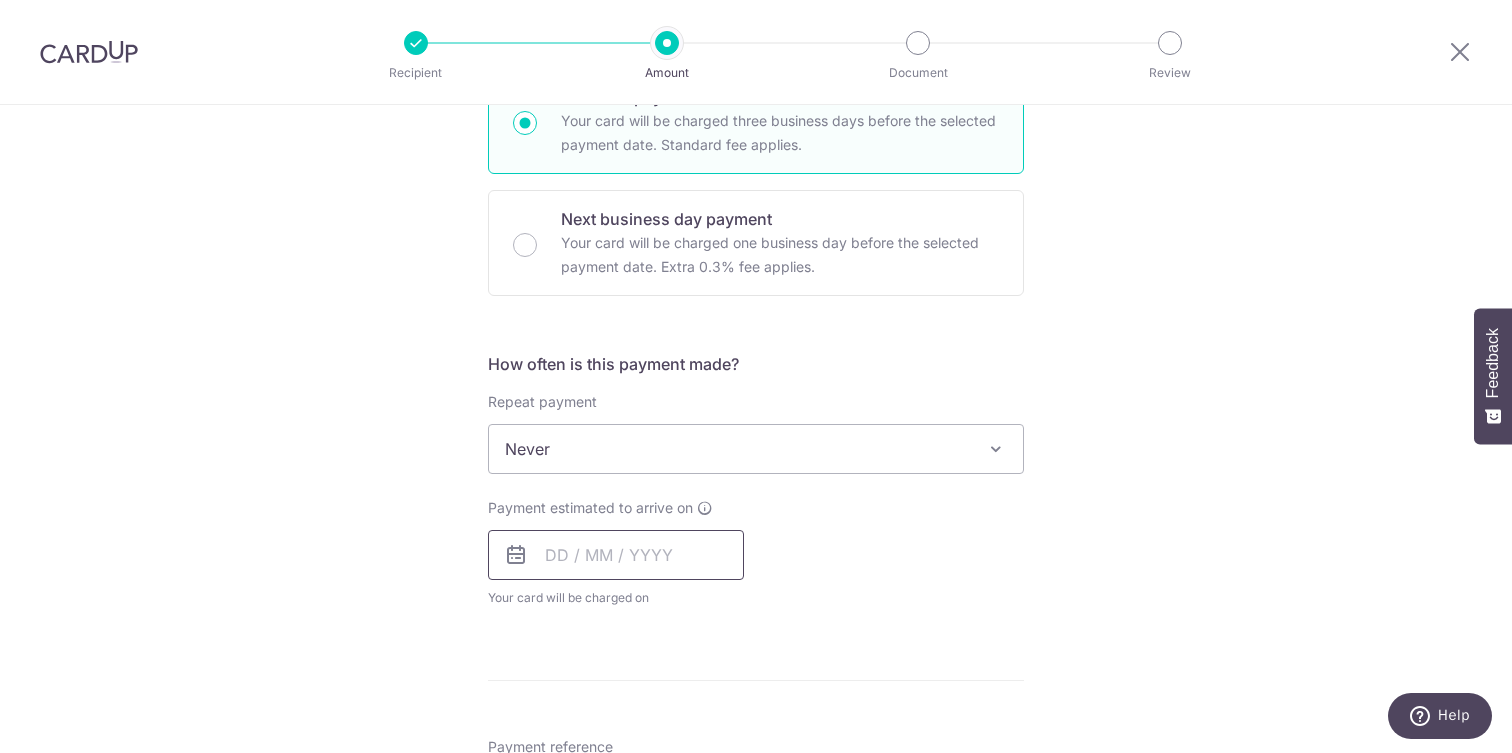 type on "MILELION" 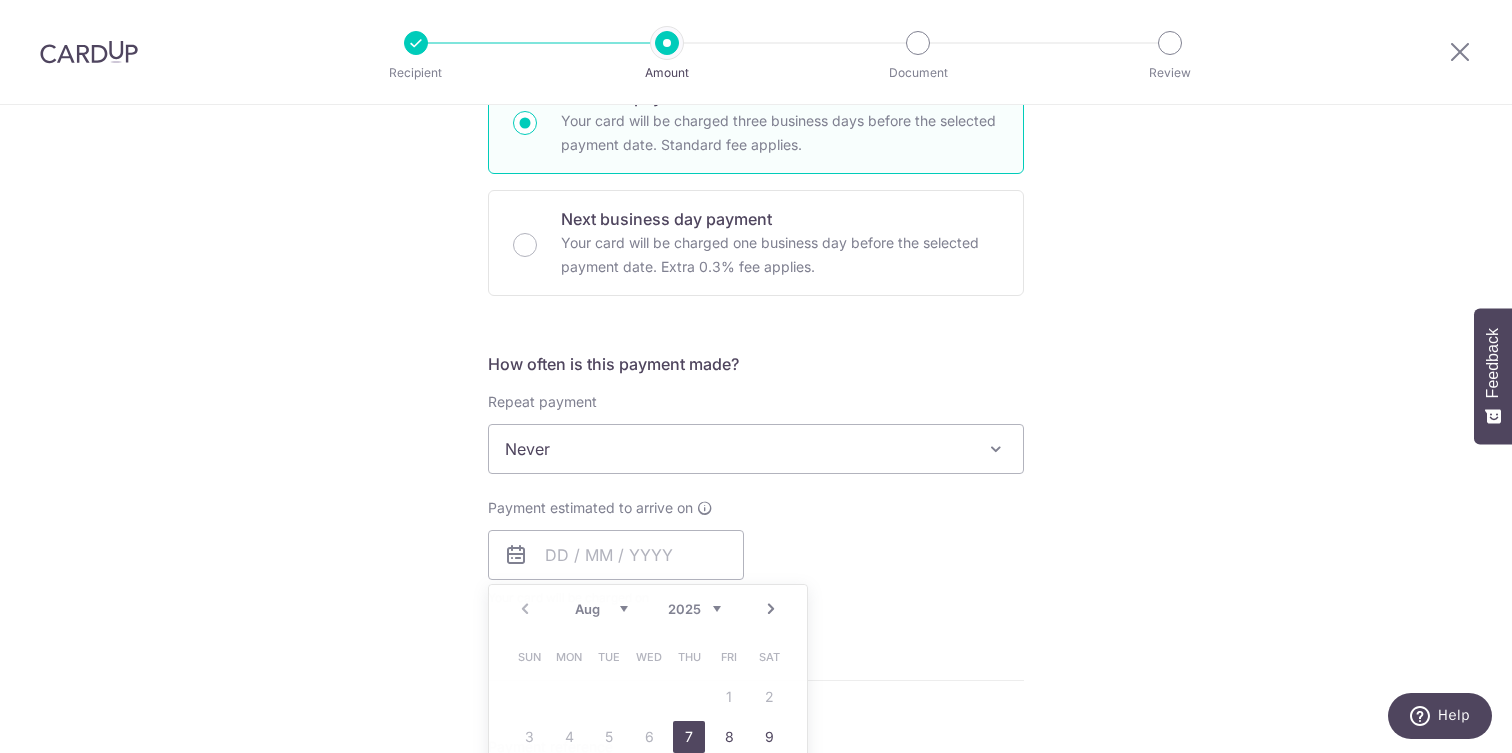 click on "Payment estimated to arrive on
Prev Next Aug Sep Oct Nov Dec 2025 2026 2027 2028 2029 2030 2031 2032 2033 2034 2035 Sun Mon Tue Wed Thu Fri Sat           1 2 3 4 5 6 7 8 9 10 11 12 13 14 15 16 17 18 19 20 21 22 23 24 25 26 27 28 29 30 31             Why are some dates not available?
Your card will be charged on   for the first payment
* If your payment is funded by  9:00am SGT on Tuesday 05/08/2025
05/08/2025
No. of Payments" at bounding box center [756, 553] 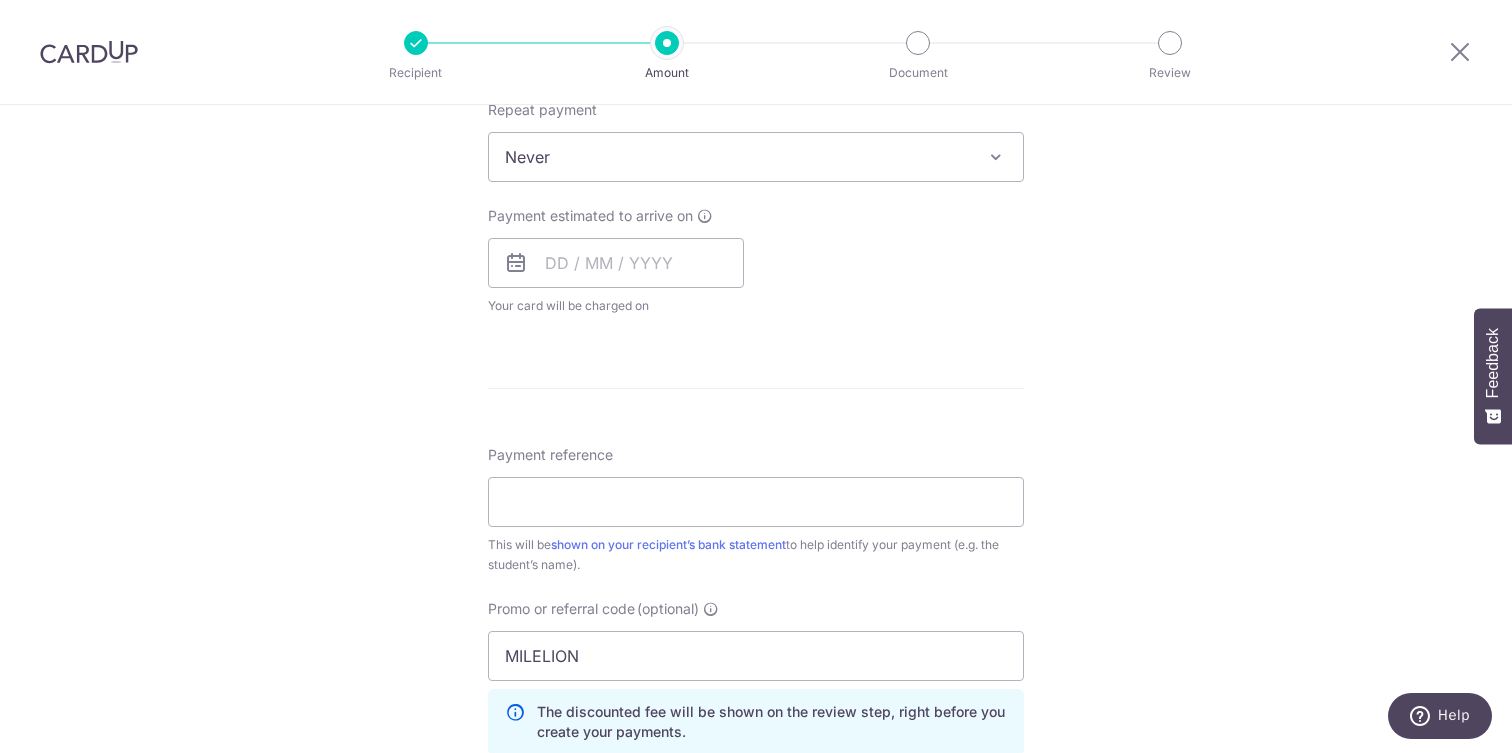 scroll, scrollTop: 1384, scrollLeft: 0, axis: vertical 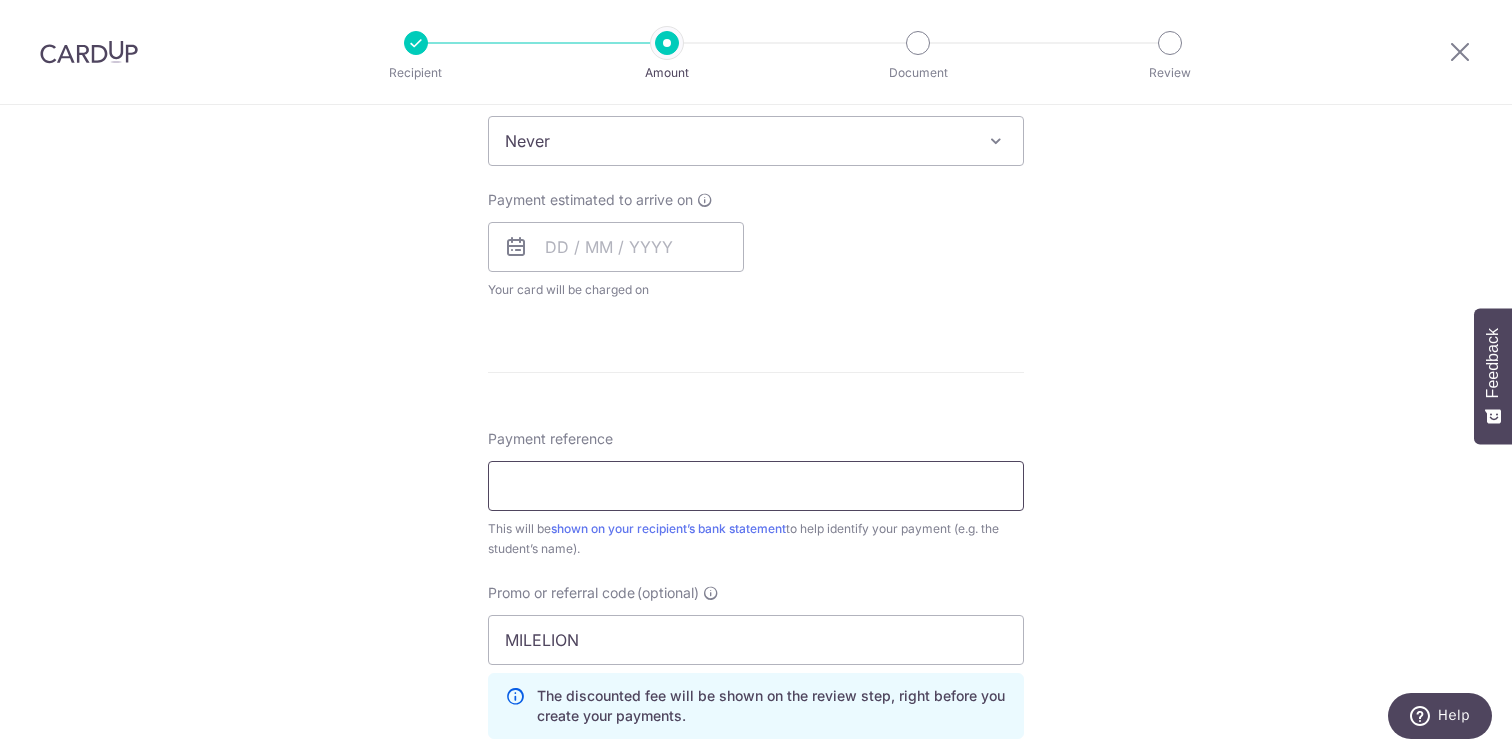 click on "Payment reference" at bounding box center [756, 486] 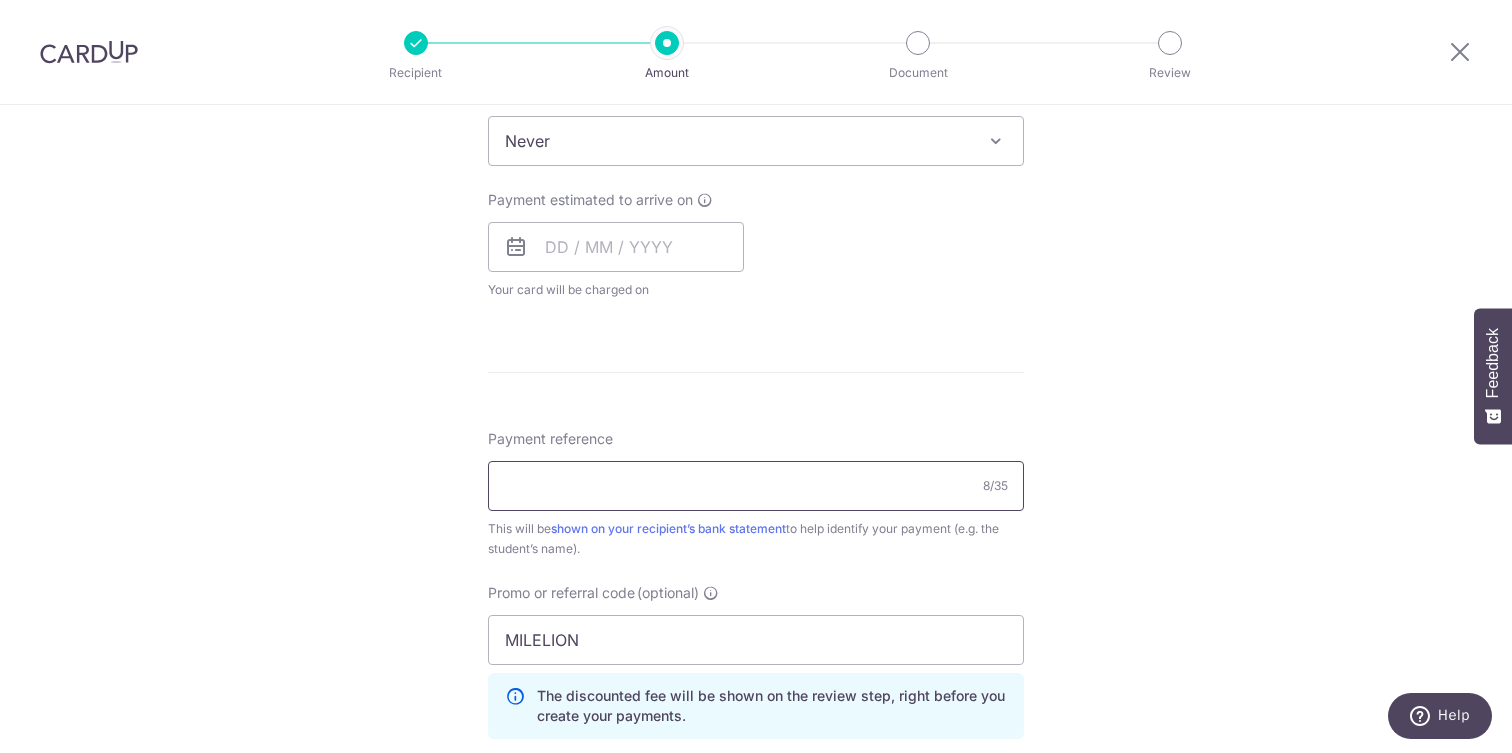 paste on "TBRE00021652" 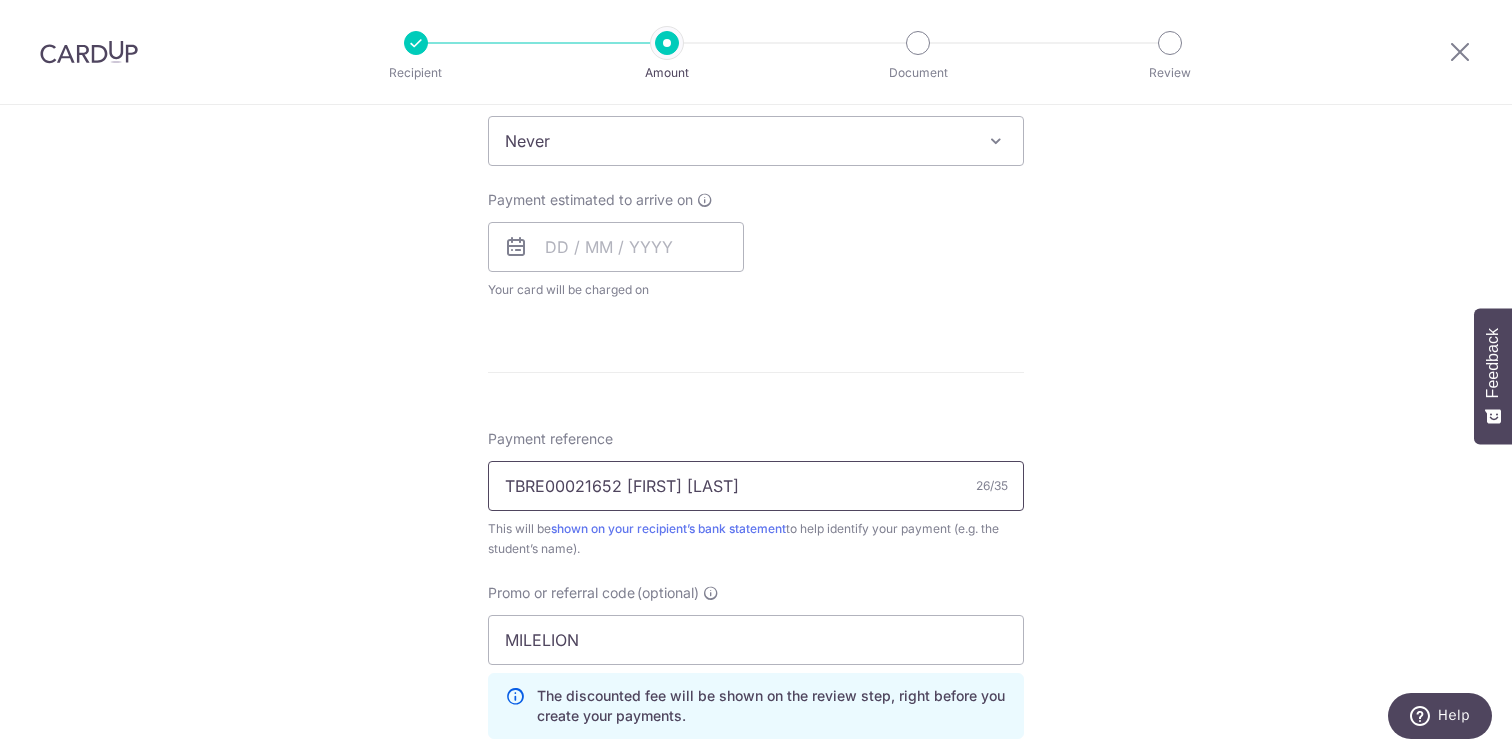 type on "TBRE00021652 Leila Jackson" 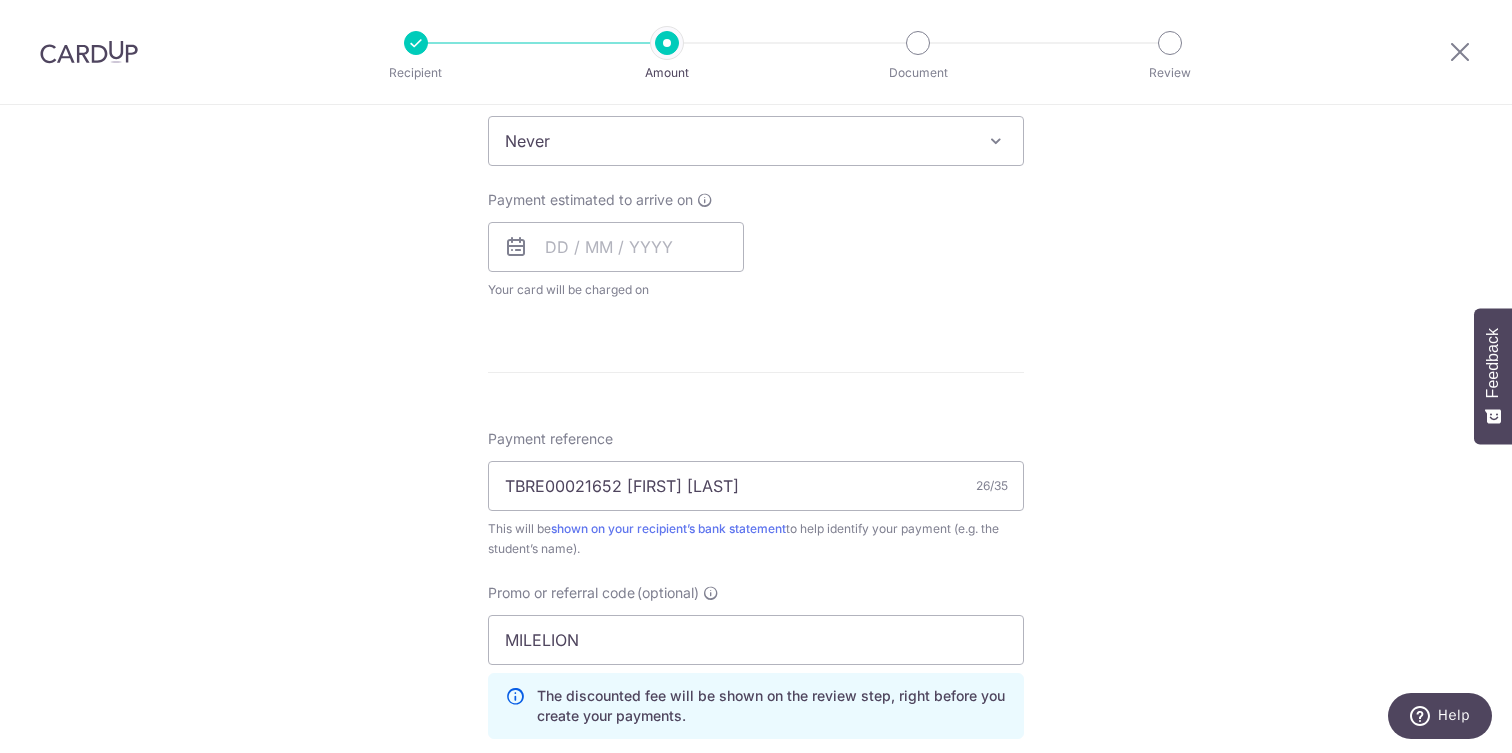 click on "Tell us more about your payment
Enter payment amount
SGD
16,829.00
16829.00
Select Card
Add new card
Add credit card
Secure 256-bit SSL
Text
New card details
Card
Secure 256-bit SSL" at bounding box center [756, -55] 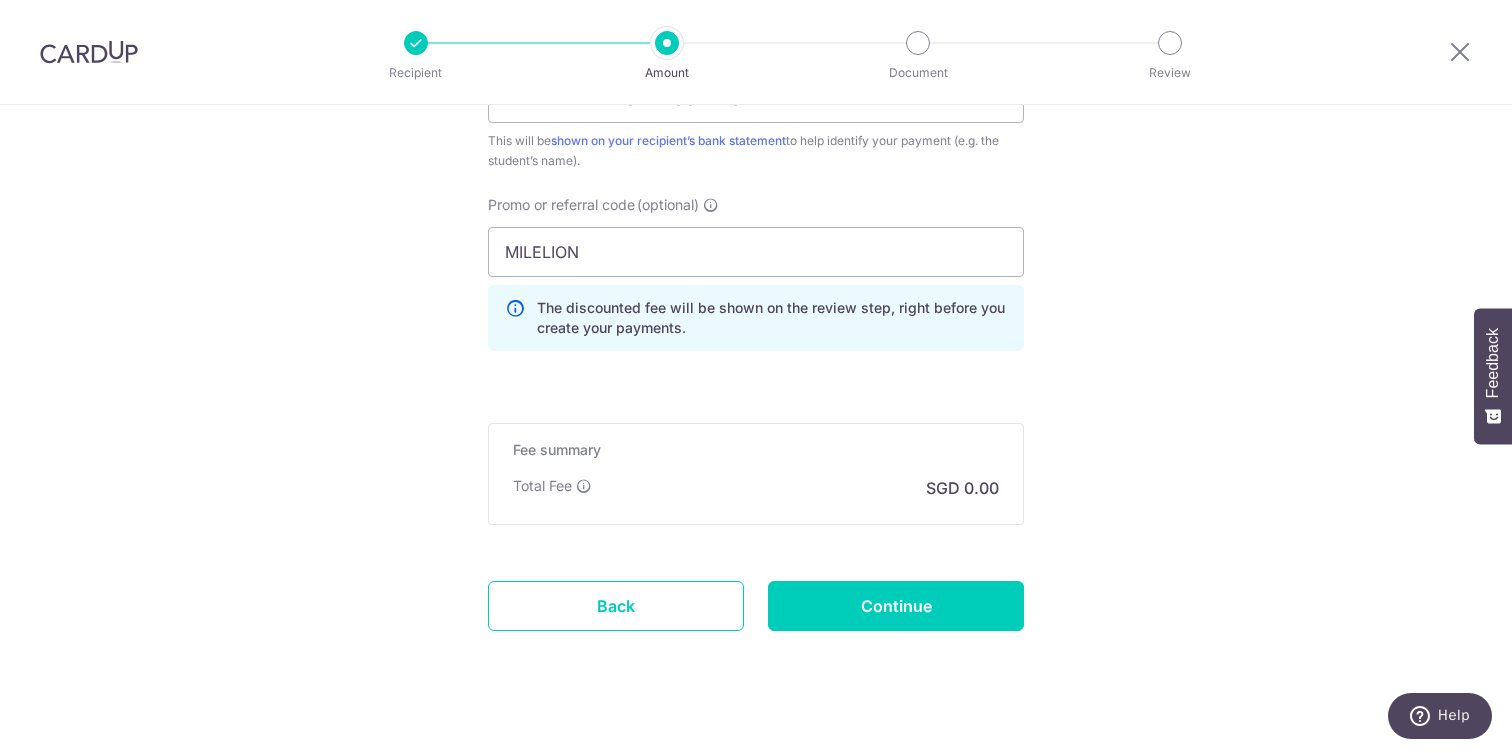 scroll, scrollTop: 1800, scrollLeft: 0, axis: vertical 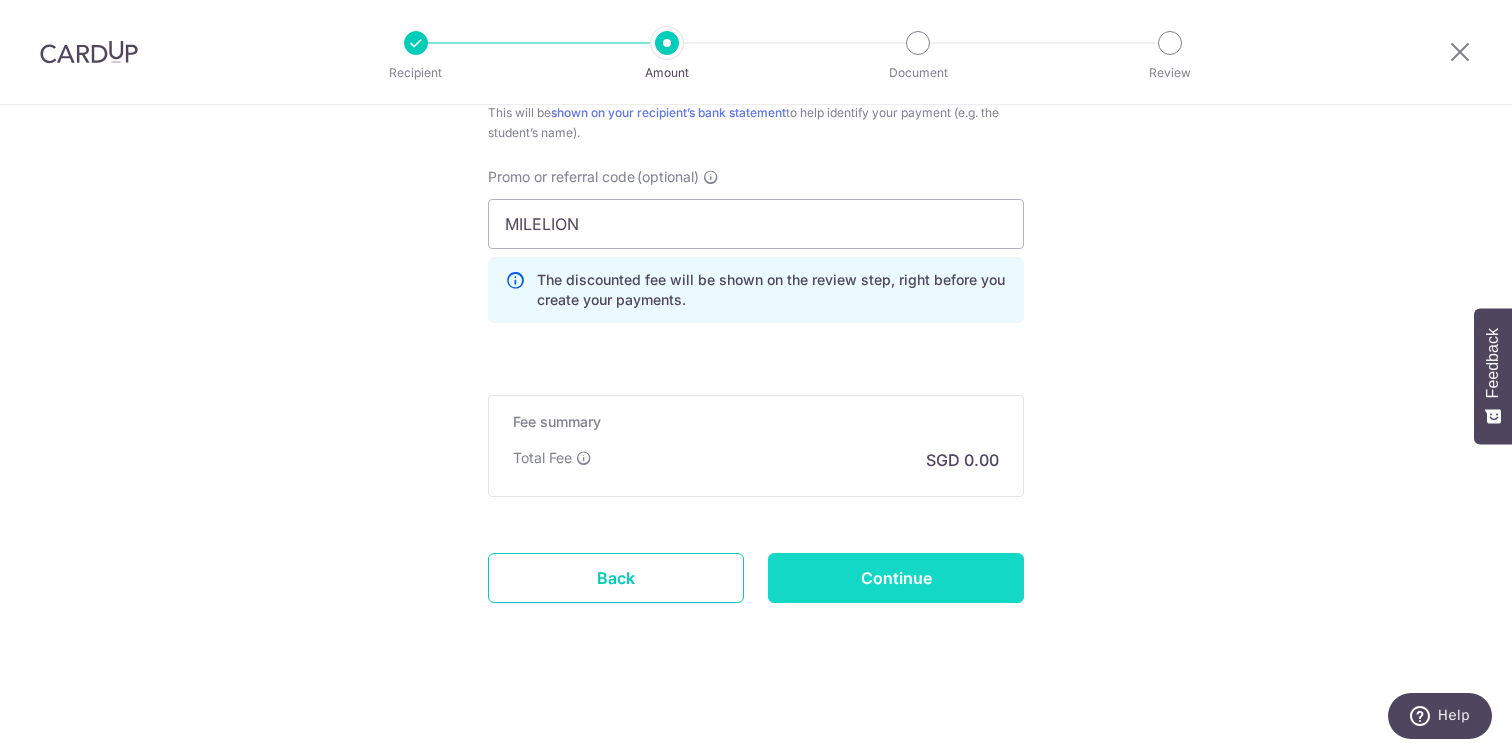 click on "Continue" at bounding box center [896, 578] 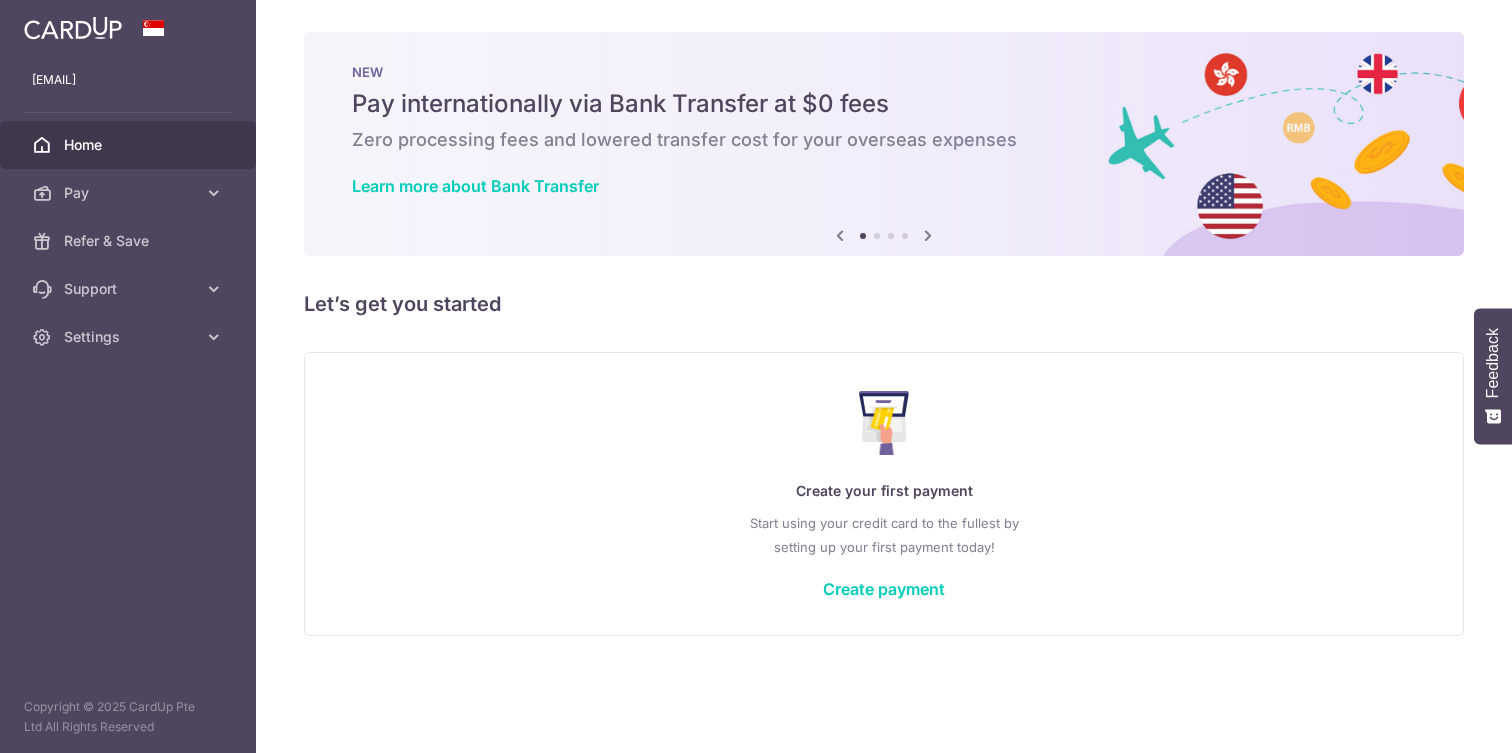 scroll, scrollTop: 0, scrollLeft: 0, axis: both 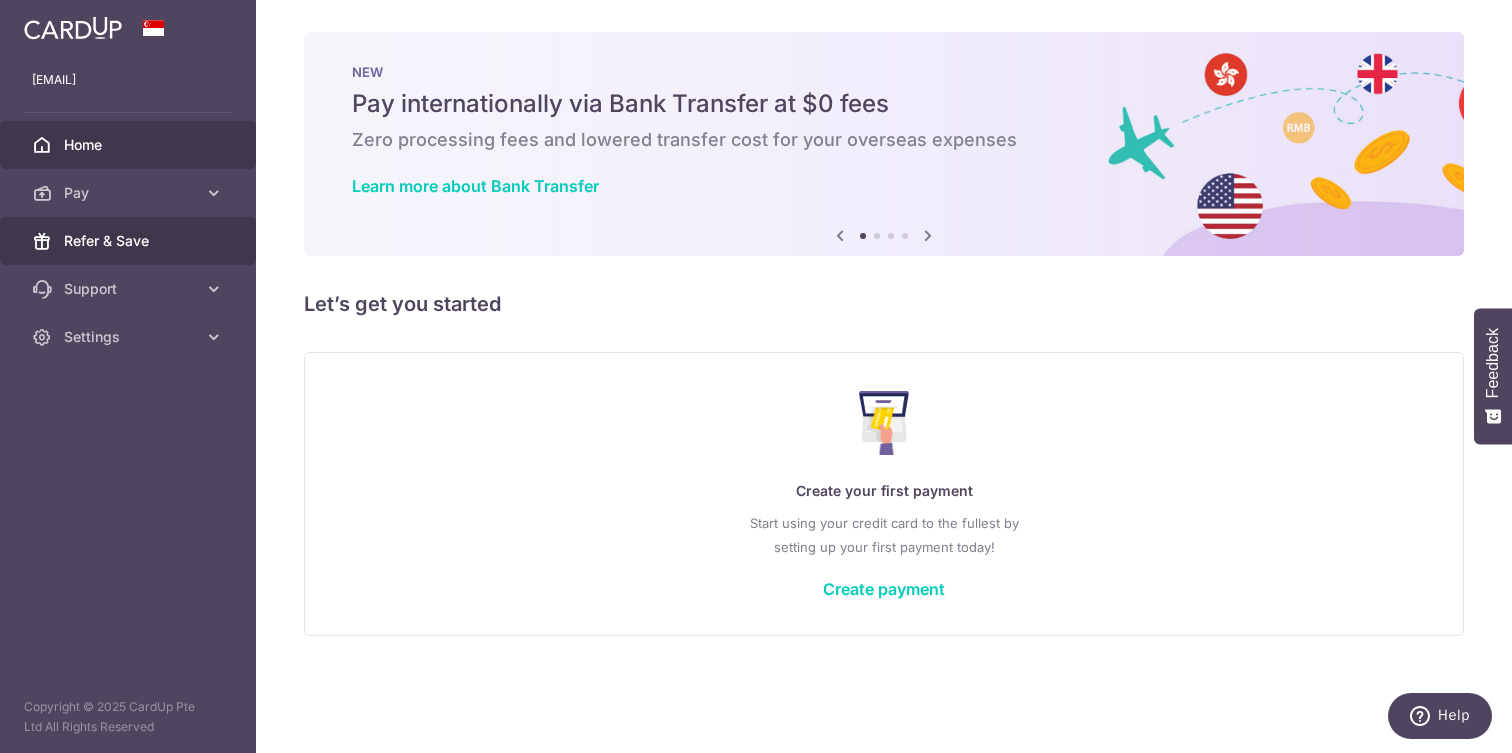 click on "Refer & Save" at bounding box center (130, 241) 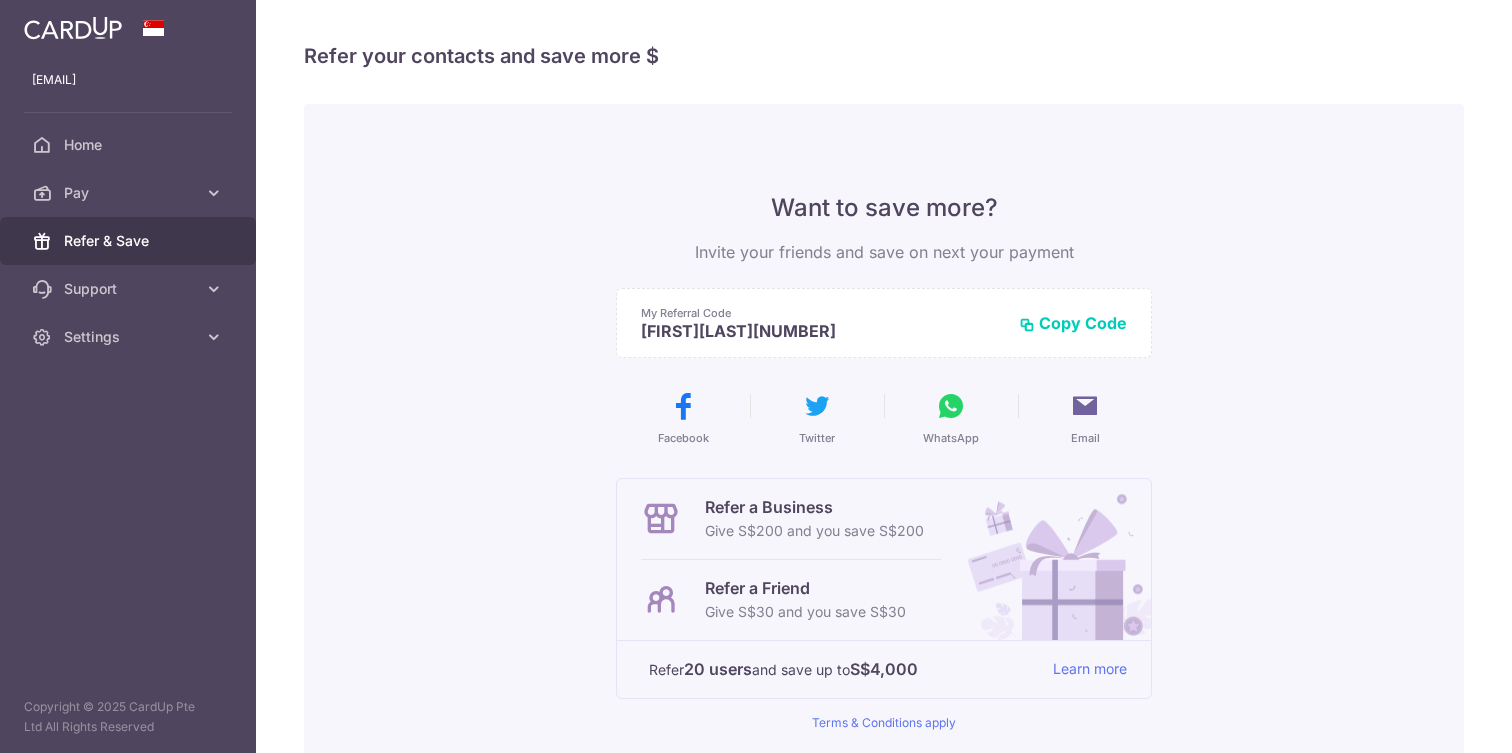scroll, scrollTop: 0, scrollLeft: 0, axis: both 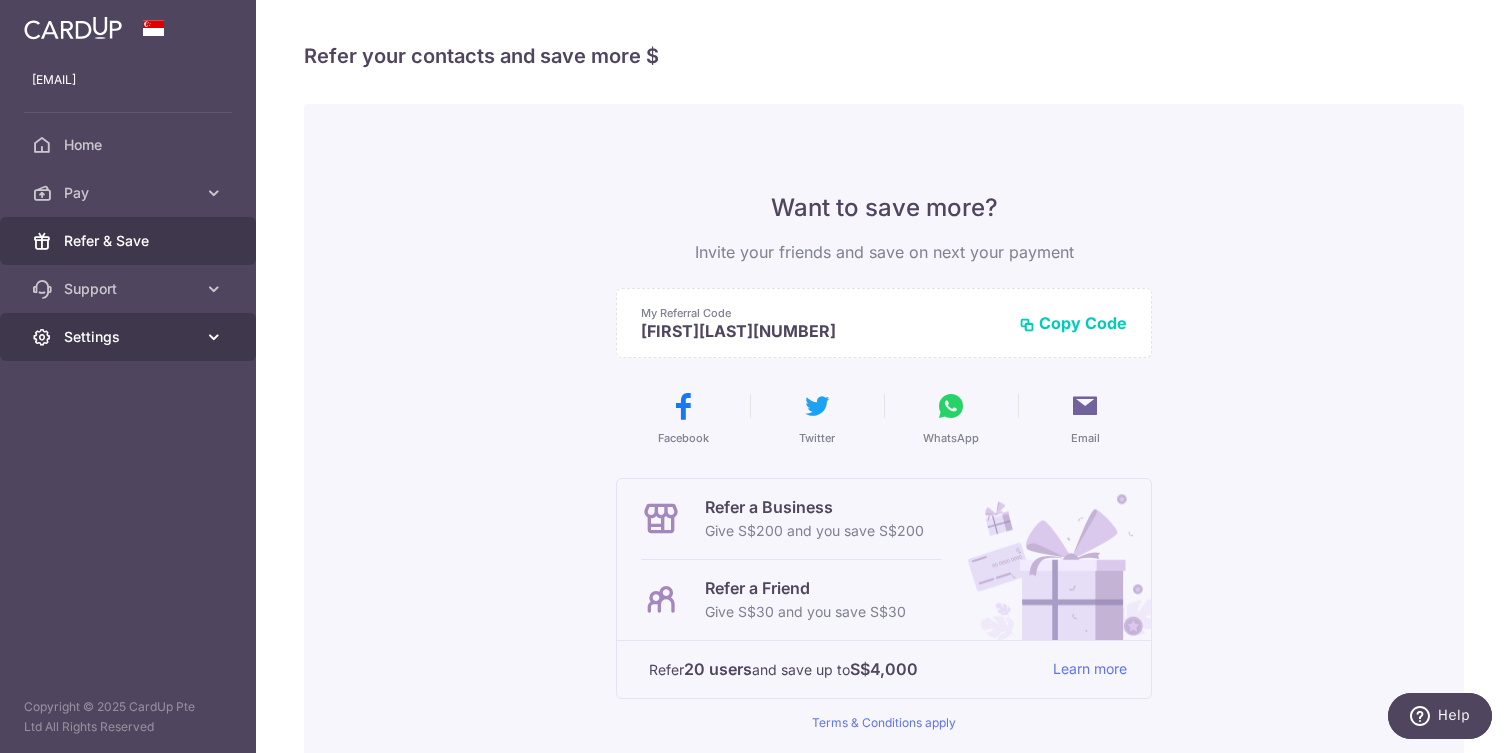 click on "Settings" at bounding box center [130, 337] 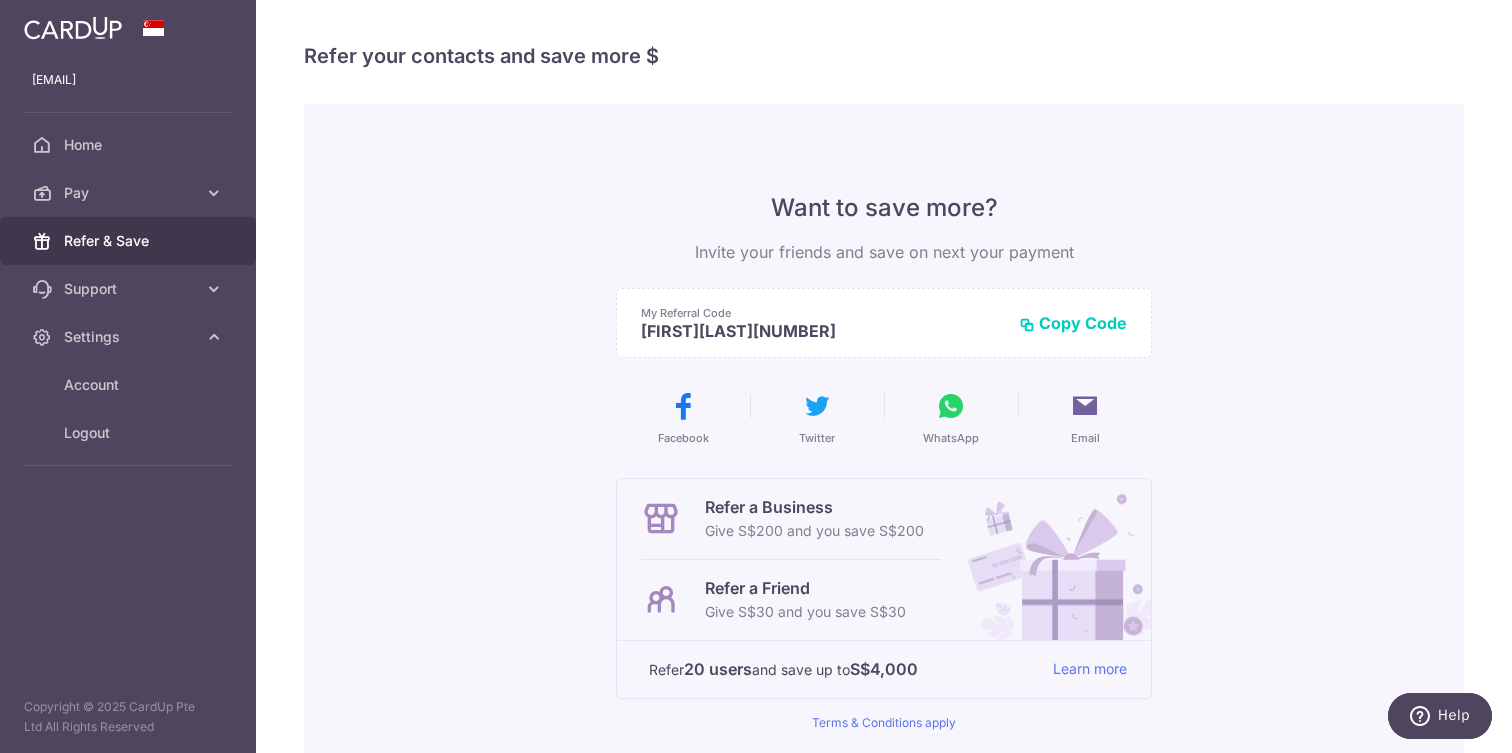 click at bounding box center [73, 28] 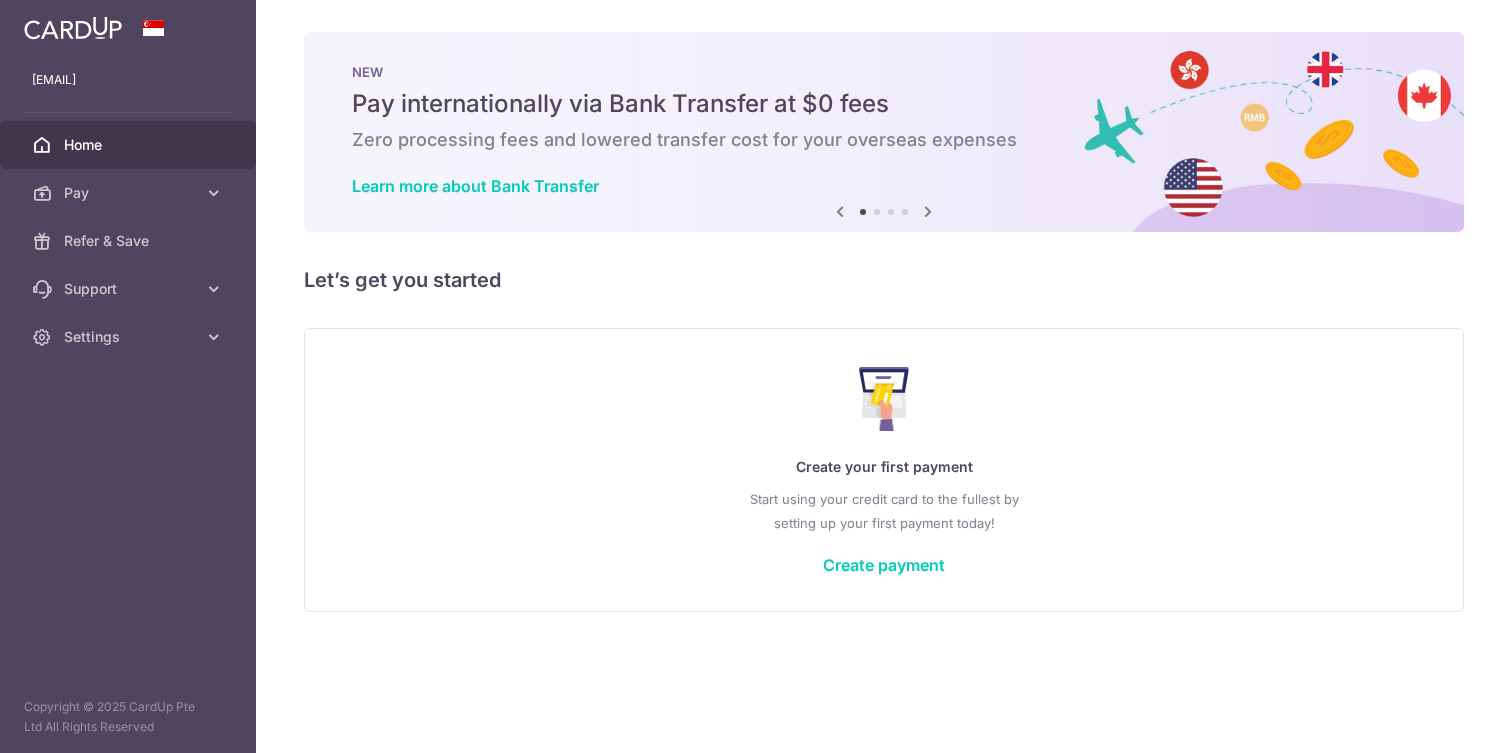 scroll, scrollTop: 0, scrollLeft: 0, axis: both 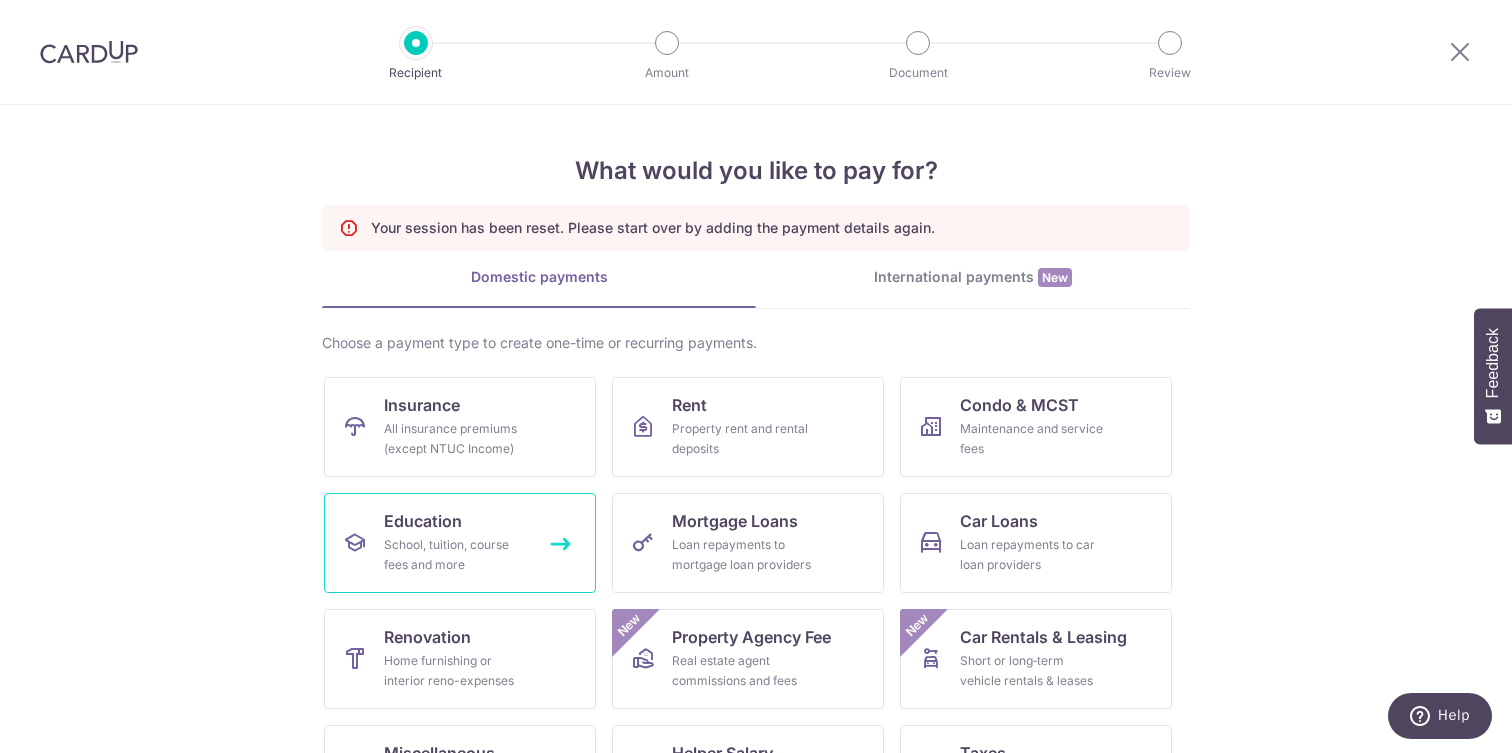 click on "School, tuition, course fees and more" at bounding box center (456, 555) 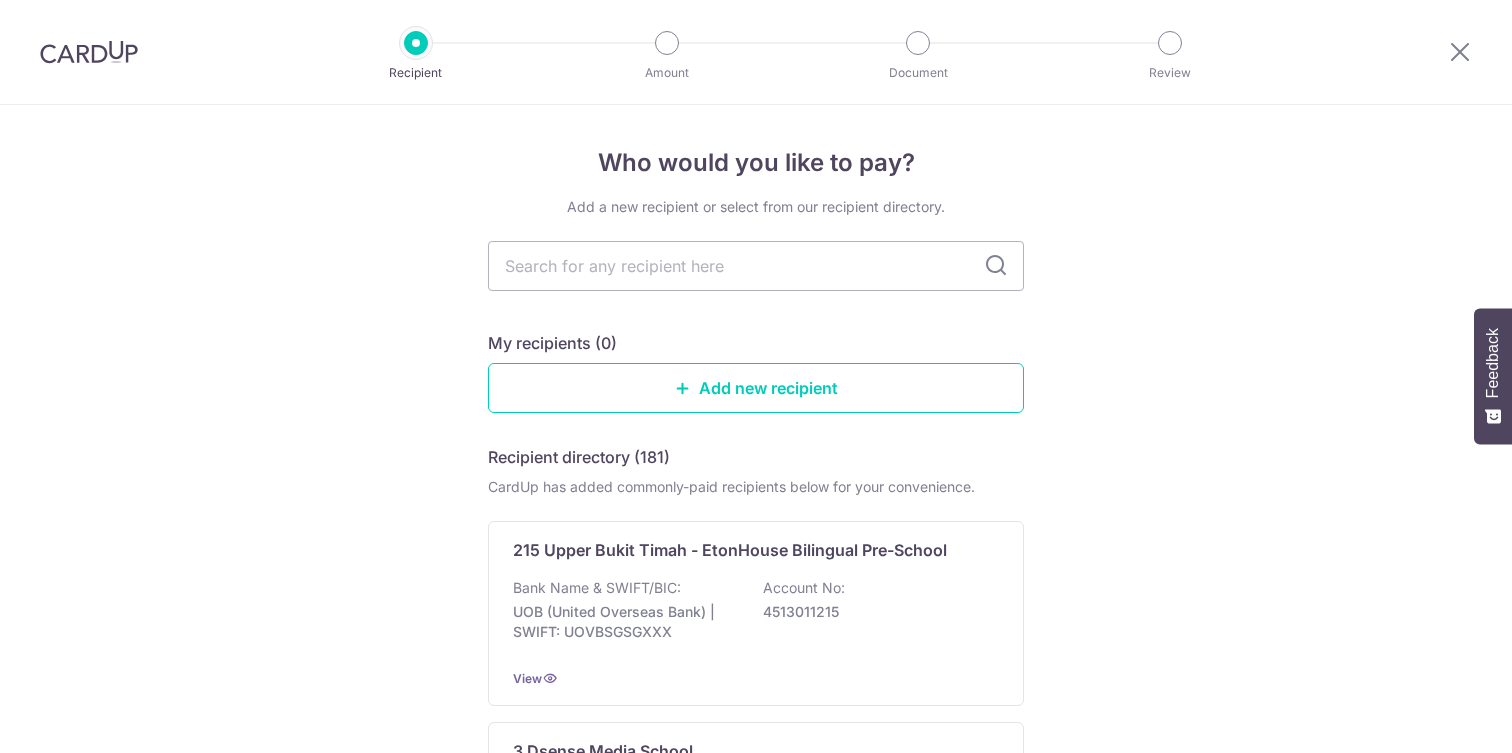 scroll, scrollTop: 0, scrollLeft: 0, axis: both 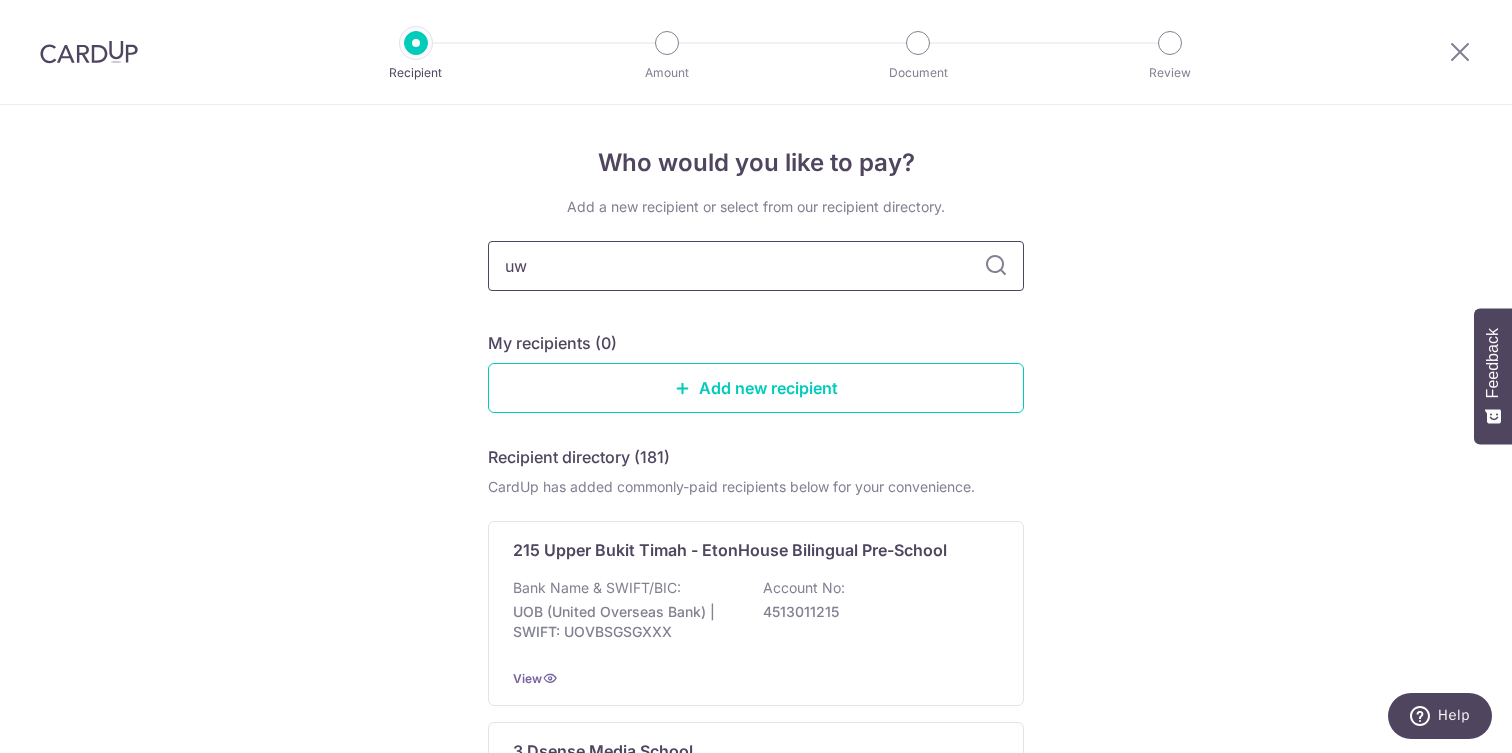 type on "uwc" 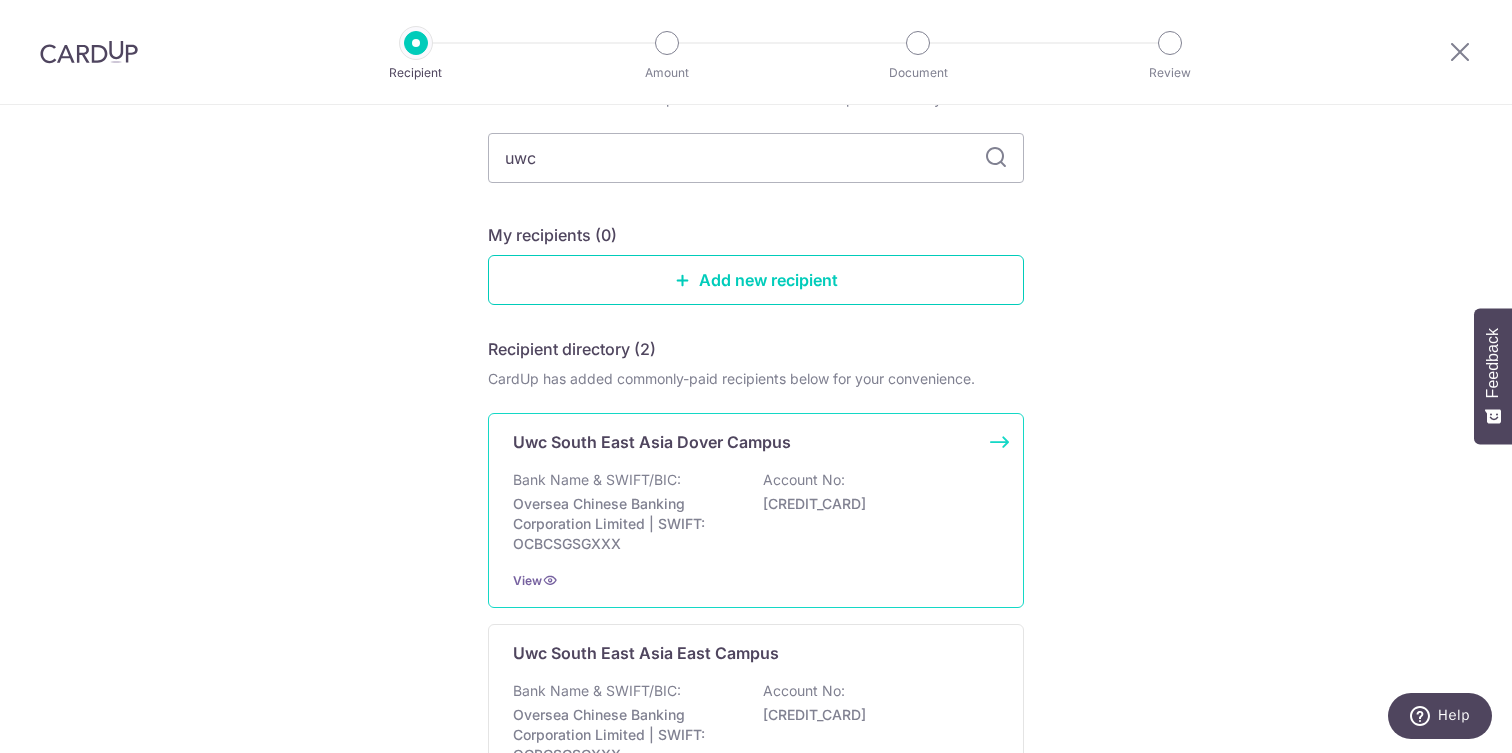 scroll, scrollTop: 270, scrollLeft: 0, axis: vertical 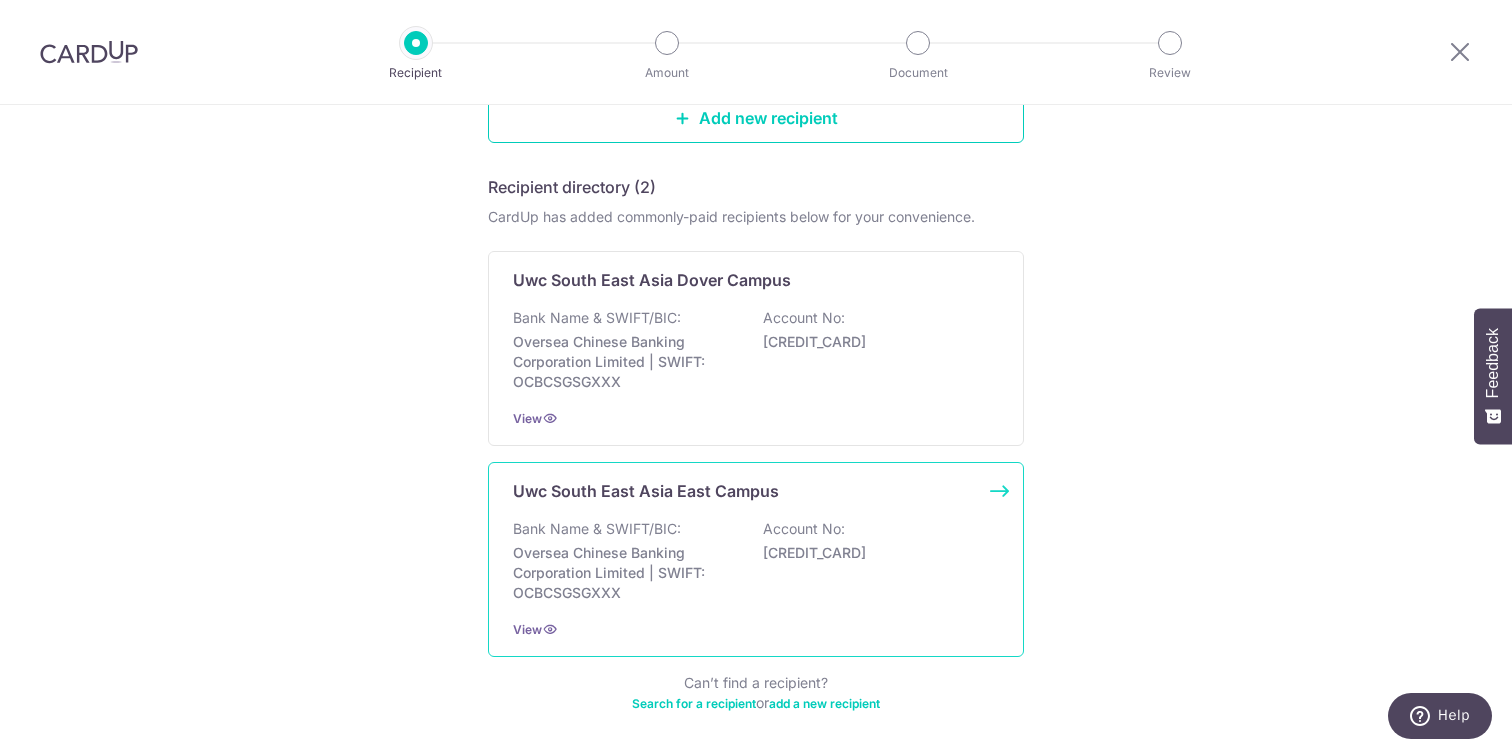 click on "Bank Name & SWIFT/BIC:" at bounding box center (597, 529) 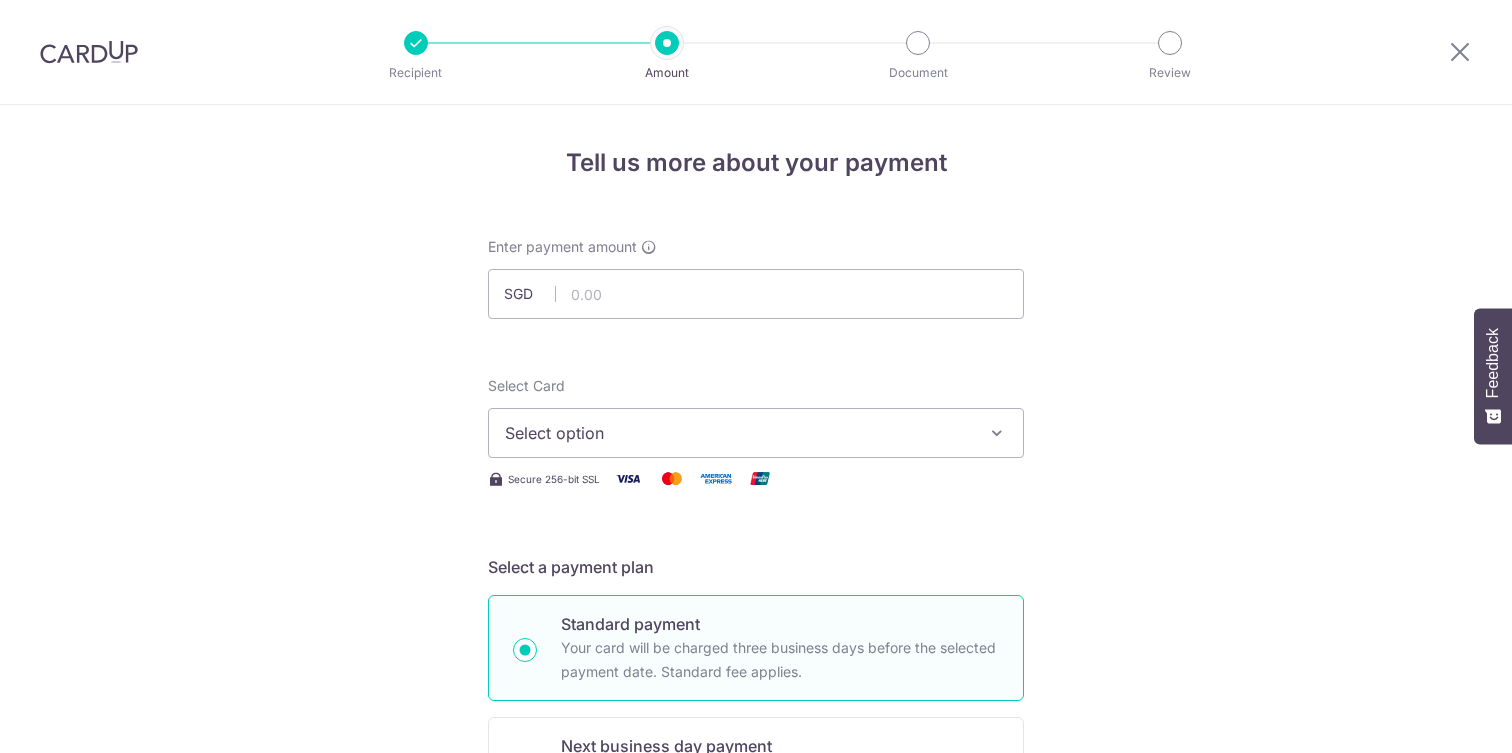 scroll, scrollTop: 0, scrollLeft: 0, axis: both 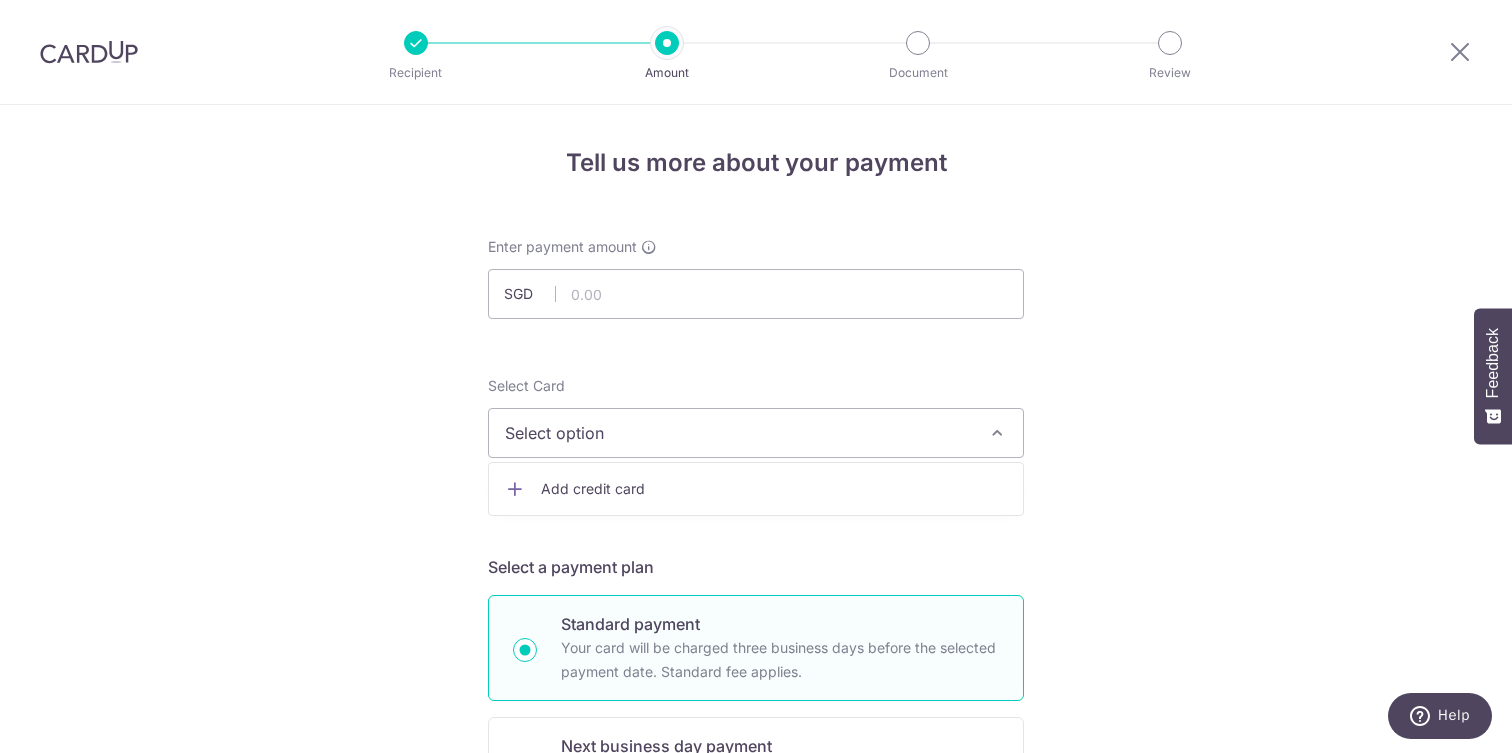 click on "Add credit card" at bounding box center (774, 489) 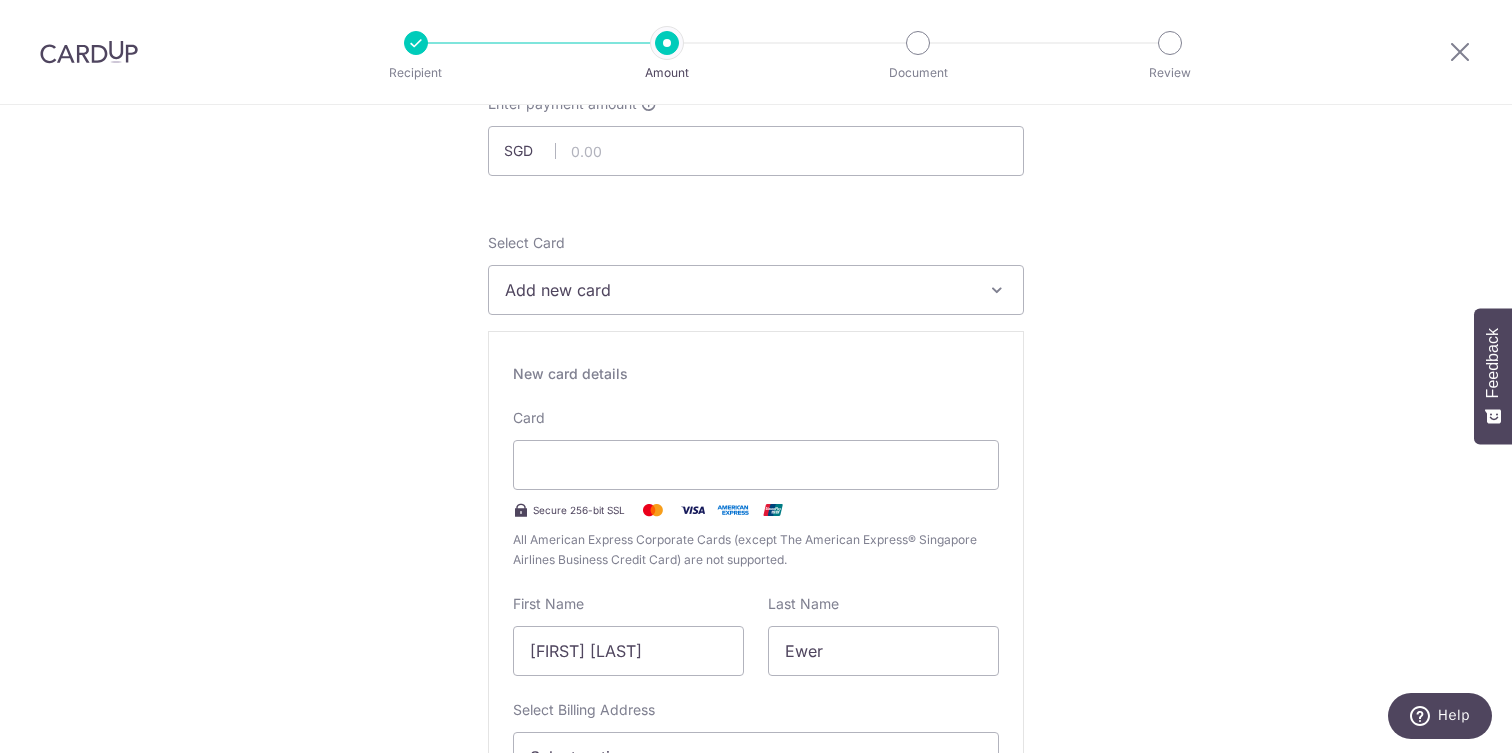 scroll, scrollTop: 168, scrollLeft: 0, axis: vertical 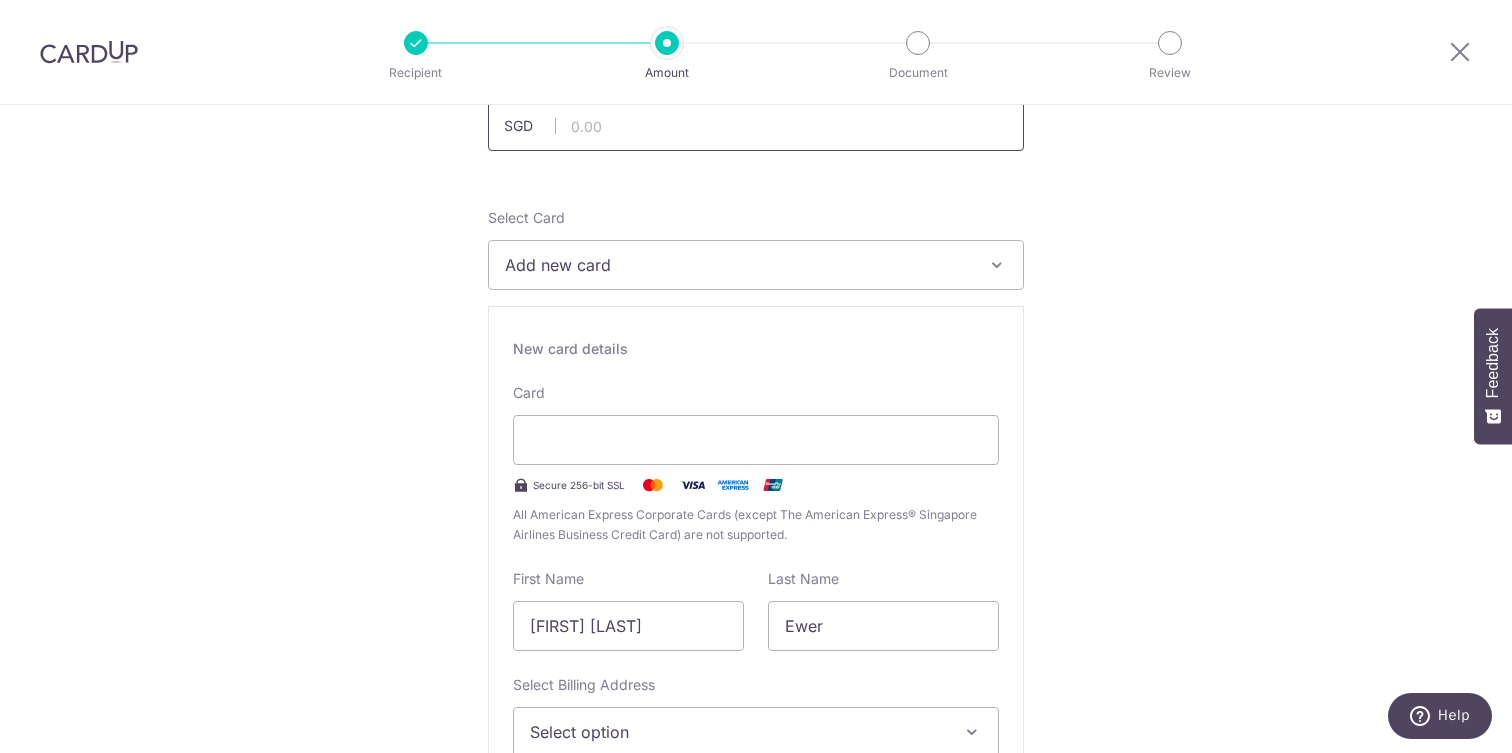type on "Frances" 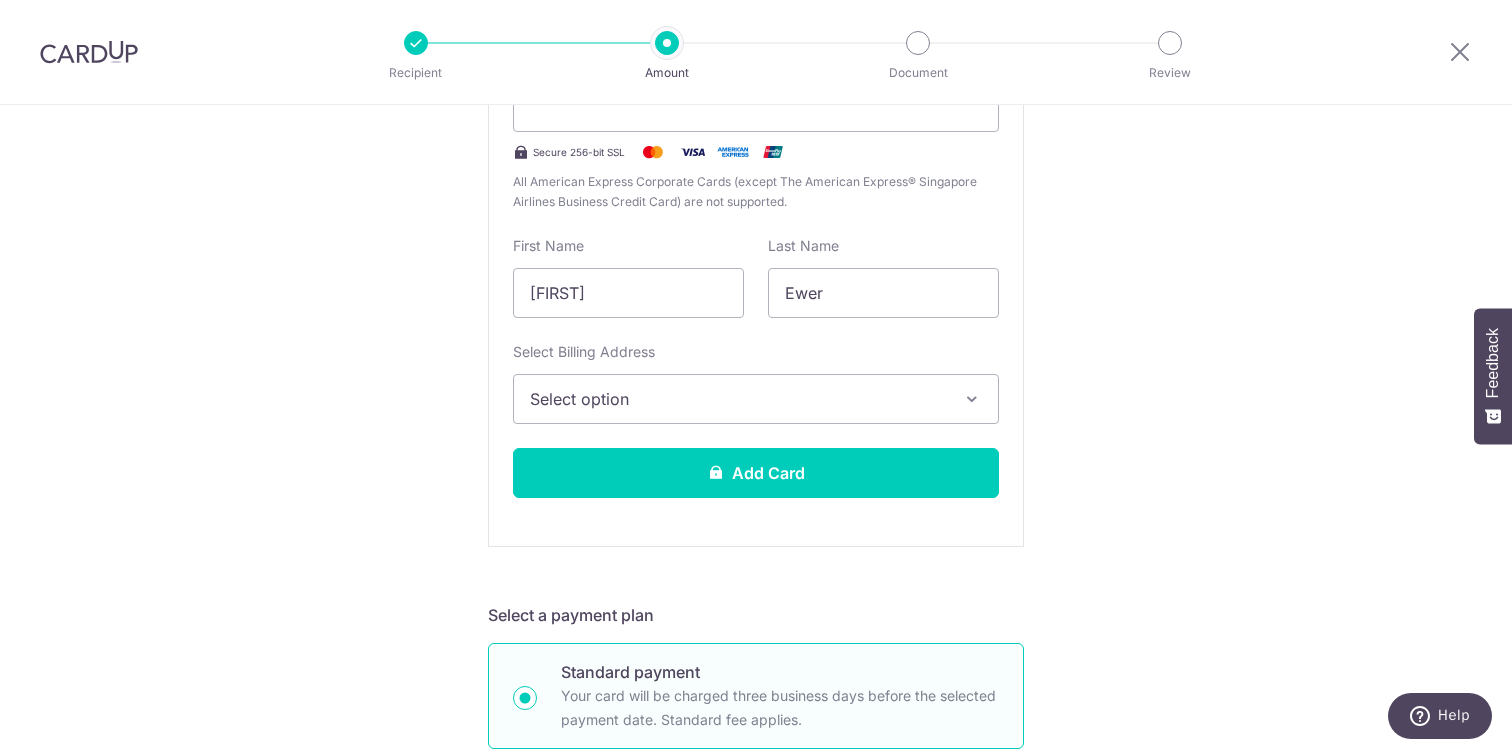 scroll, scrollTop: 503, scrollLeft: 0, axis: vertical 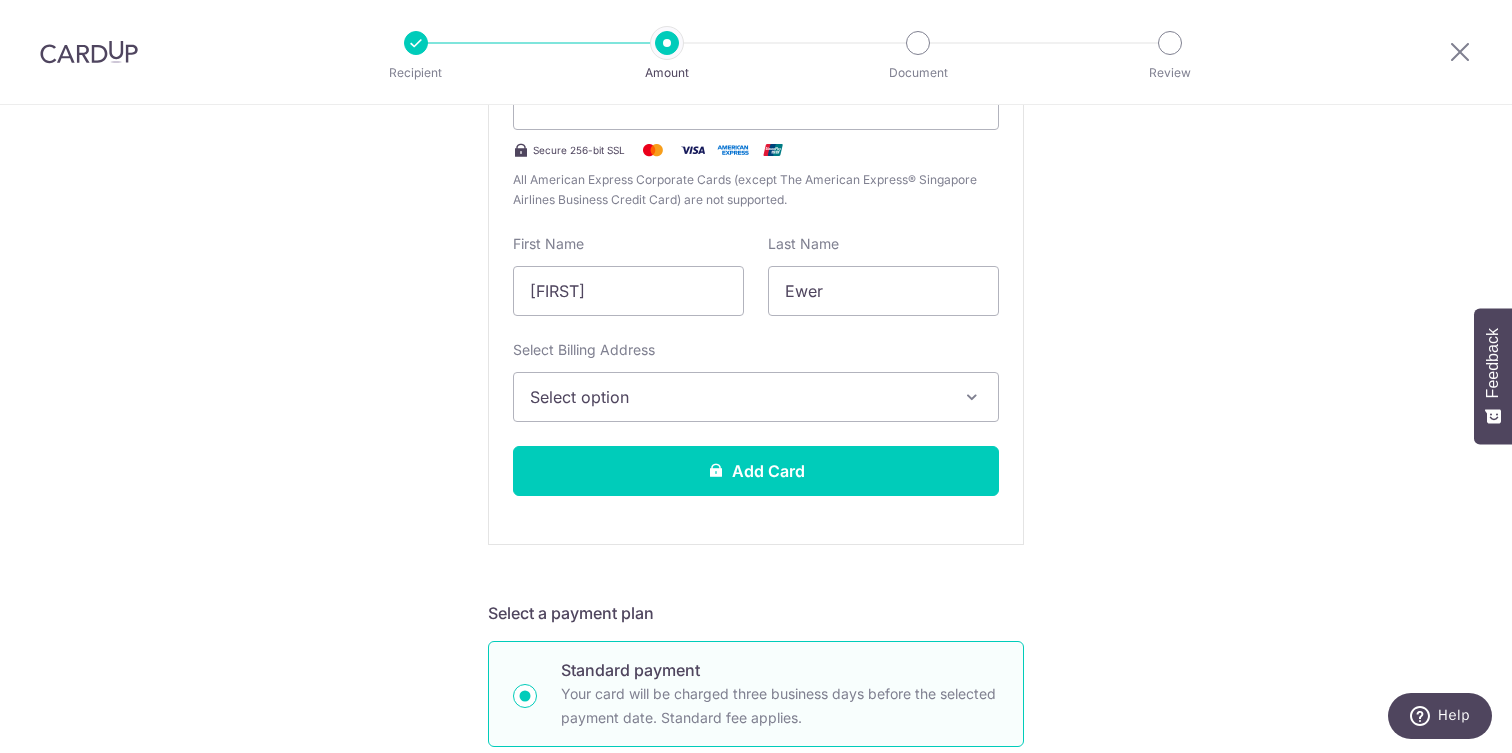 click on "Select option" at bounding box center (738, 397) 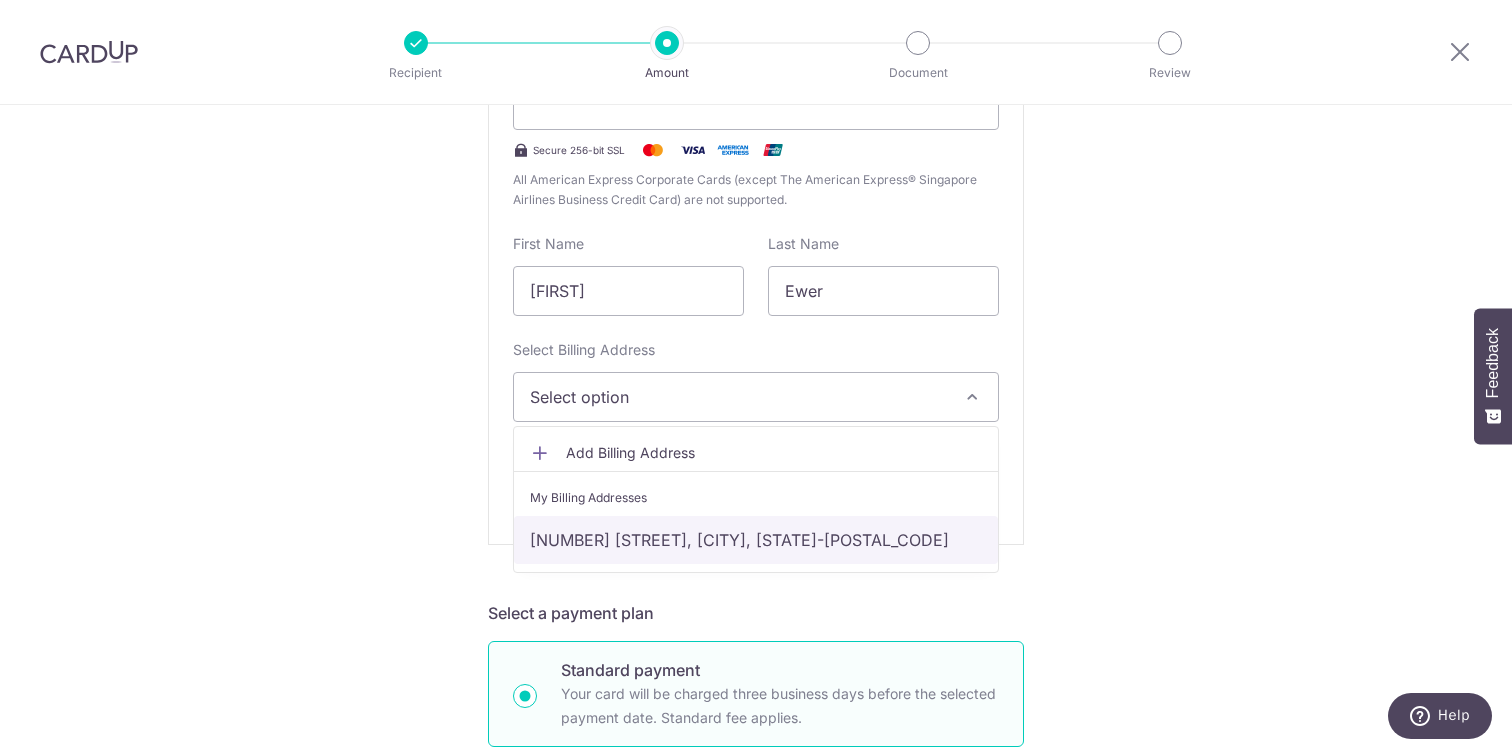 click on "[NUMBER] [STREET], [CITY], [STATE]-[POSTCODE]" at bounding box center (756, 540) 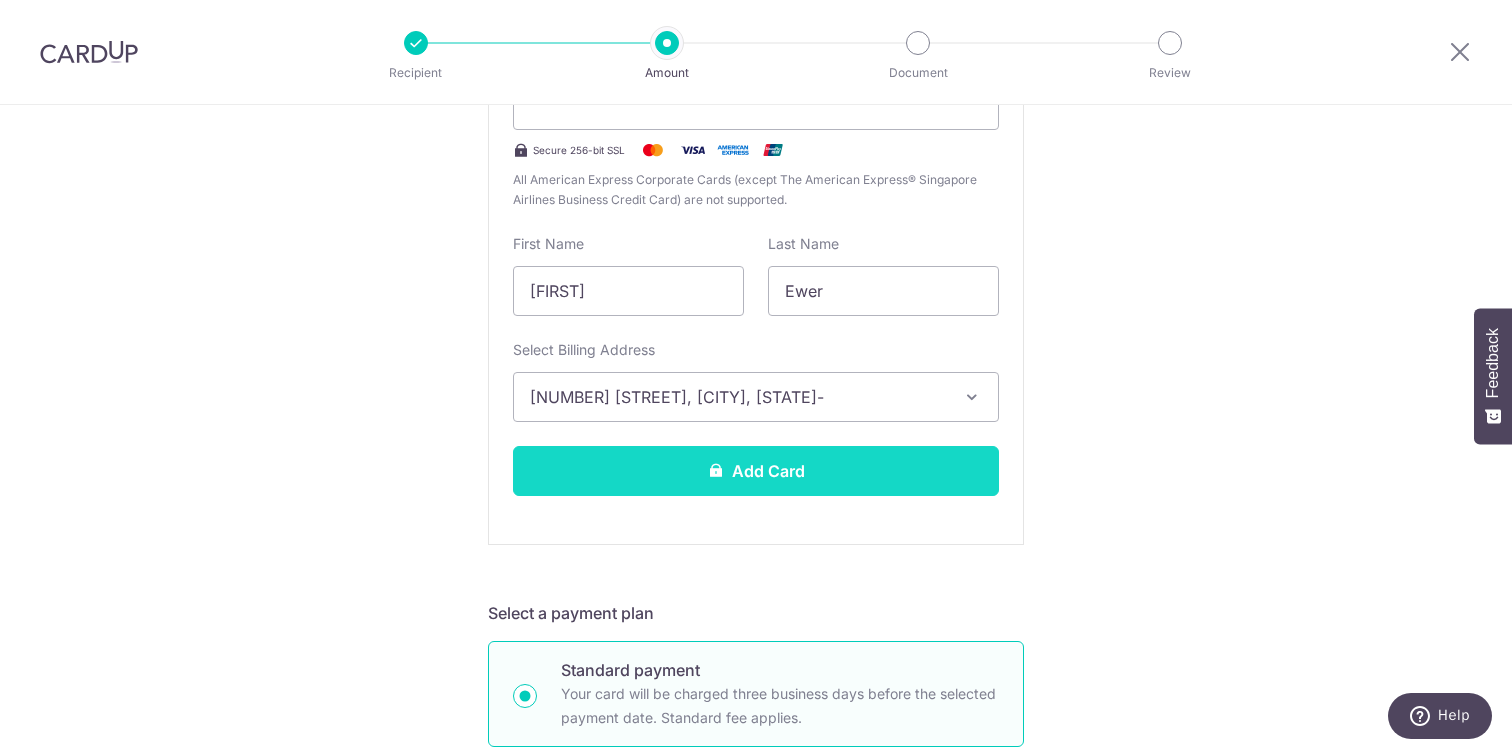 click on "Add Card" at bounding box center (756, 471) 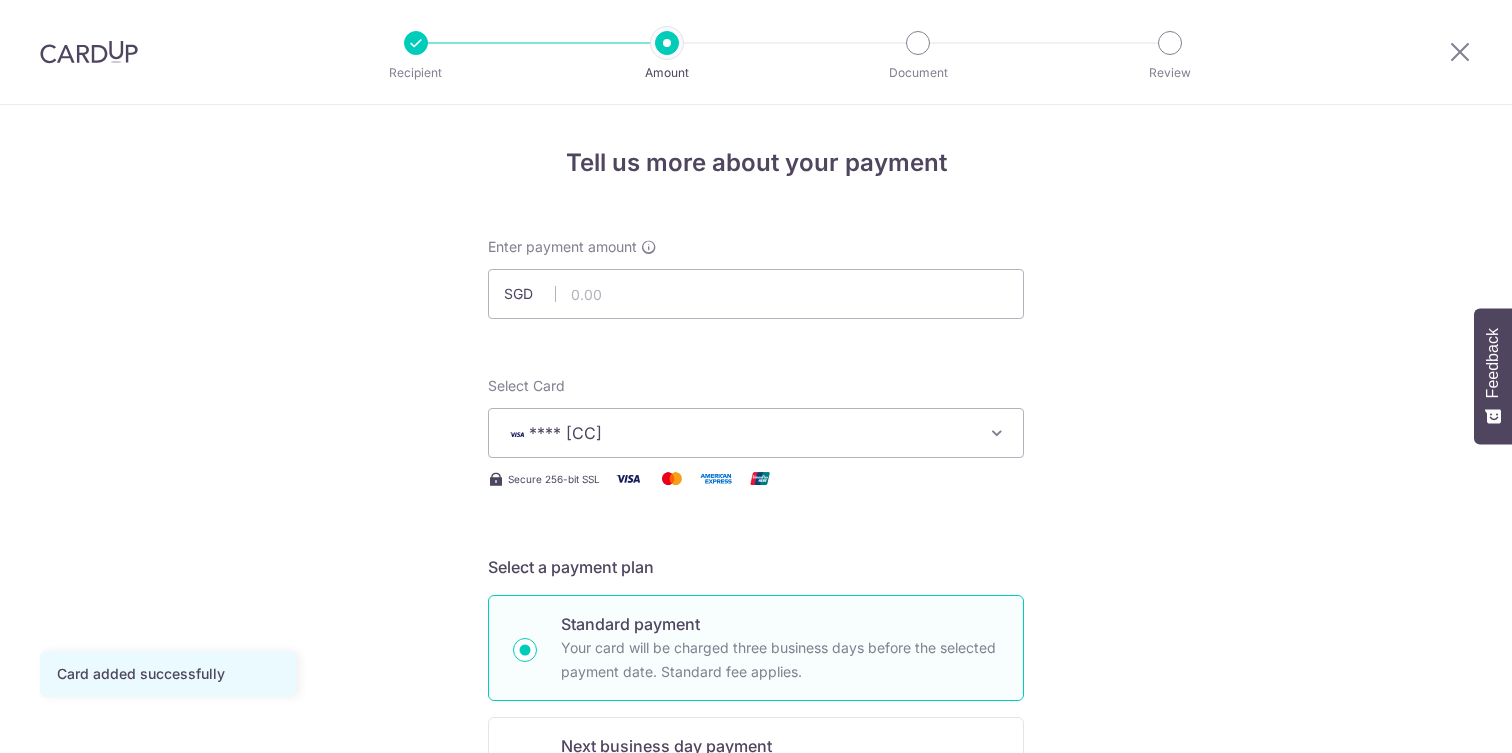 scroll, scrollTop: 0, scrollLeft: 0, axis: both 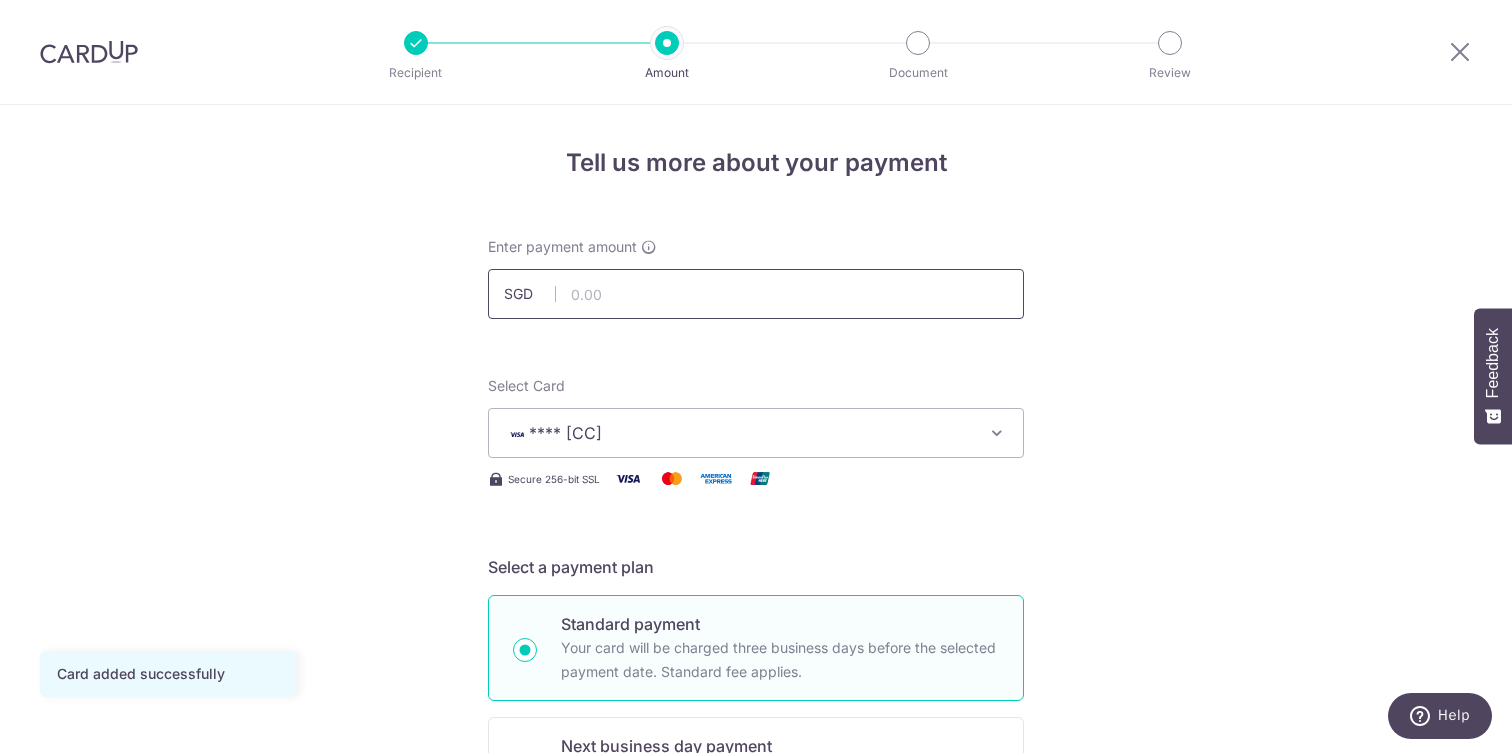 click at bounding box center [756, 294] 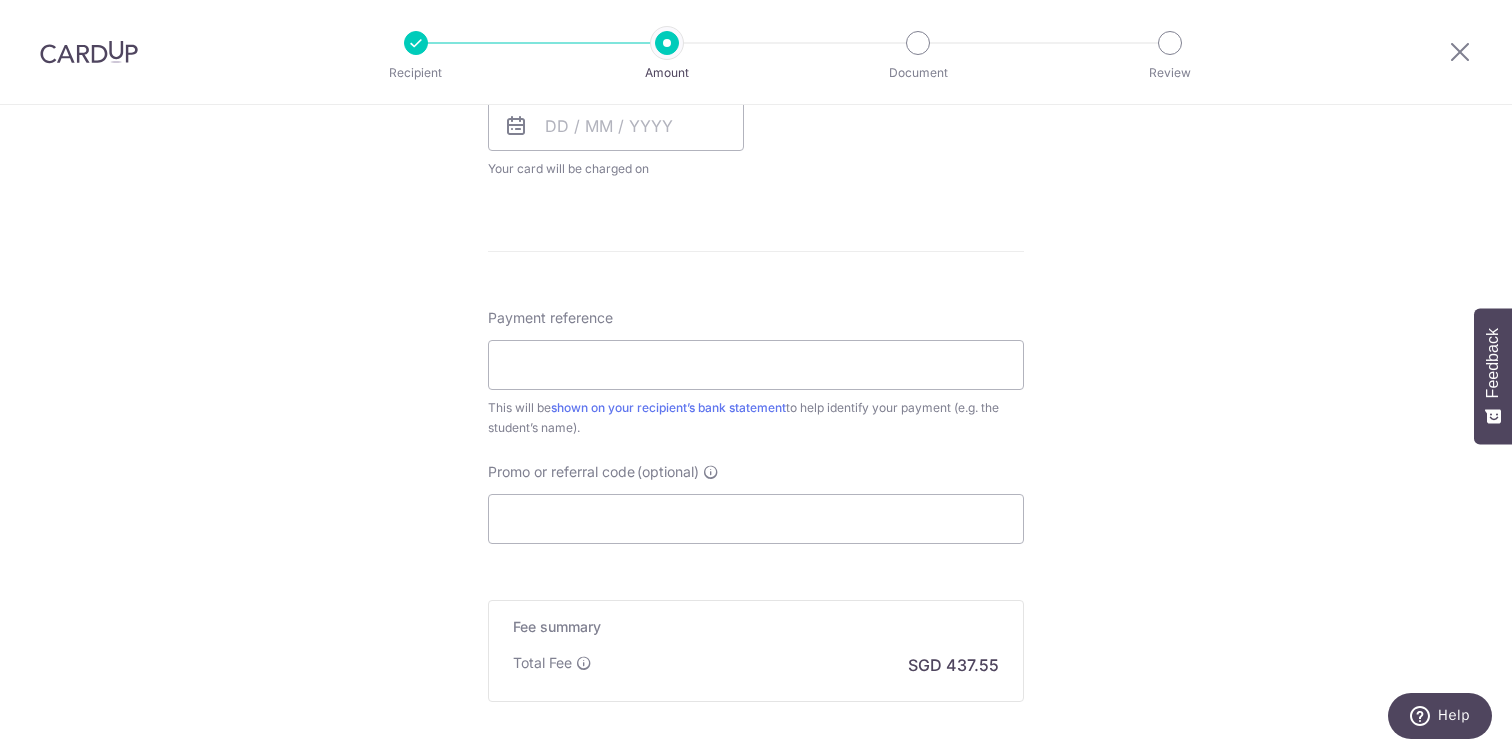 scroll, scrollTop: 984, scrollLeft: 0, axis: vertical 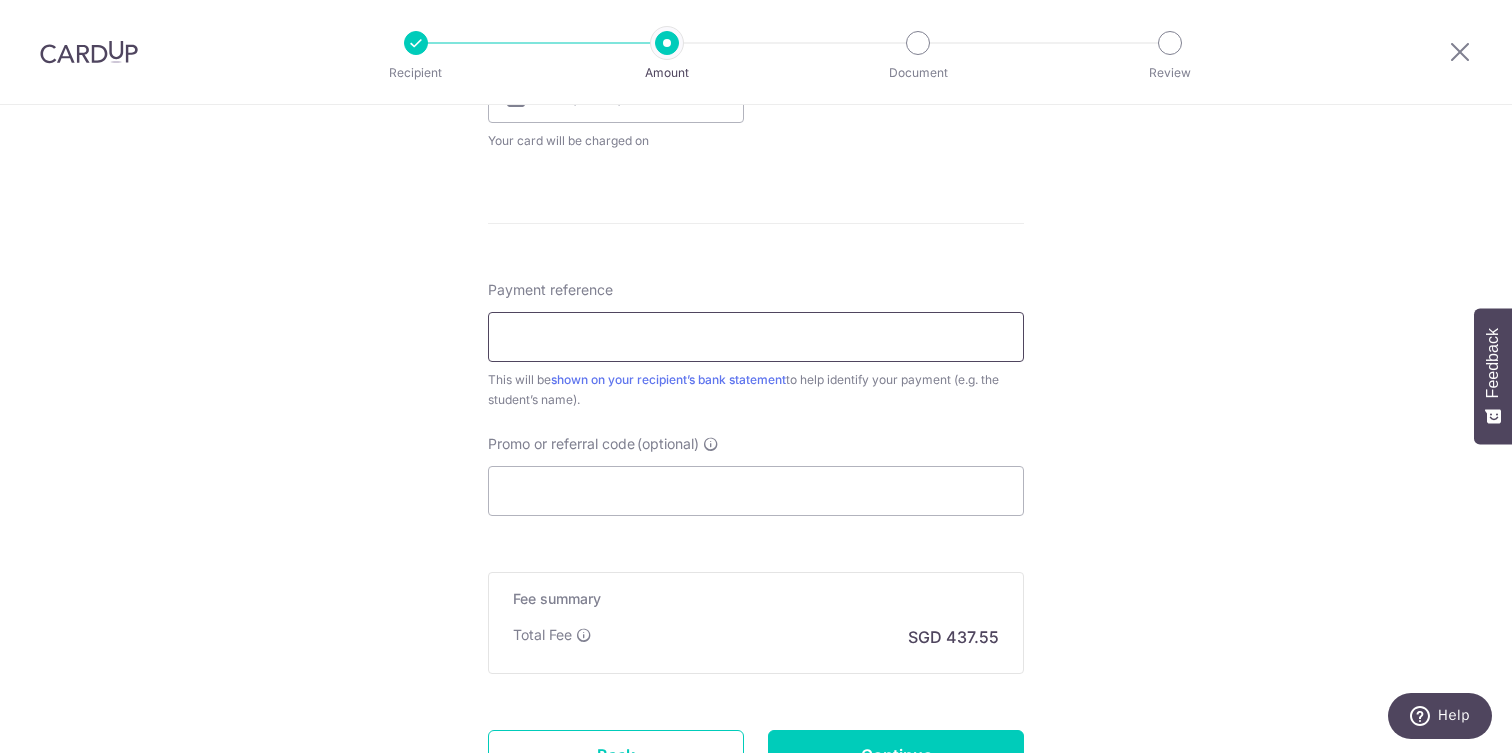 click on "Payment reference" at bounding box center [756, 337] 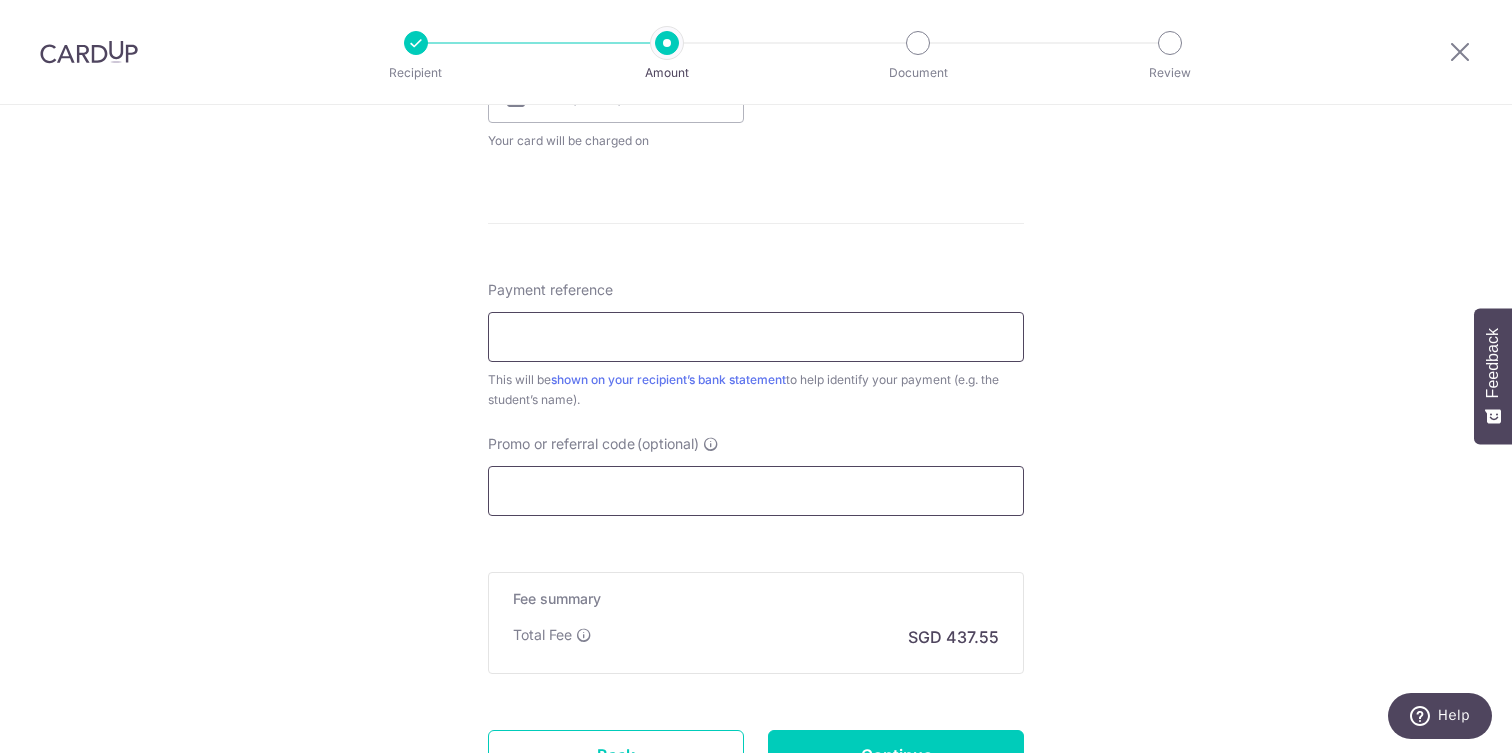 paste on "TBRE00021652" 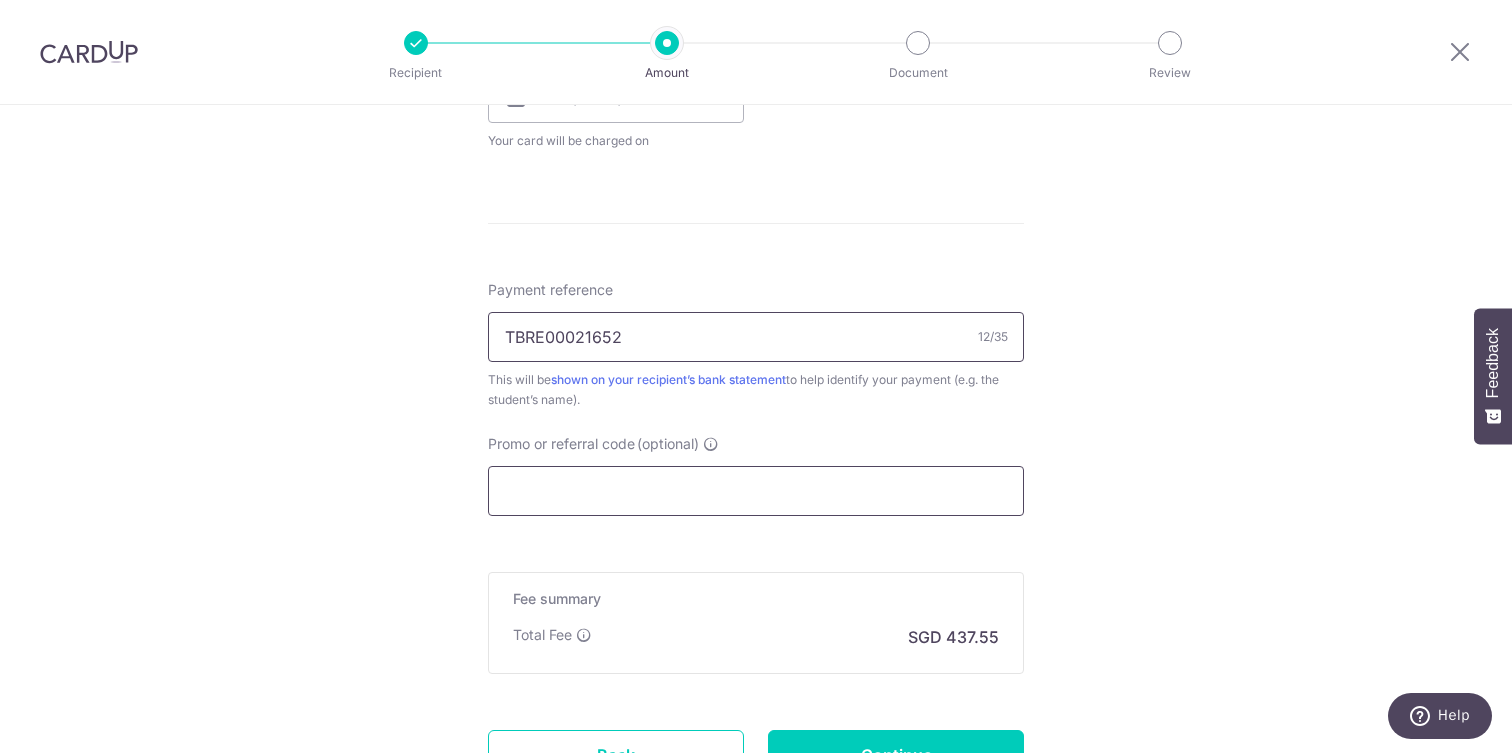 type on "TBRE00021652" 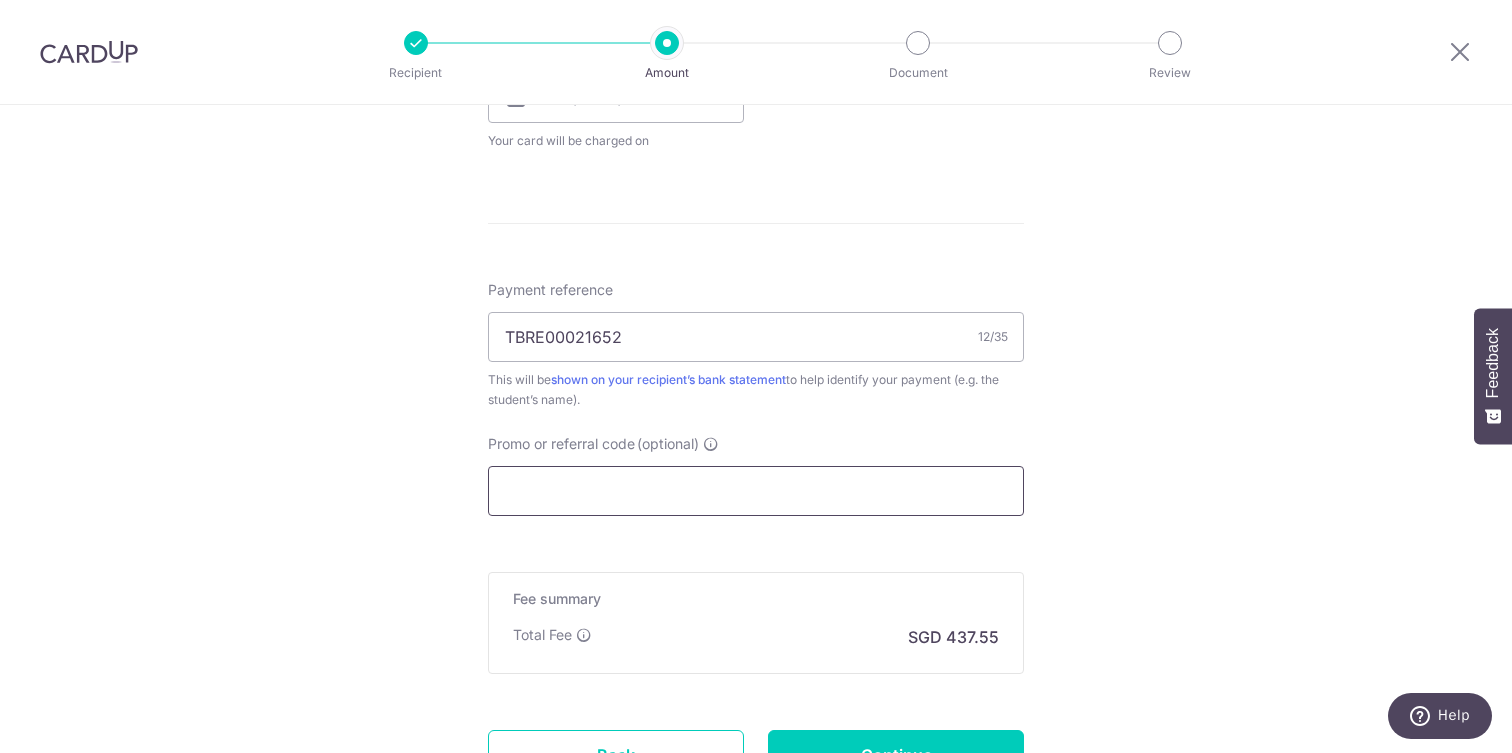 click on "Promo or referral code
(optional)" at bounding box center [756, 491] 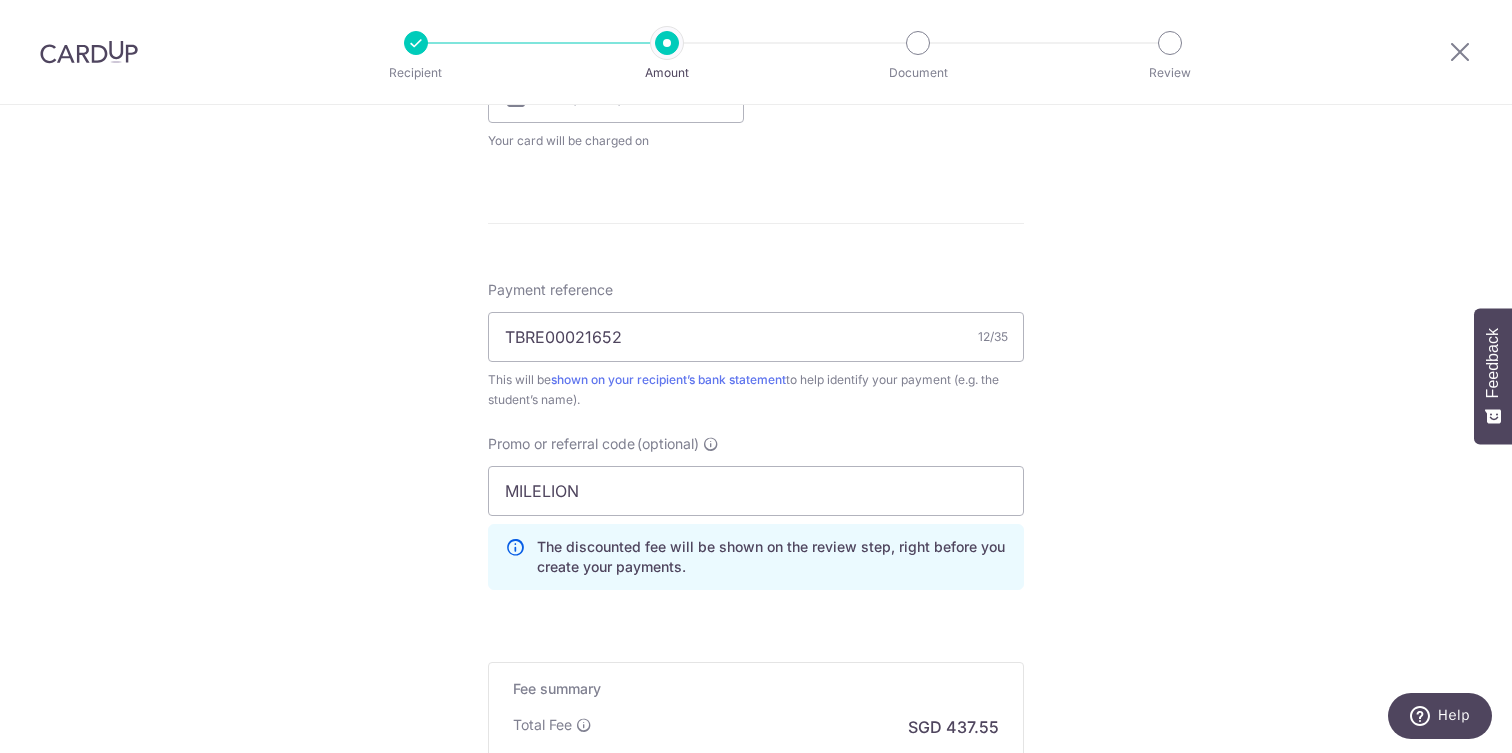 click on "Tell us more about your payment
Enter payment amount
SGD
16,829.00
16829.00
Card added successfully
Select Card
**** 5296
Add credit card
Your Cards
**** 5296
Secure 256-bit SSL
Text
New card details
Card
Secure 256-bit SSL" at bounding box center (756, 70) 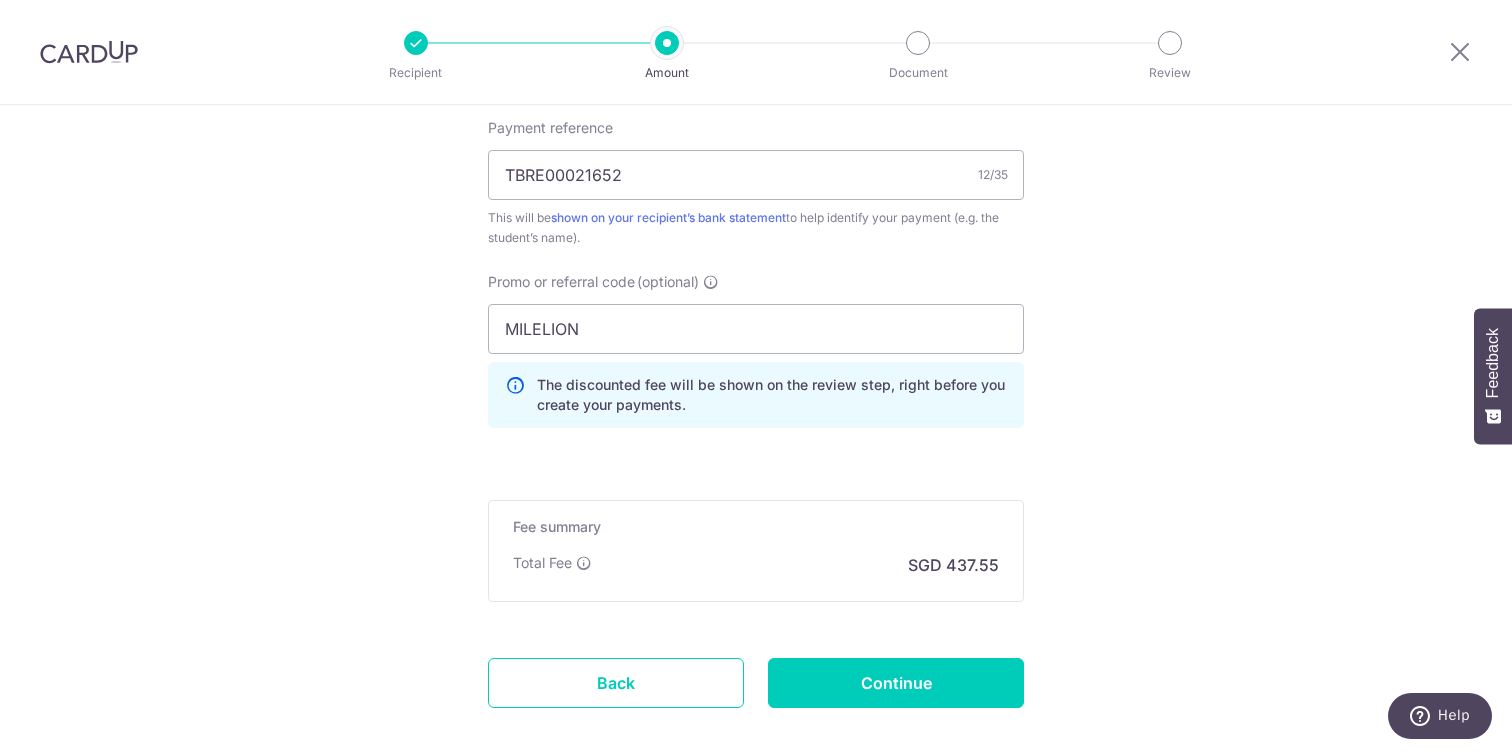 scroll, scrollTop: 1162, scrollLeft: 0, axis: vertical 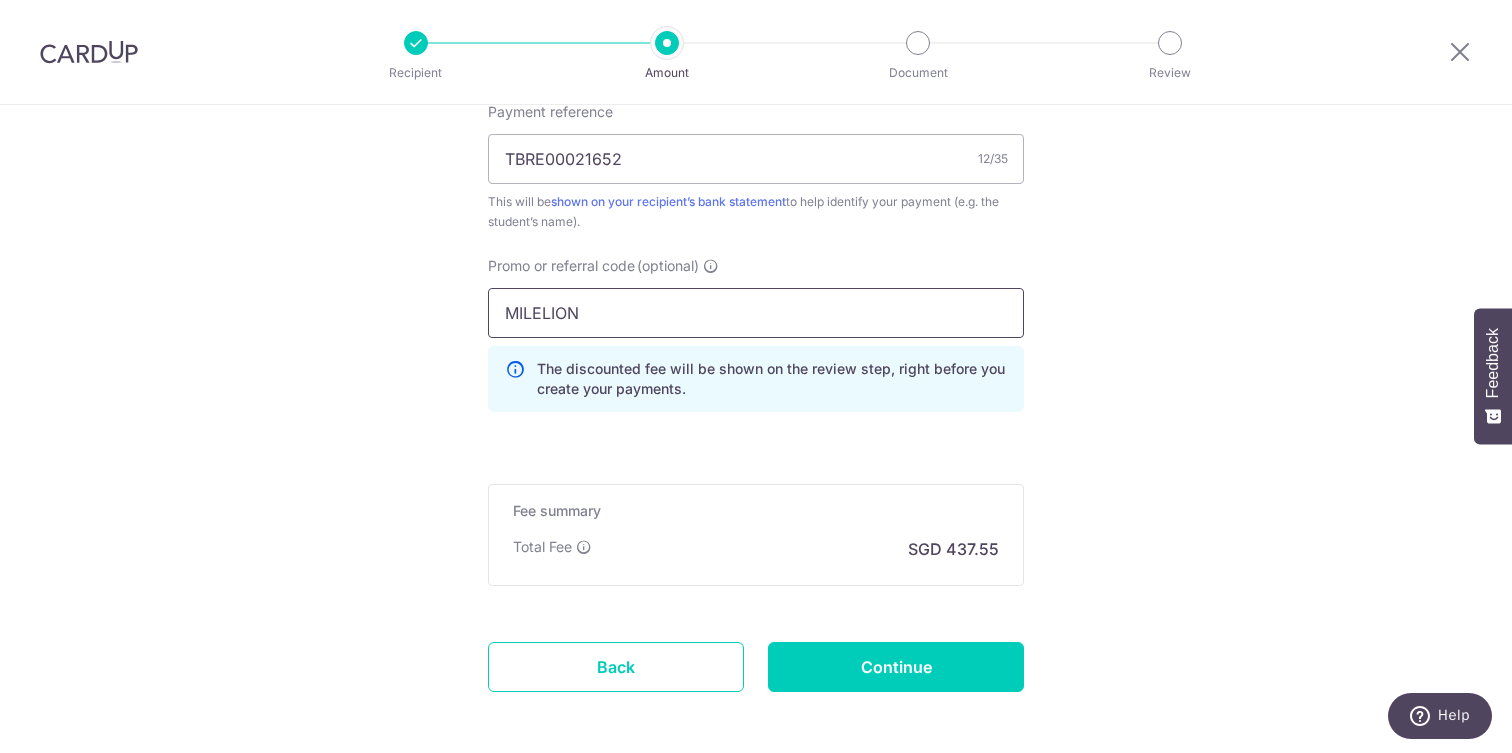 click on "MILELION" at bounding box center (756, 313) 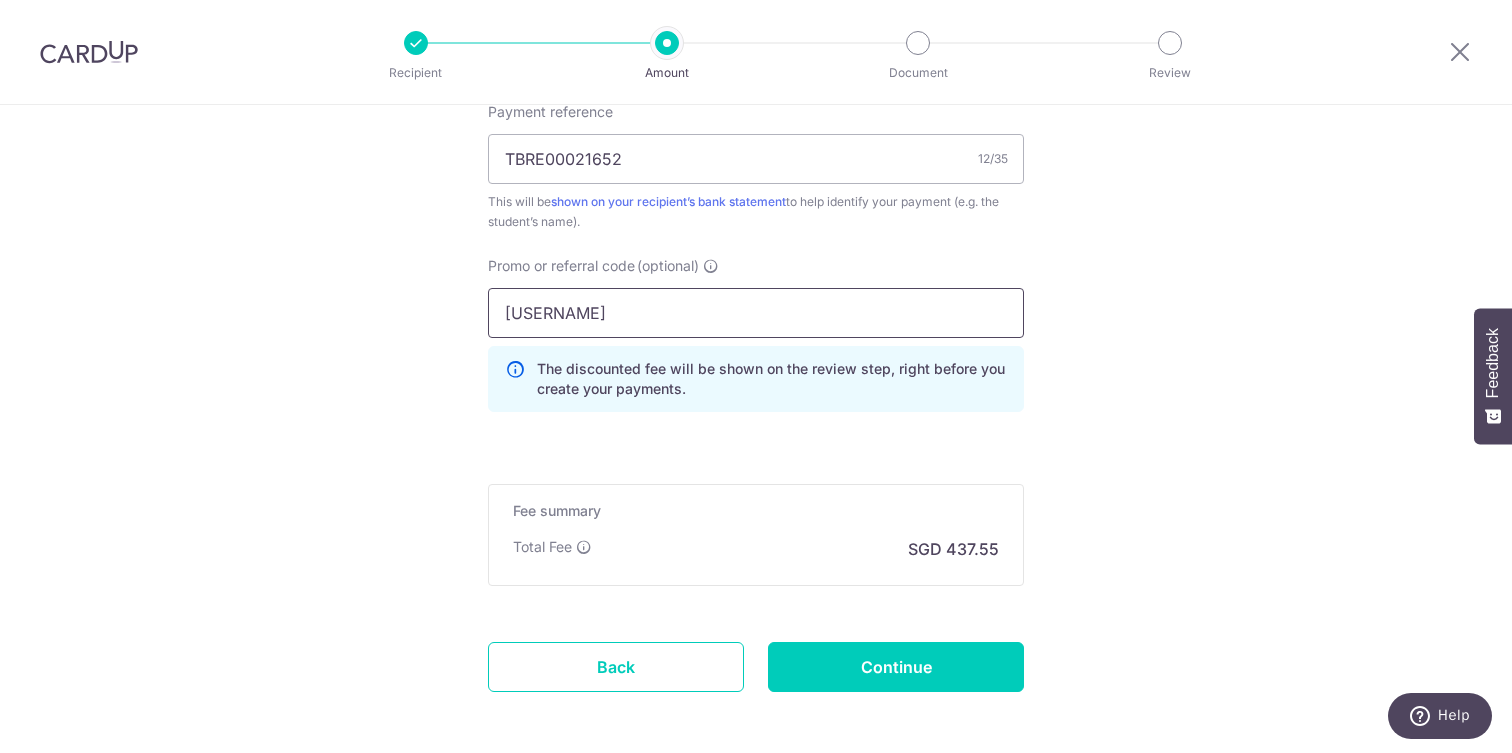 type on "MILELION" 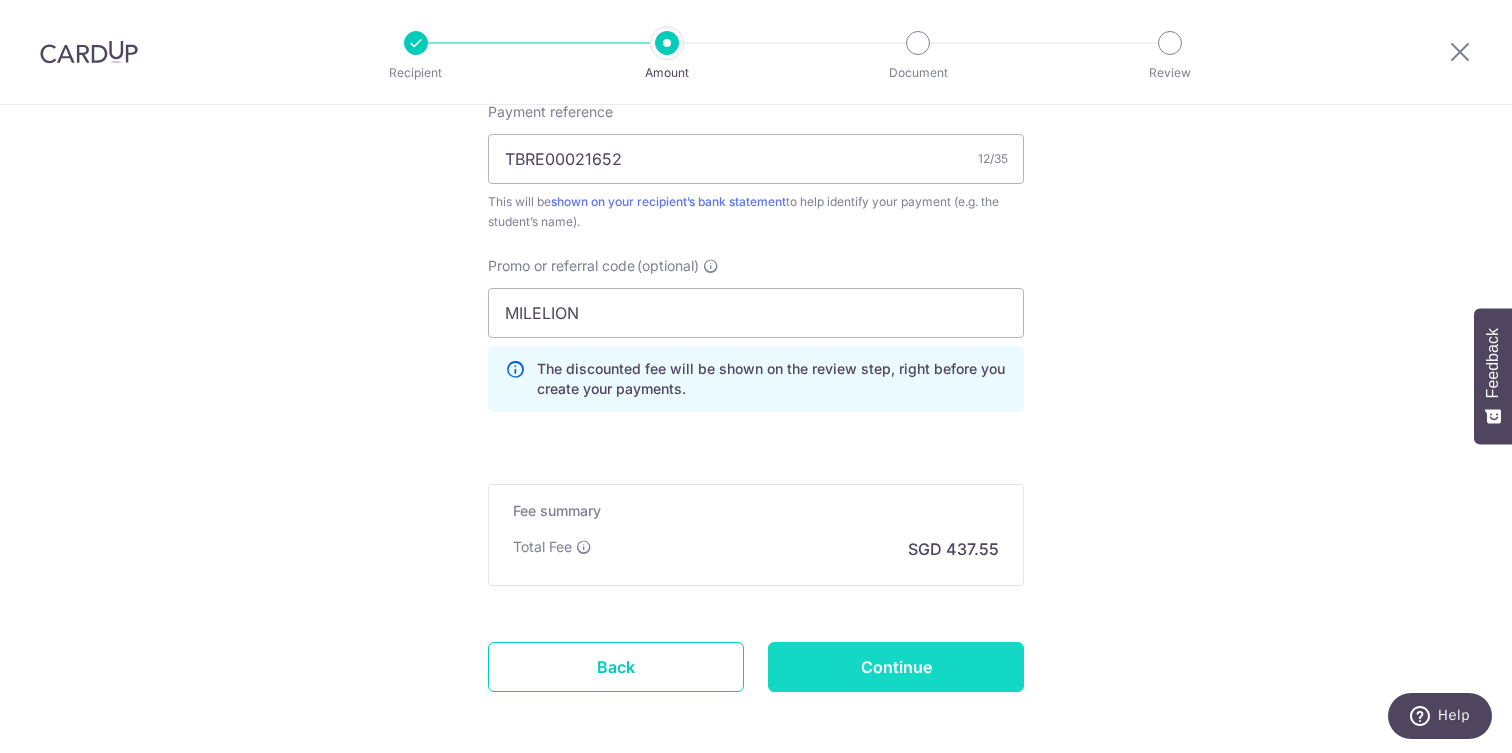 click on "Continue" at bounding box center [896, 667] 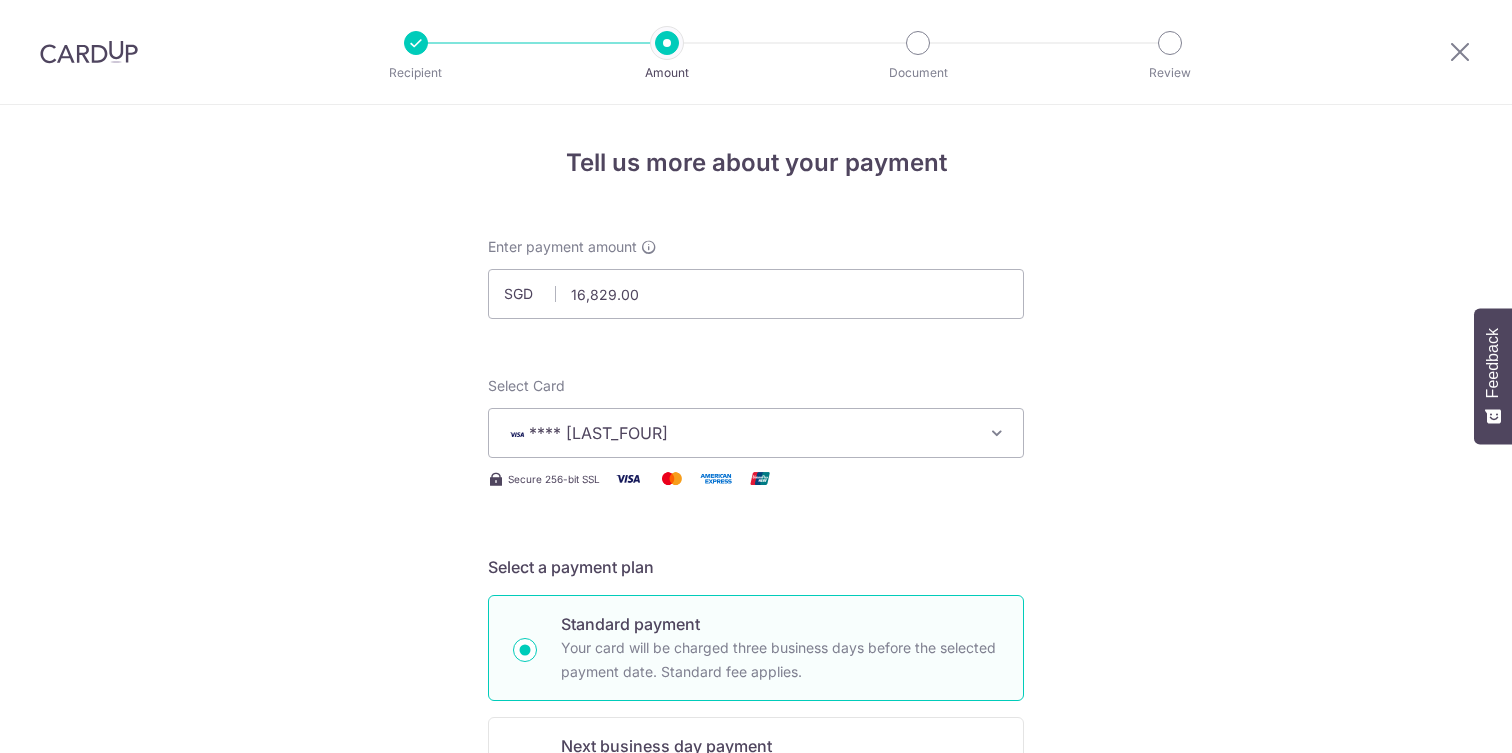 scroll, scrollTop: 0, scrollLeft: 0, axis: both 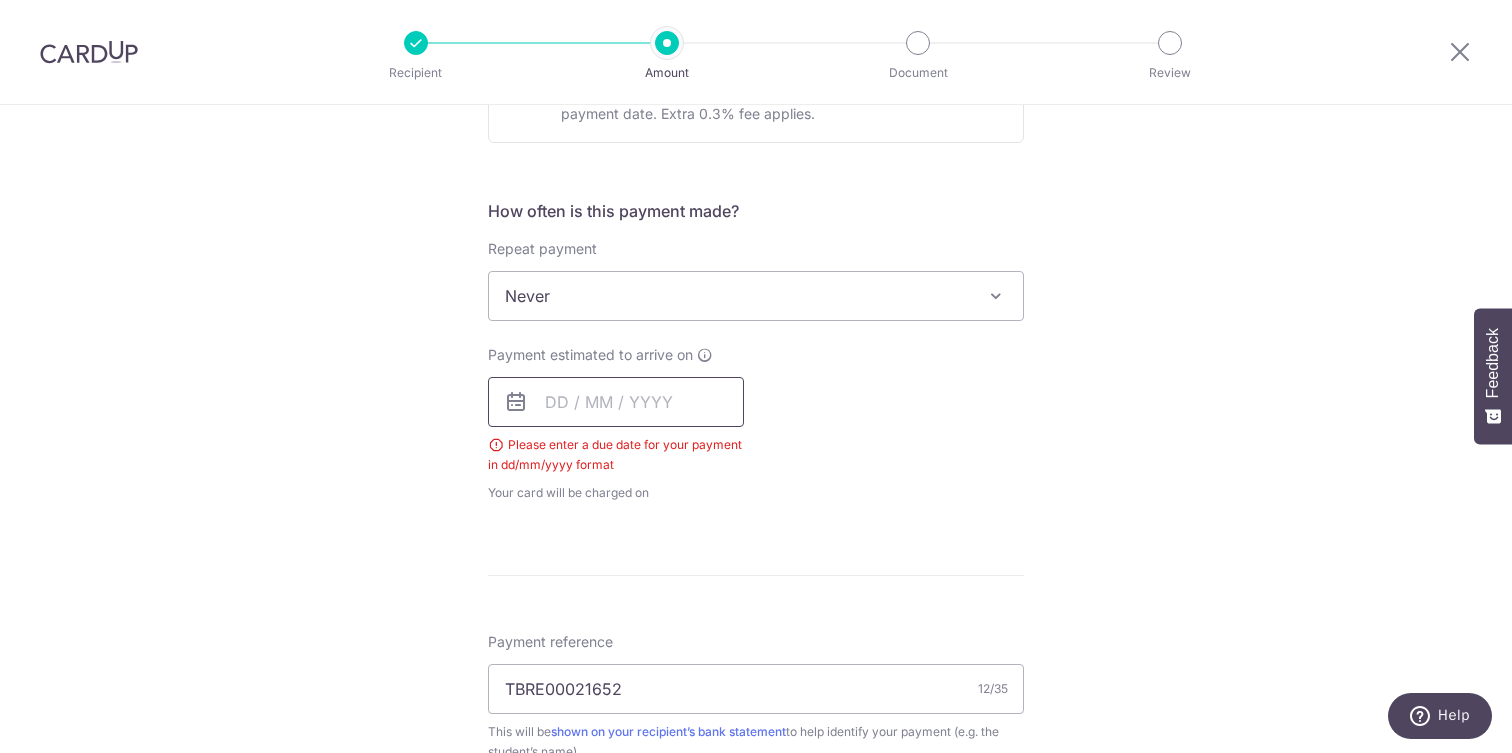 click at bounding box center (616, 402) 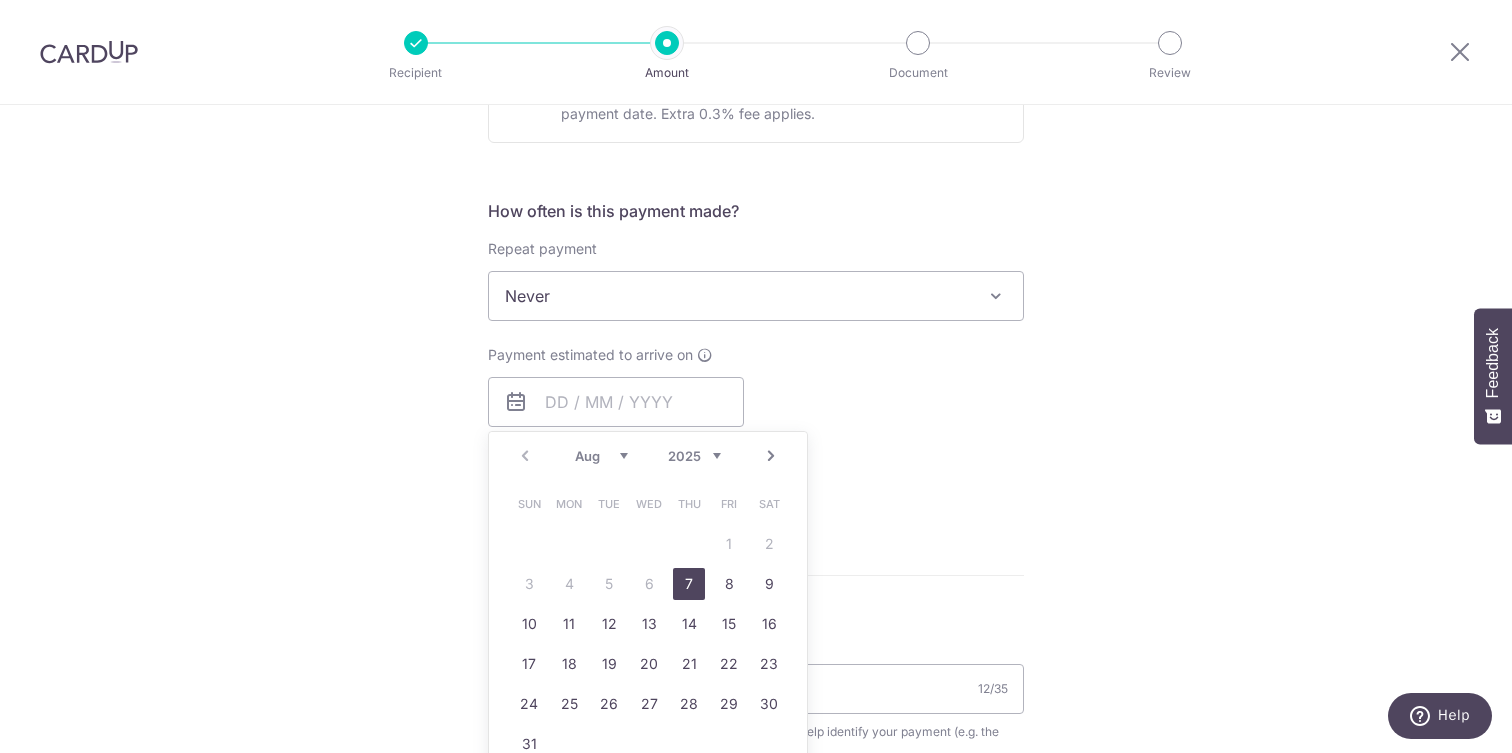 click on "7" at bounding box center (689, 584) 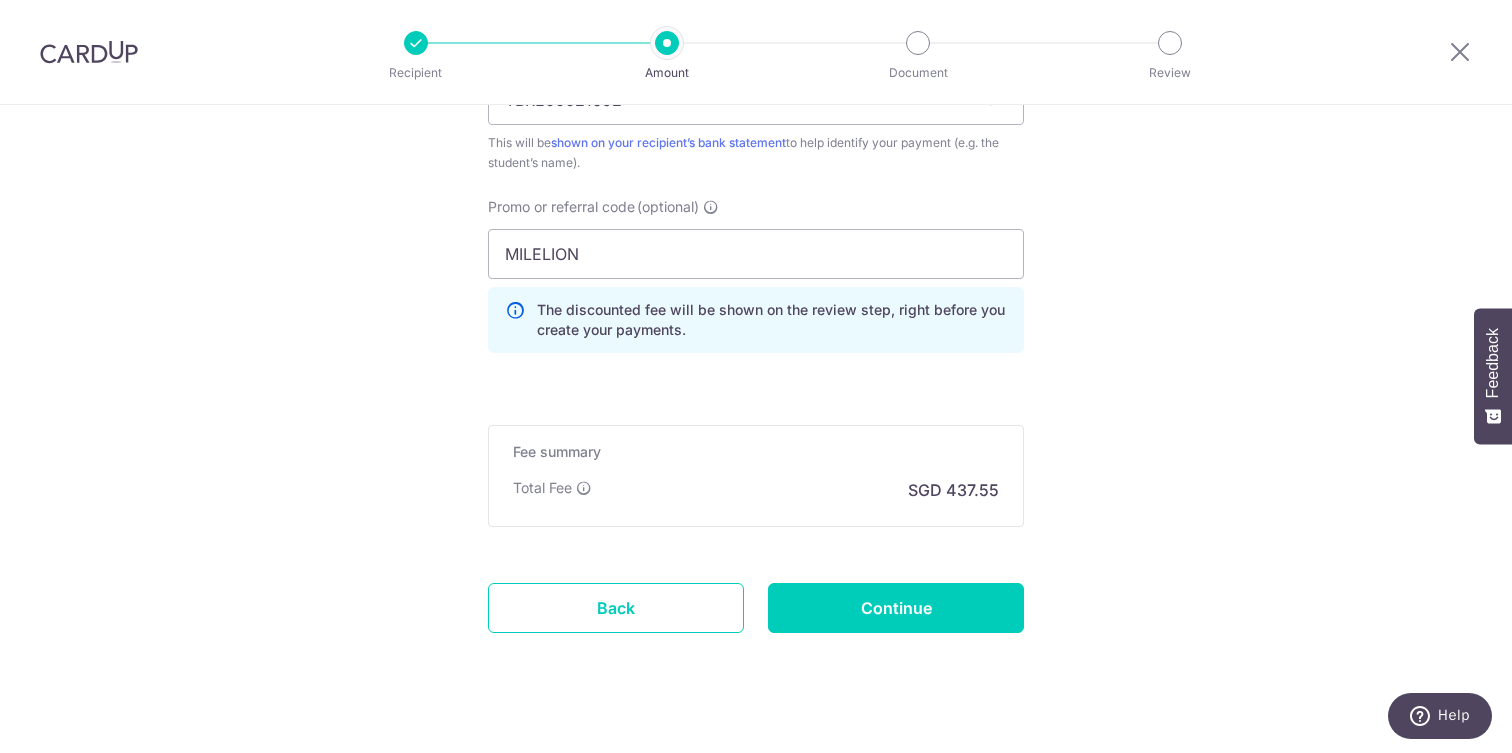 scroll, scrollTop: 1333, scrollLeft: 0, axis: vertical 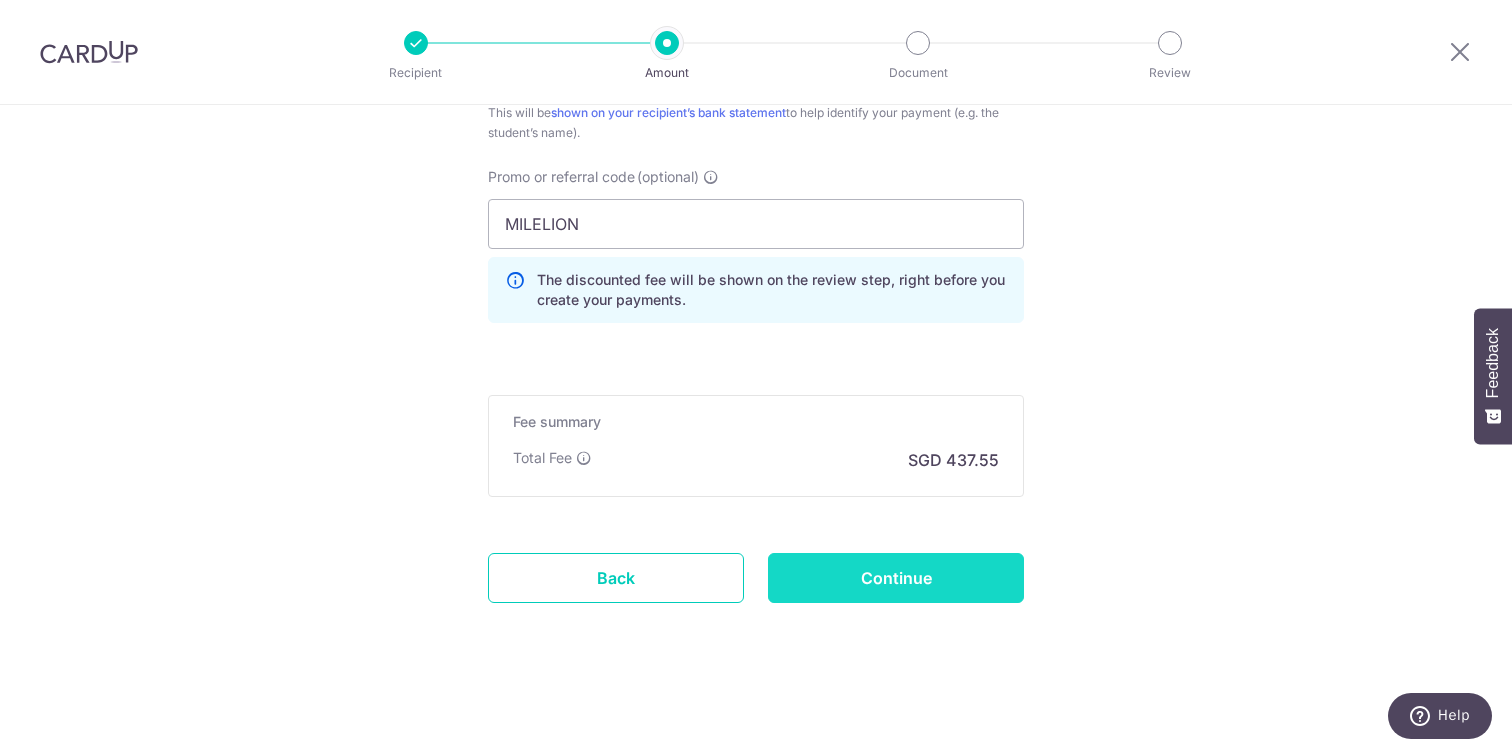 click on "Continue" at bounding box center (896, 578) 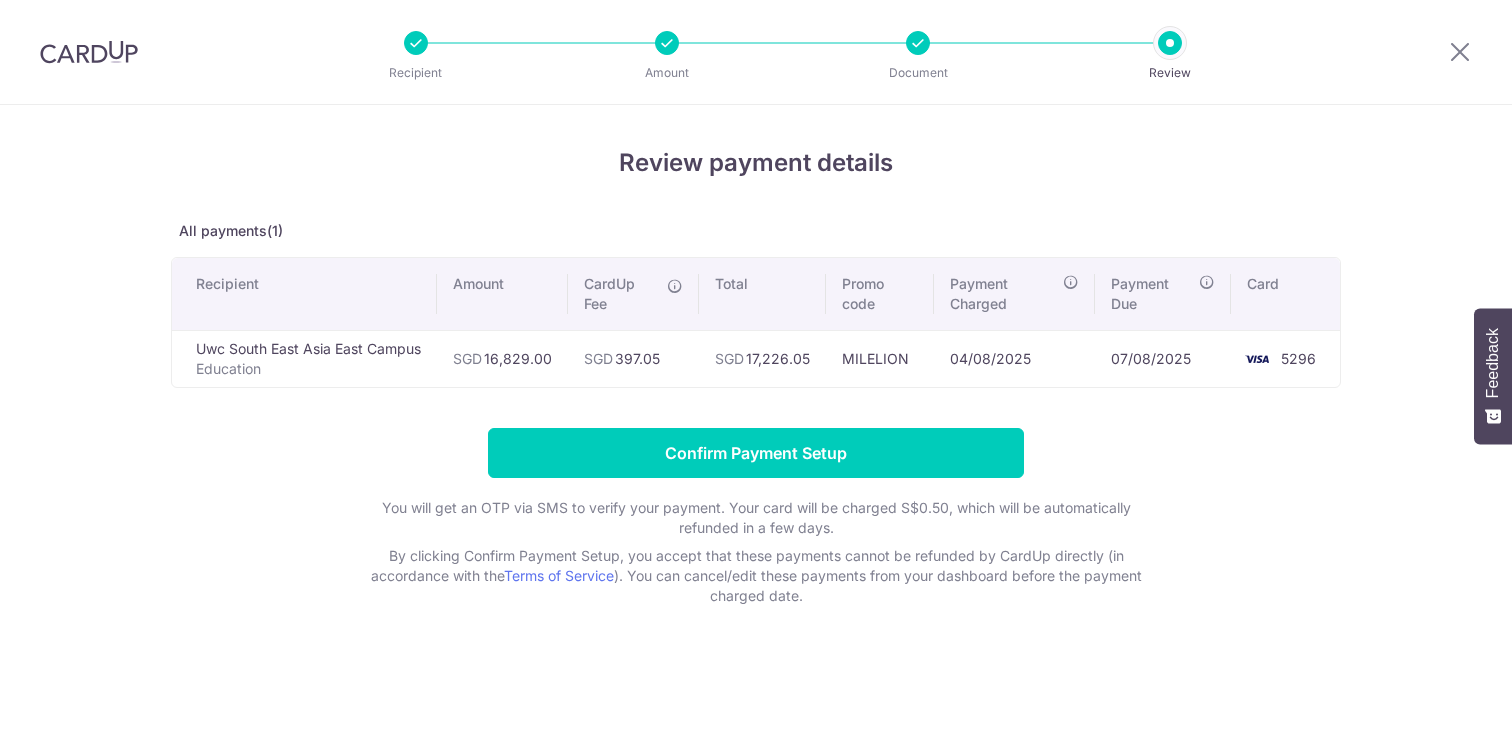 scroll, scrollTop: 0, scrollLeft: 0, axis: both 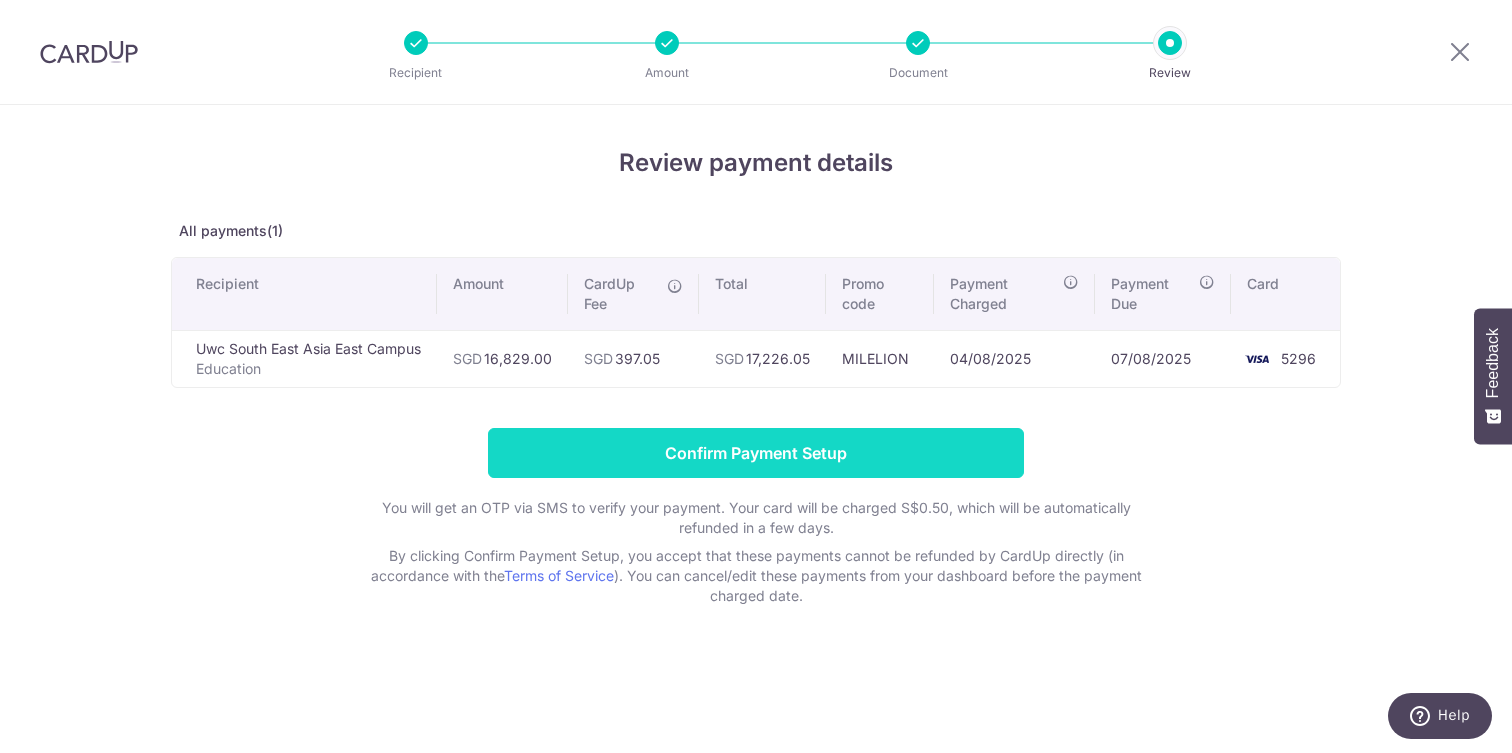click on "Confirm Payment Setup" at bounding box center [756, 453] 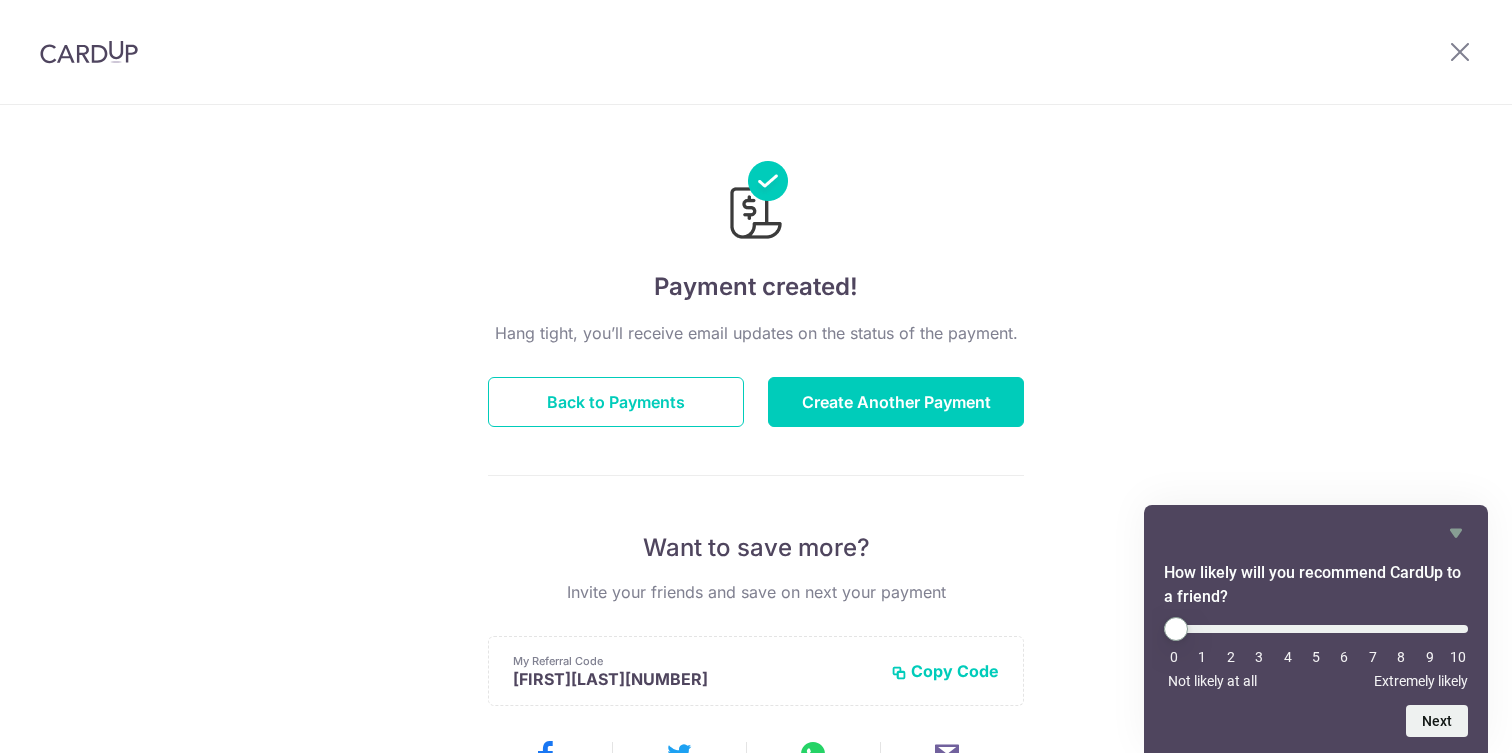 scroll, scrollTop: 0, scrollLeft: 0, axis: both 